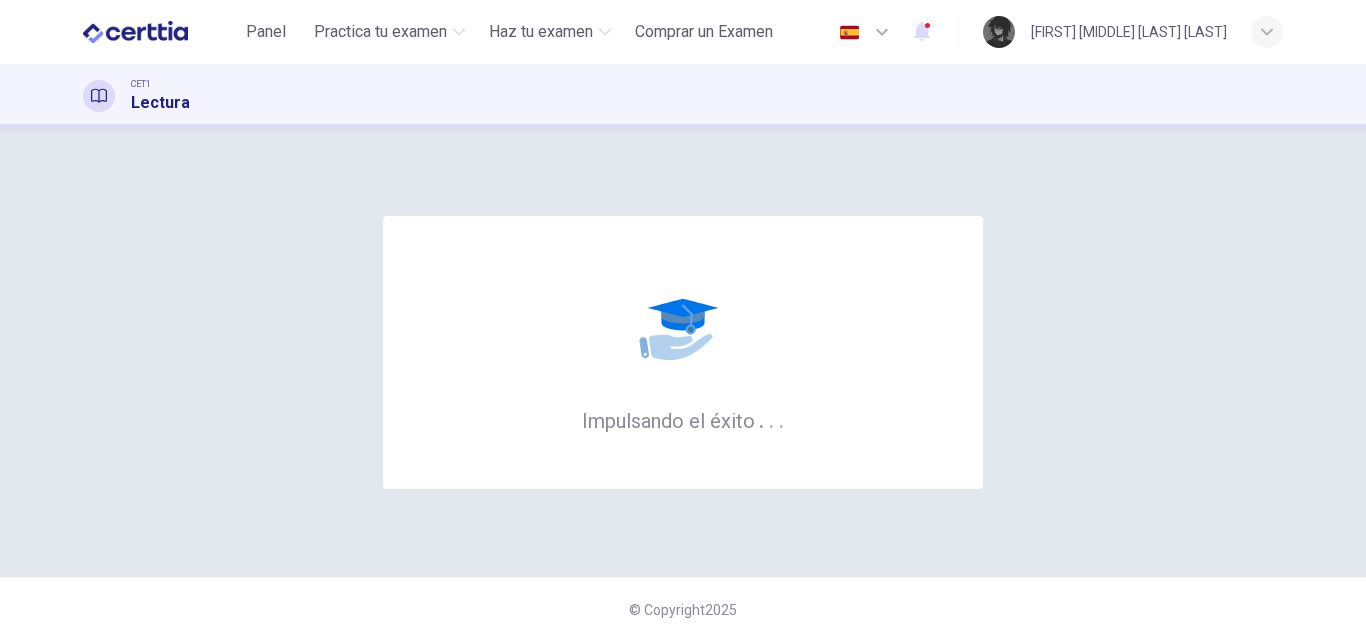 scroll, scrollTop: 0, scrollLeft: 0, axis: both 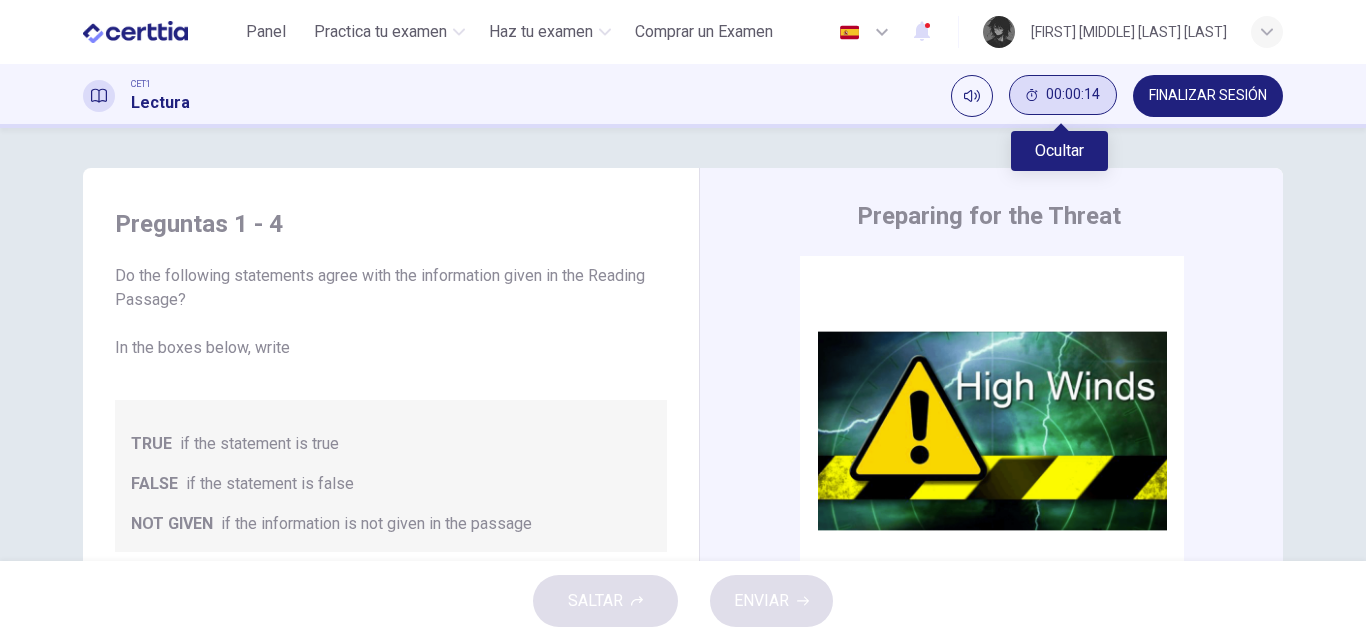 click on "00:00:14" at bounding box center (1073, 95) 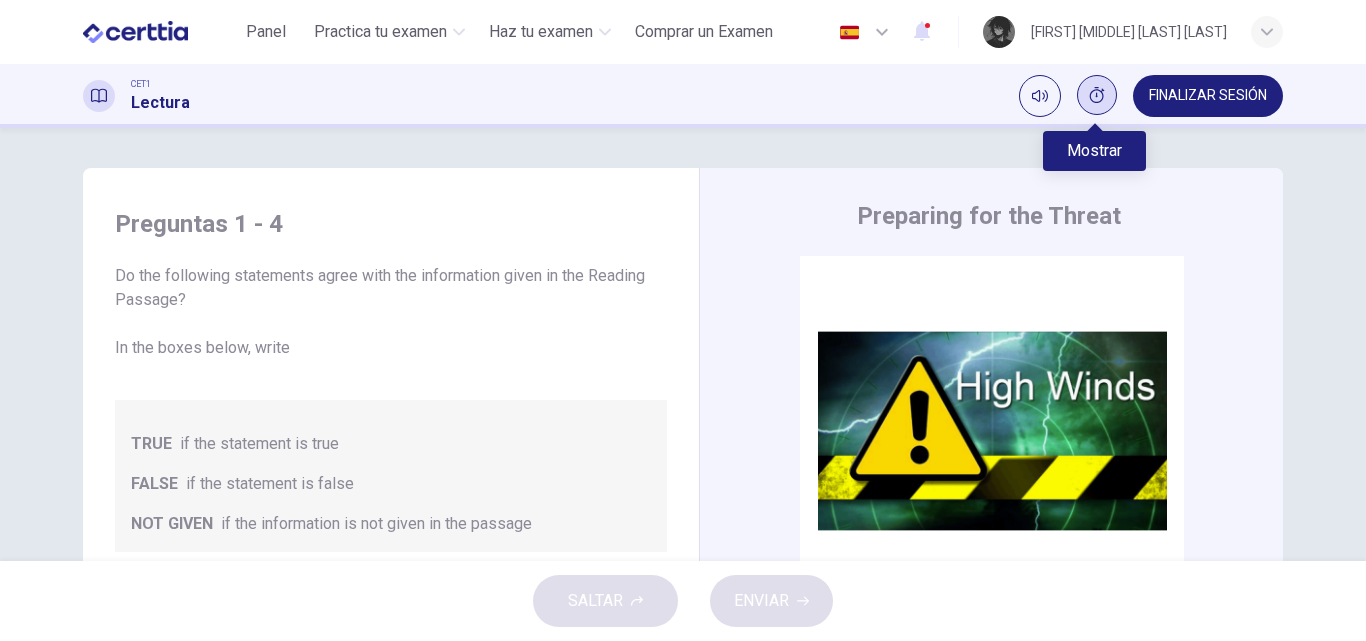 click 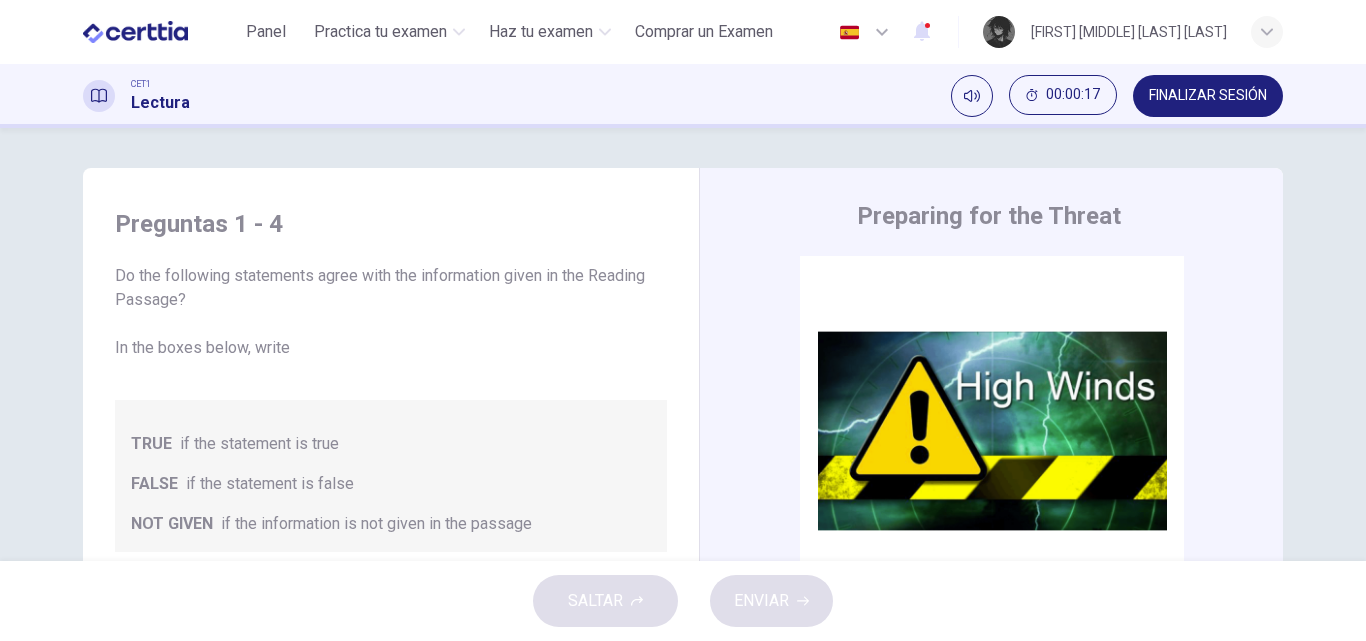 click on "FINALIZAR SESIÓN" at bounding box center (1208, 96) 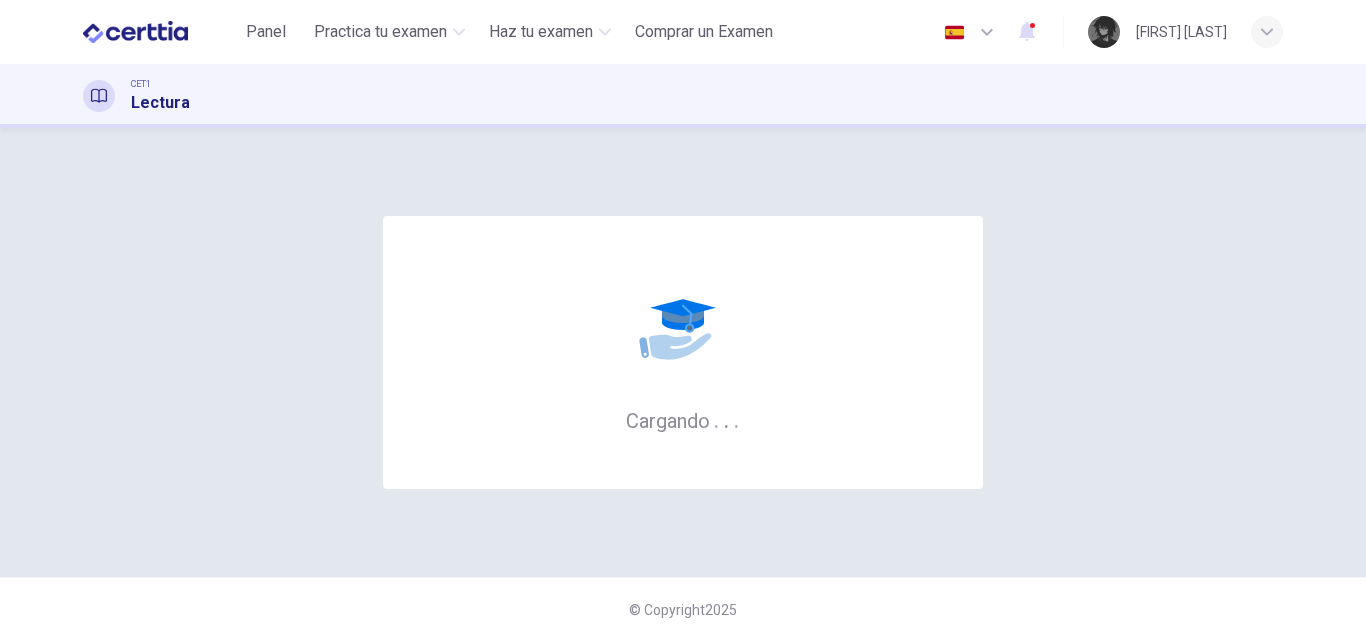 scroll, scrollTop: 0, scrollLeft: 0, axis: both 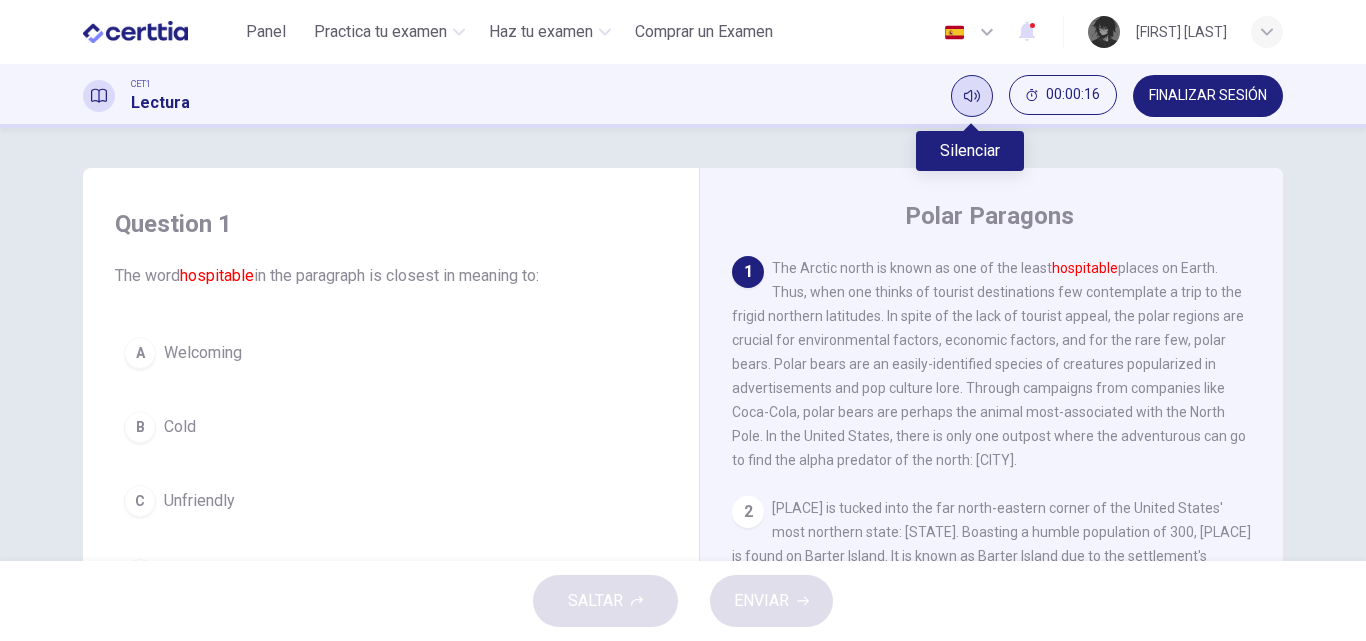 click 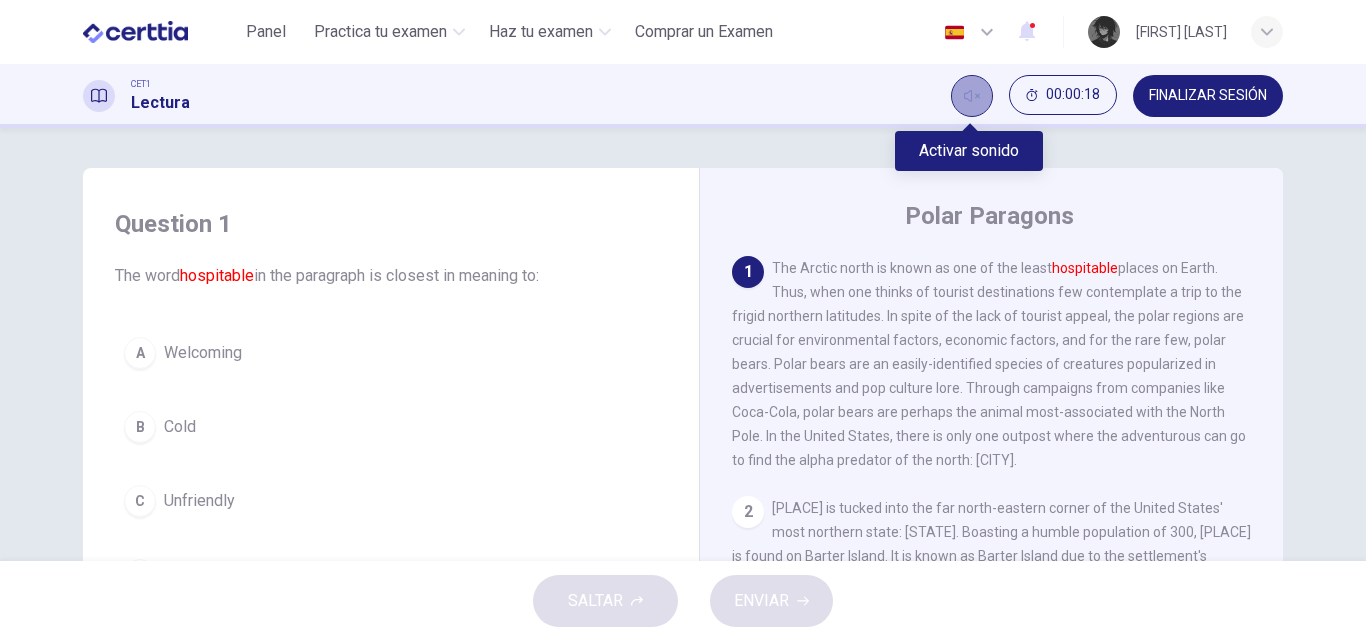 click 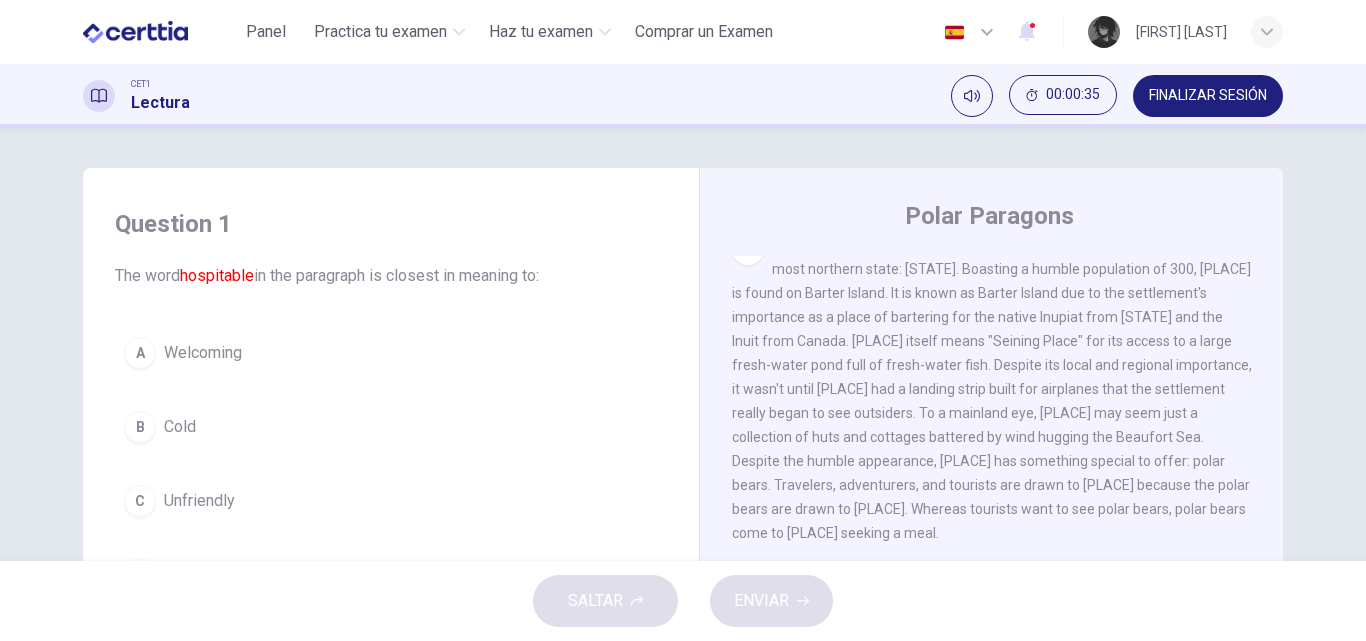 scroll, scrollTop: 0, scrollLeft: 0, axis: both 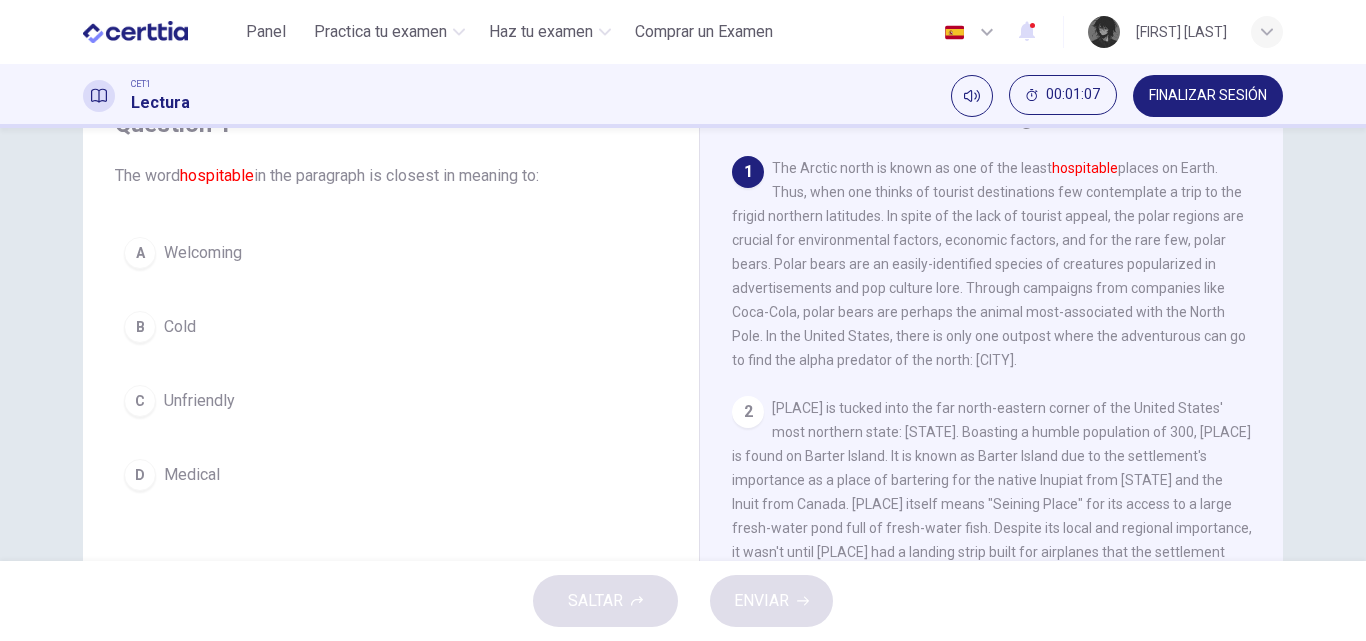 click on "Cold" at bounding box center (180, 327) 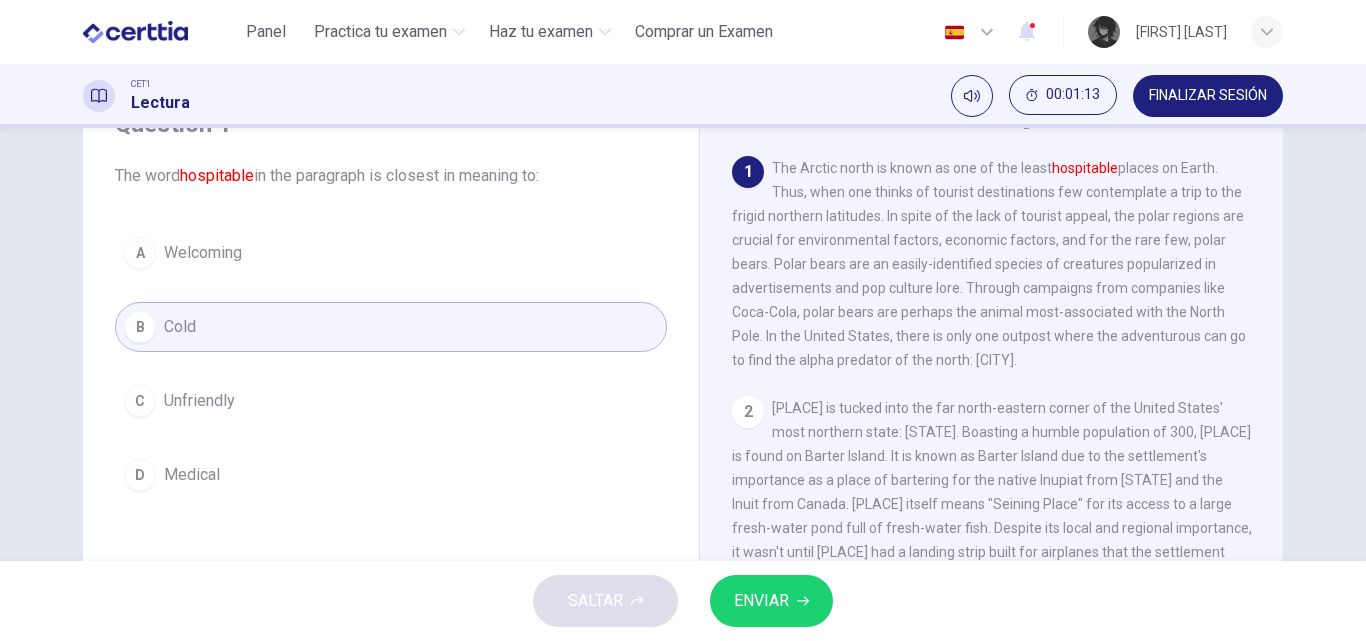 scroll, scrollTop: 0, scrollLeft: 0, axis: both 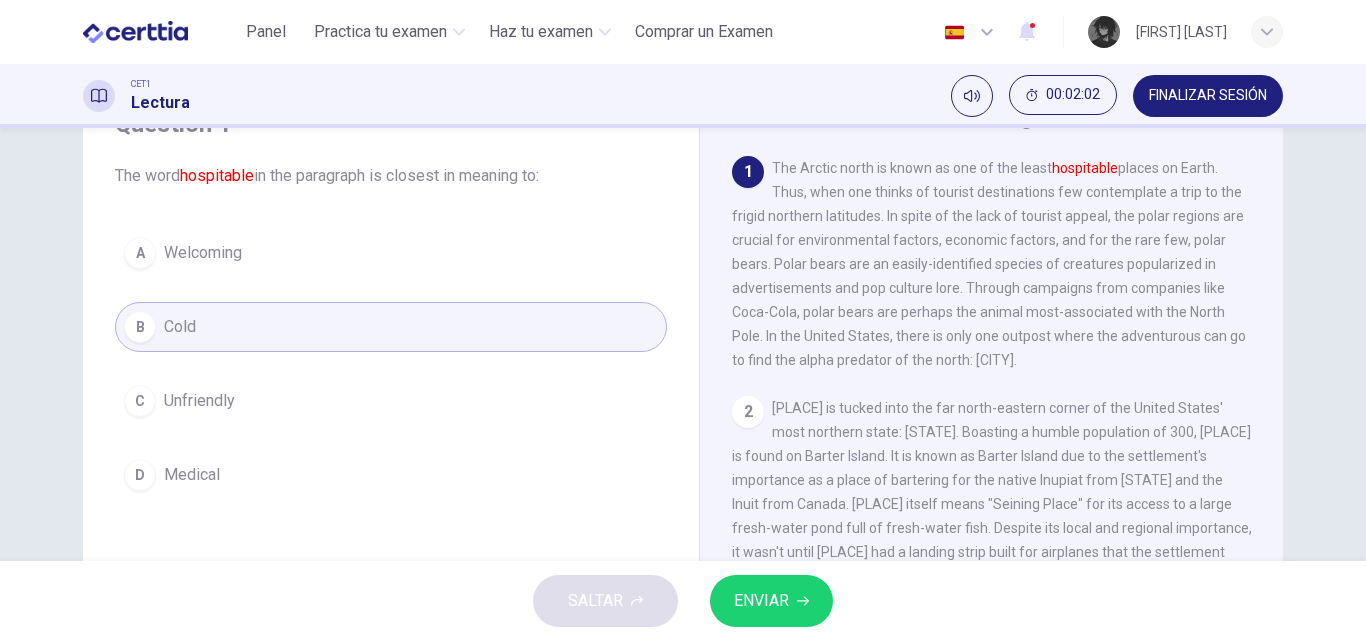 click on "D Medical" at bounding box center (391, 475) 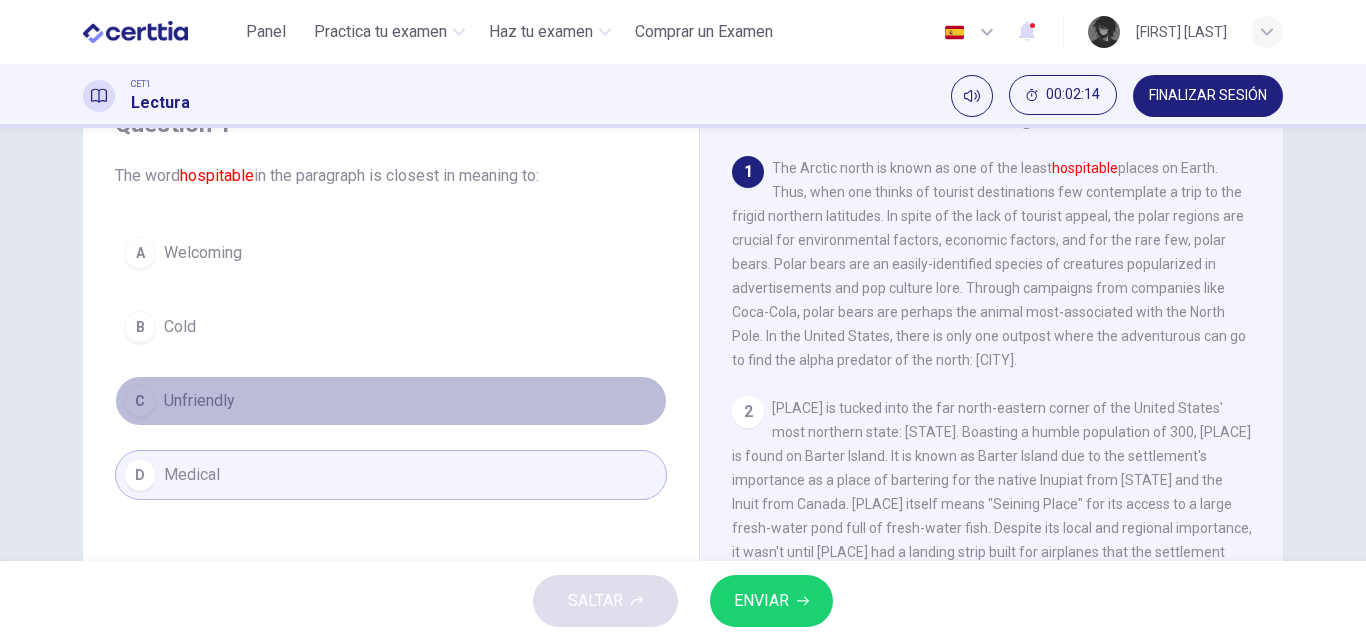 click on "C Unfriendly" at bounding box center (391, 401) 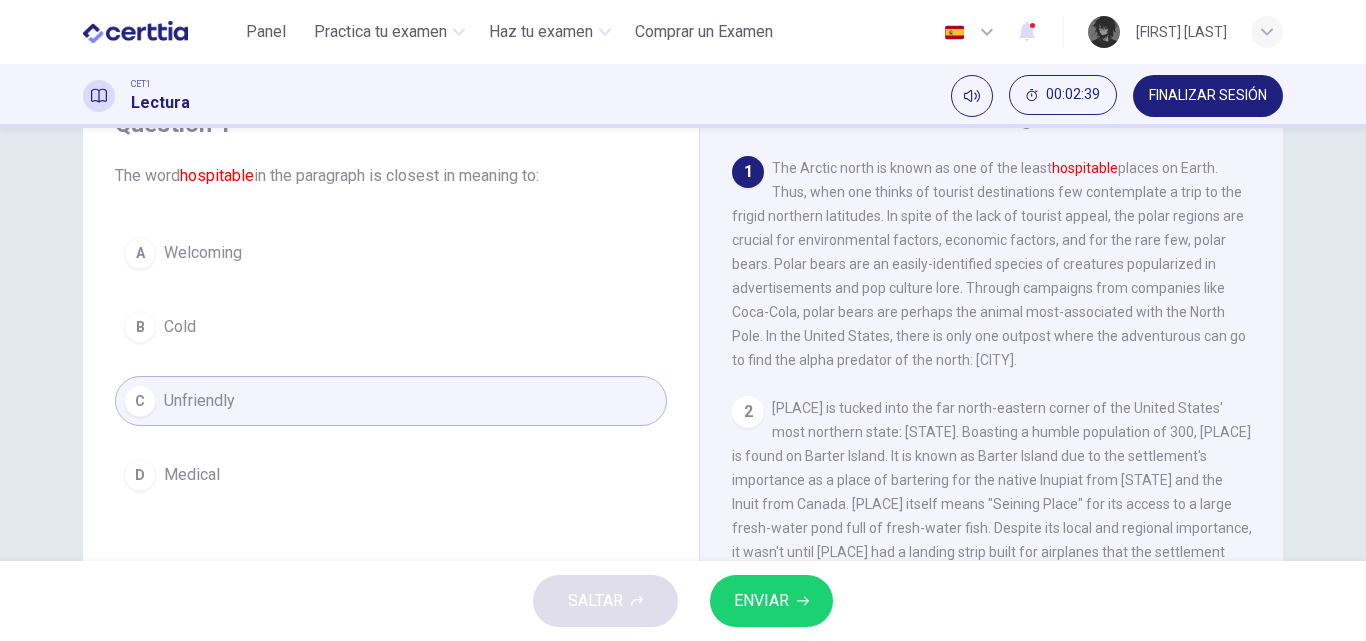 scroll, scrollTop: 100, scrollLeft: 0, axis: vertical 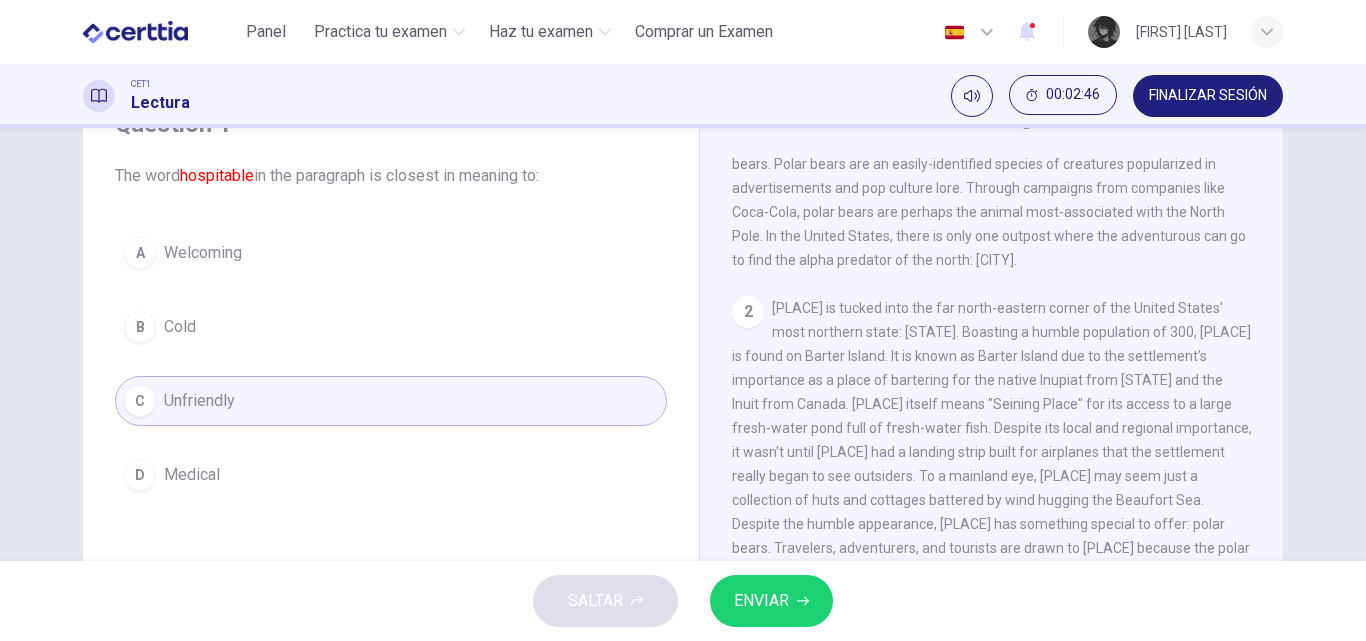 click 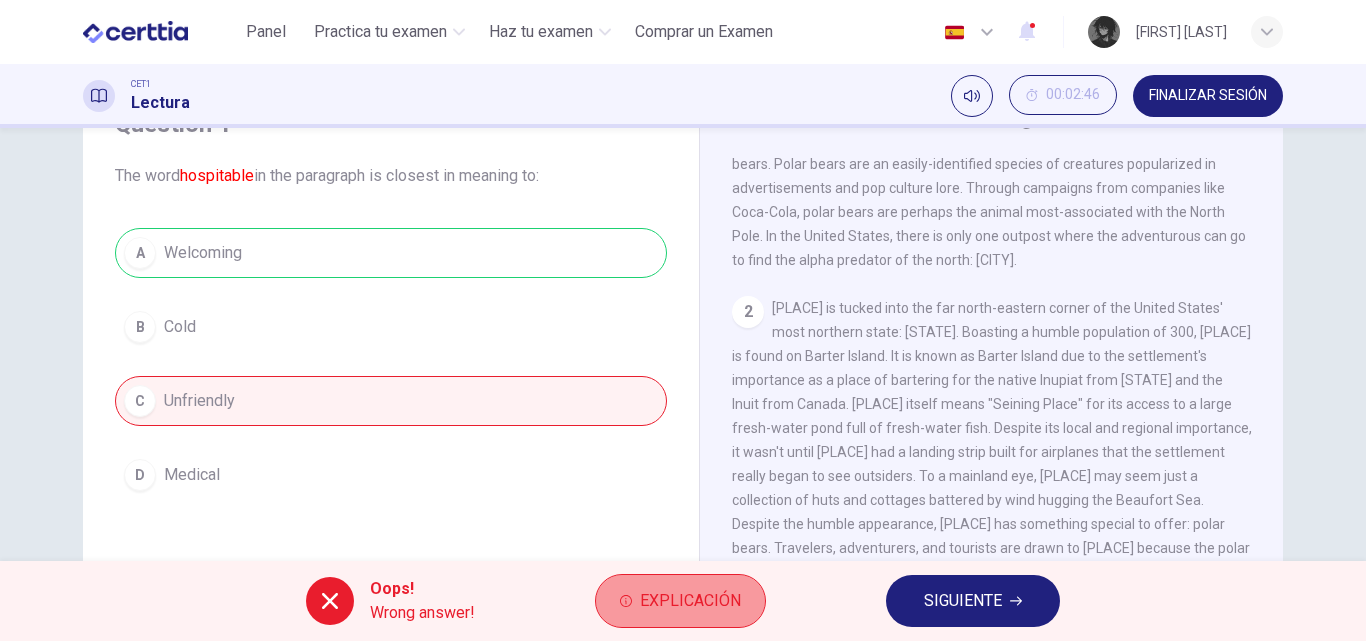 click on "Explicación" at bounding box center (690, 601) 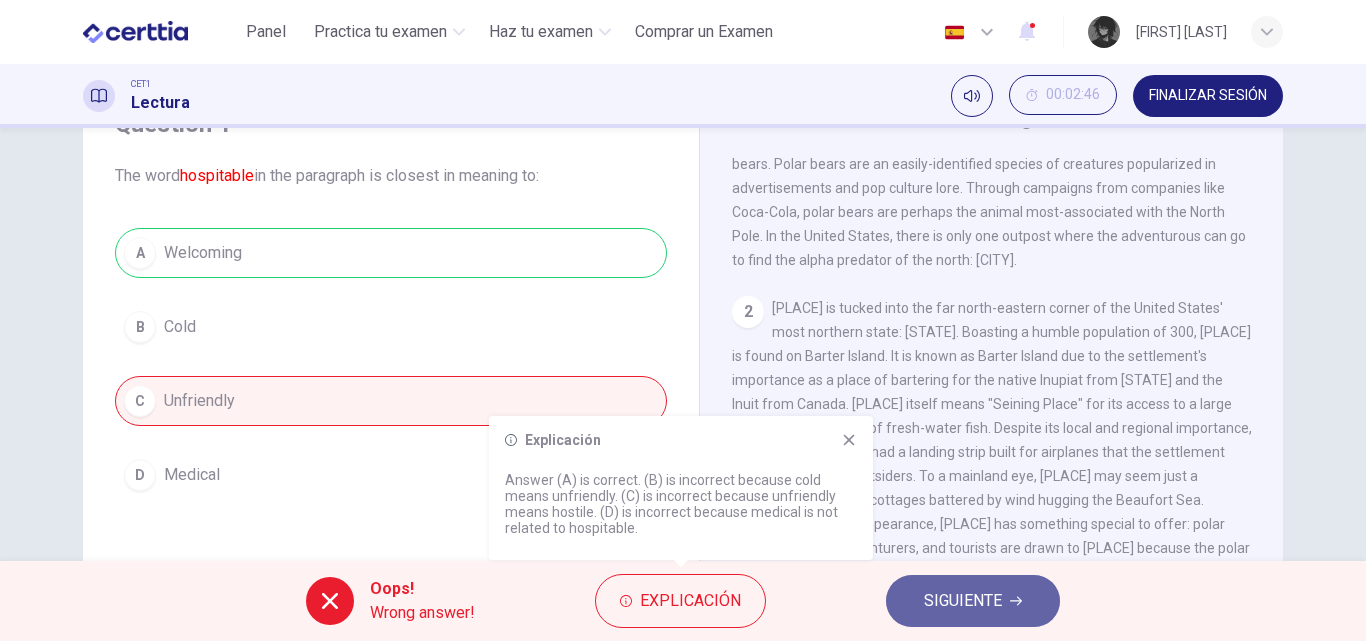 click on "SIGUIENTE" at bounding box center [963, 601] 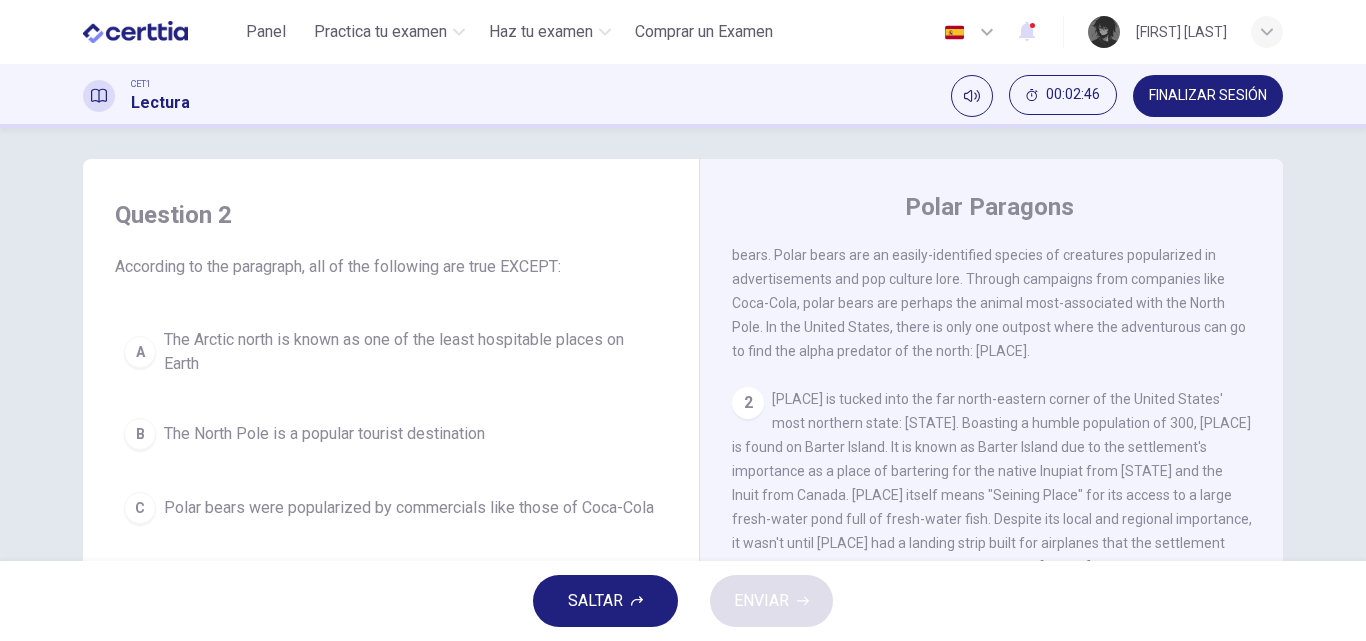 scroll, scrollTop: 0, scrollLeft: 0, axis: both 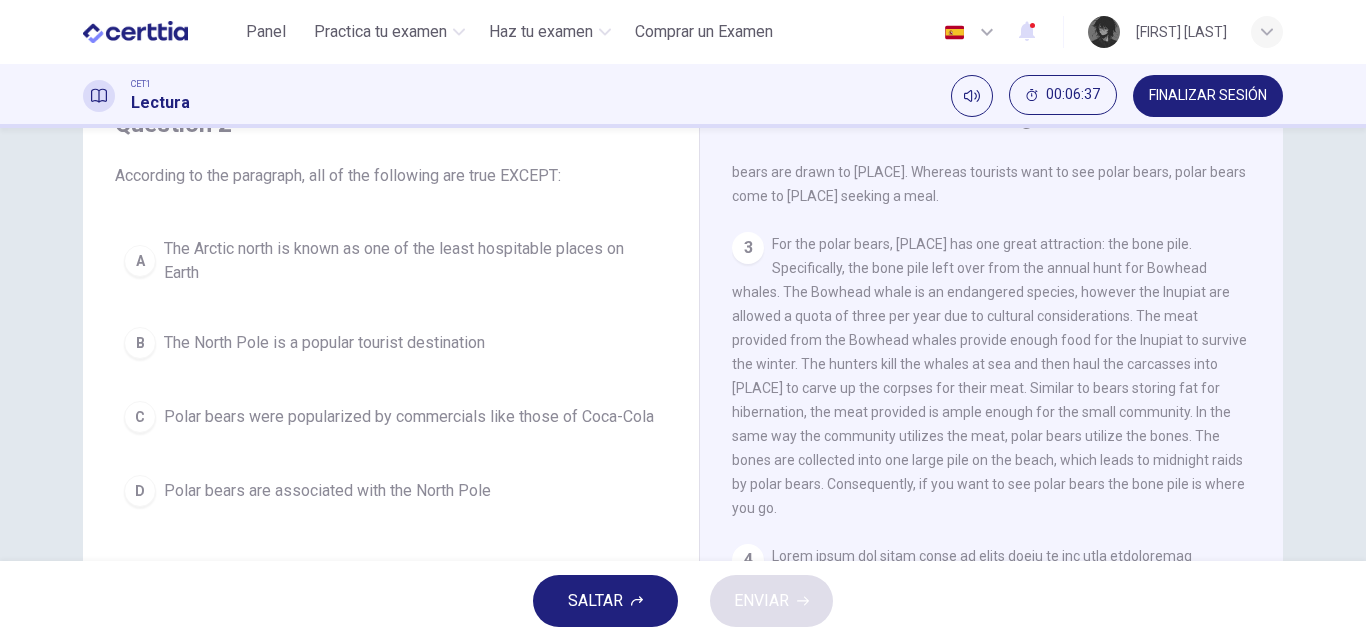 click on "The North Pole is a popular tourist destination" at bounding box center [324, 343] 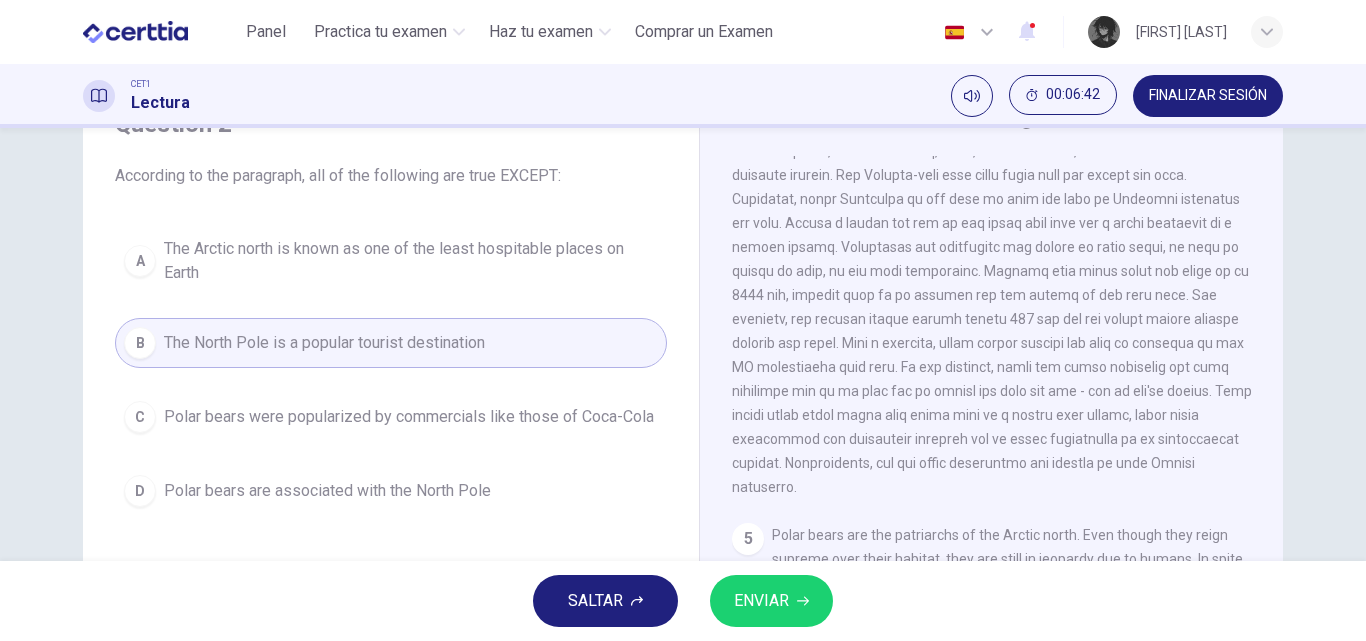scroll, scrollTop: 963, scrollLeft: 0, axis: vertical 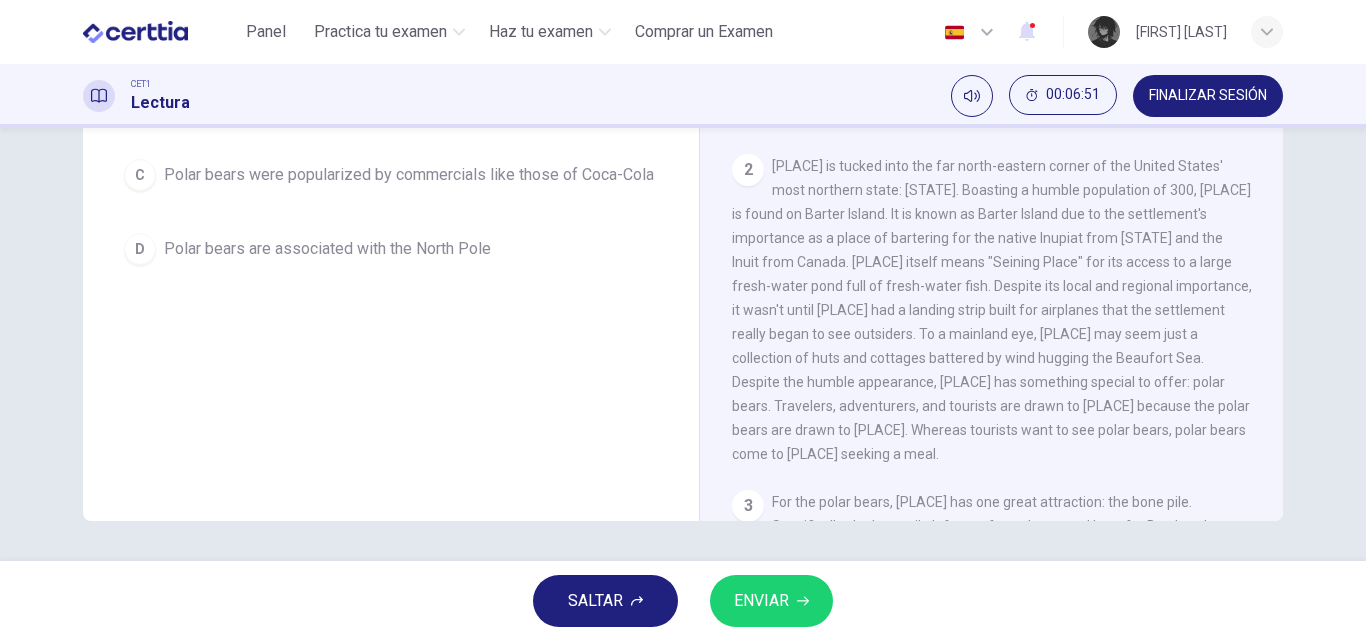 click on "ENVIAR" at bounding box center [771, 601] 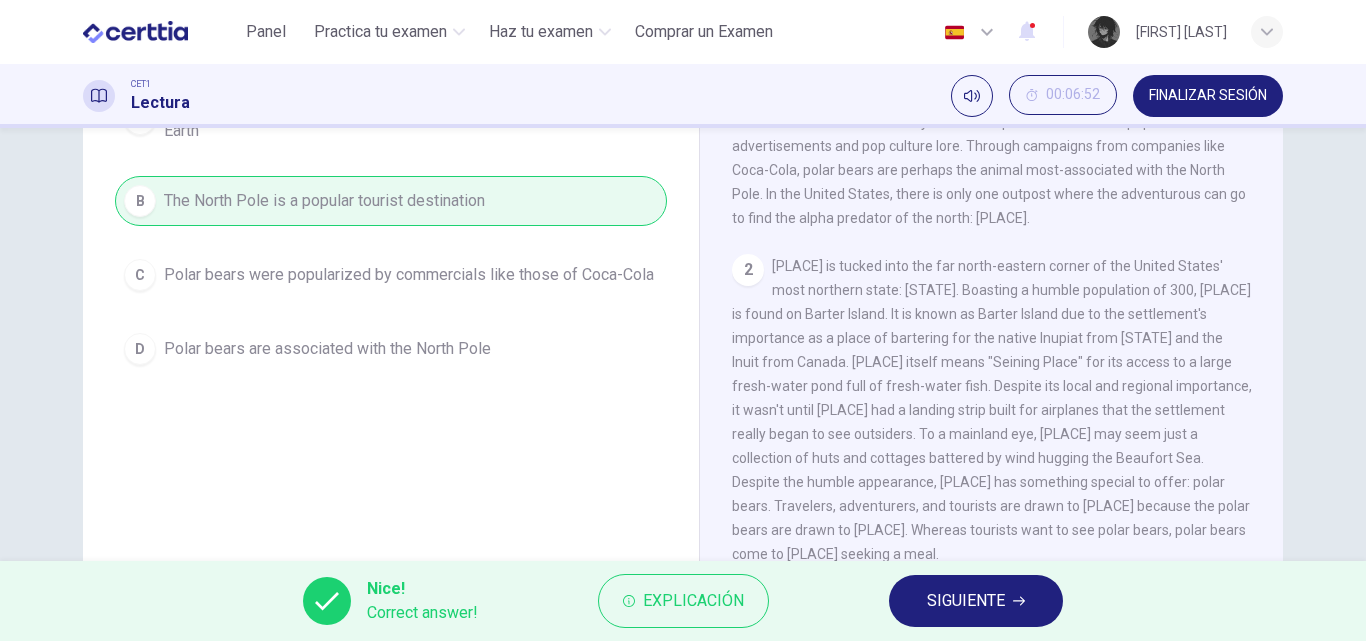 scroll, scrollTop: 142, scrollLeft: 0, axis: vertical 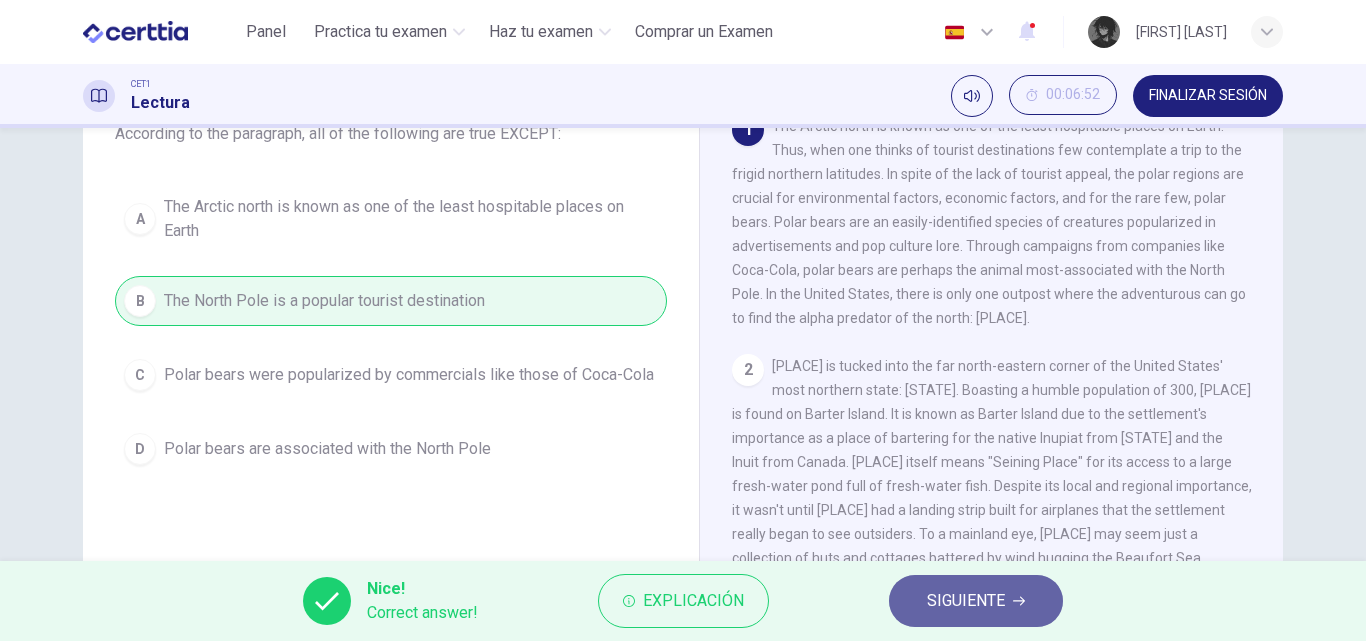 click on "SIGUIENTE" at bounding box center [966, 601] 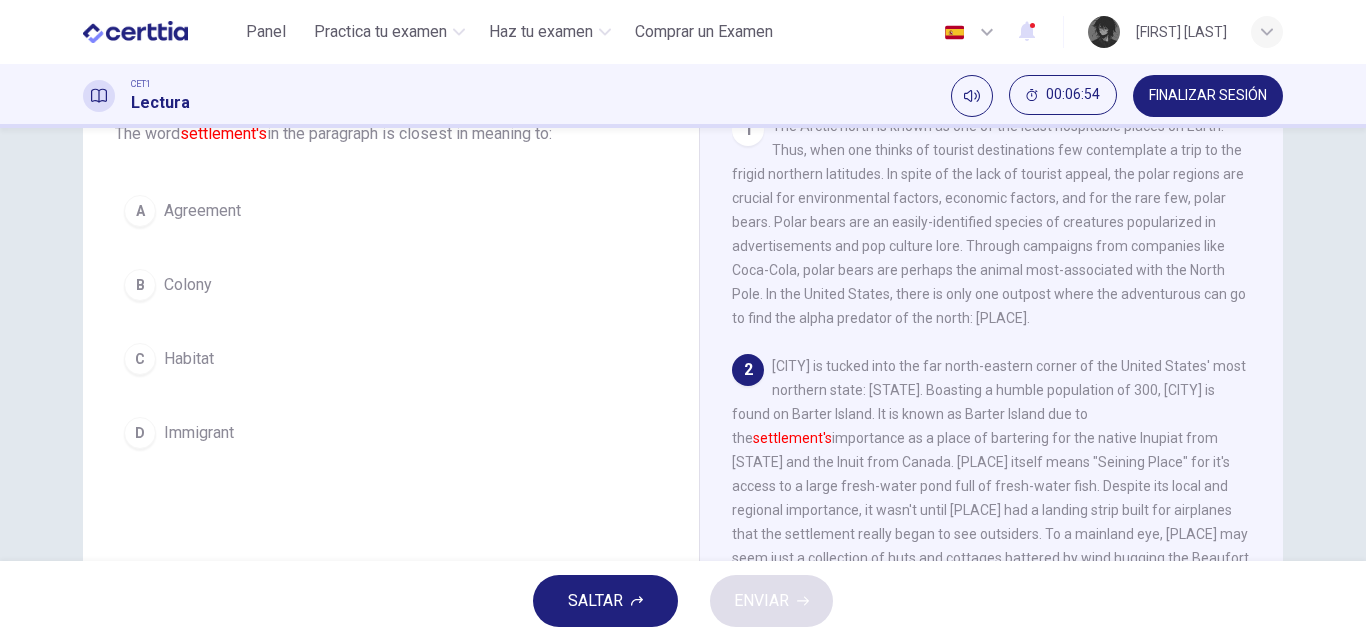 scroll, scrollTop: 42, scrollLeft: 0, axis: vertical 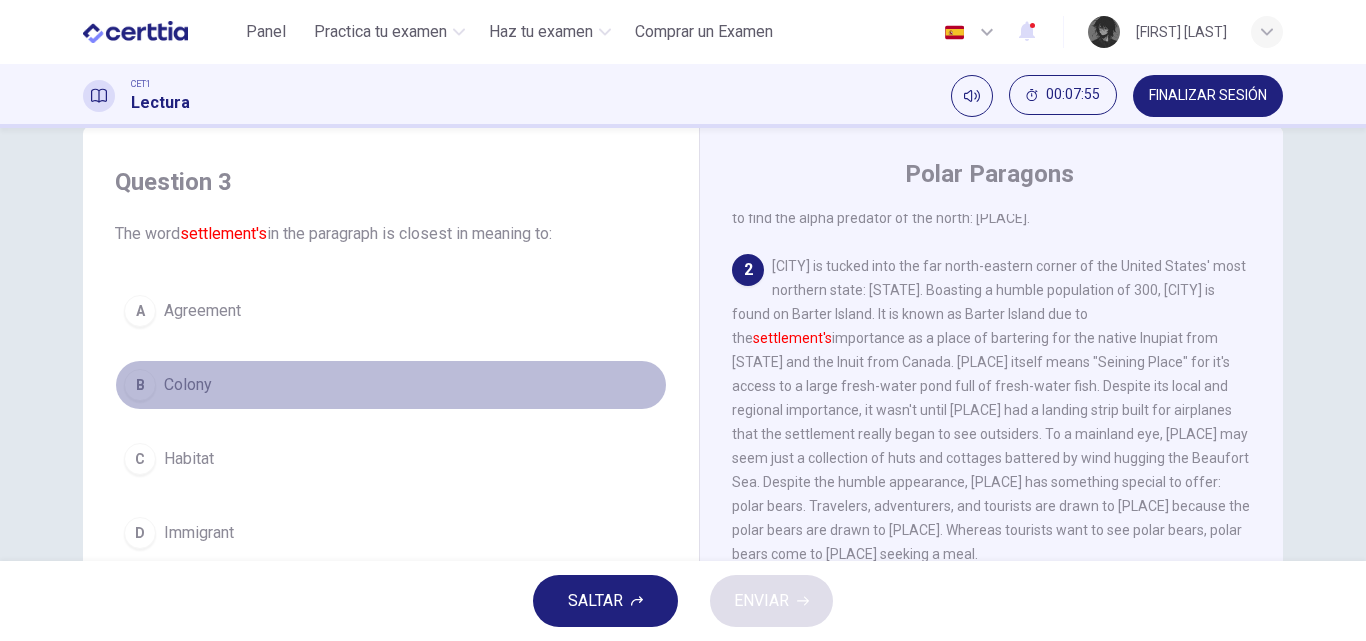 click on "B Colony" at bounding box center (391, 385) 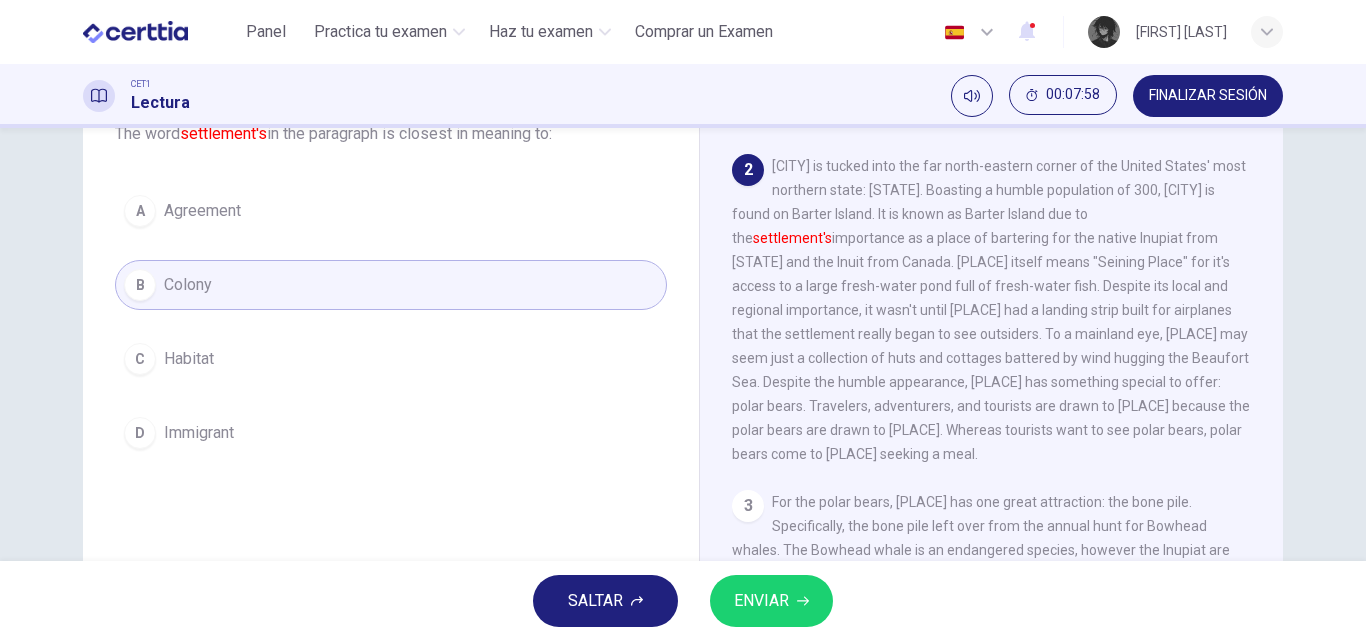 scroll, scrollTop: 42, scrollLeft: 0, axis: vertical 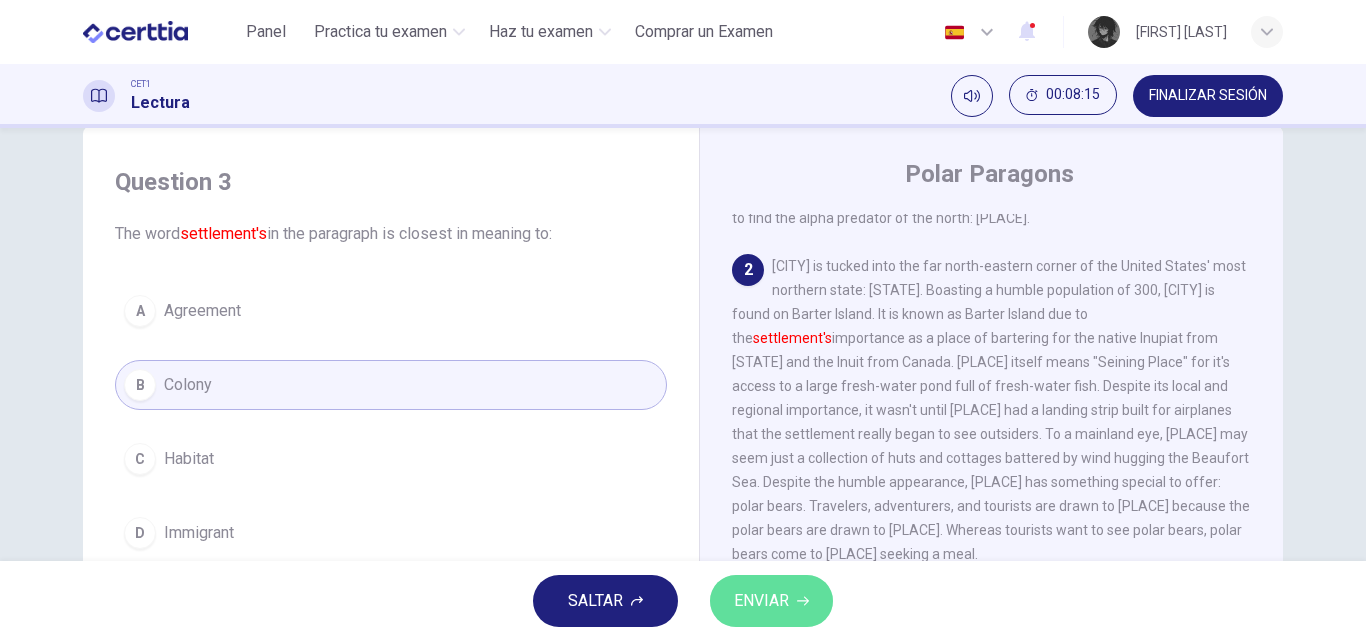 click on "ENVIAR" at bounding box center (771, 601) 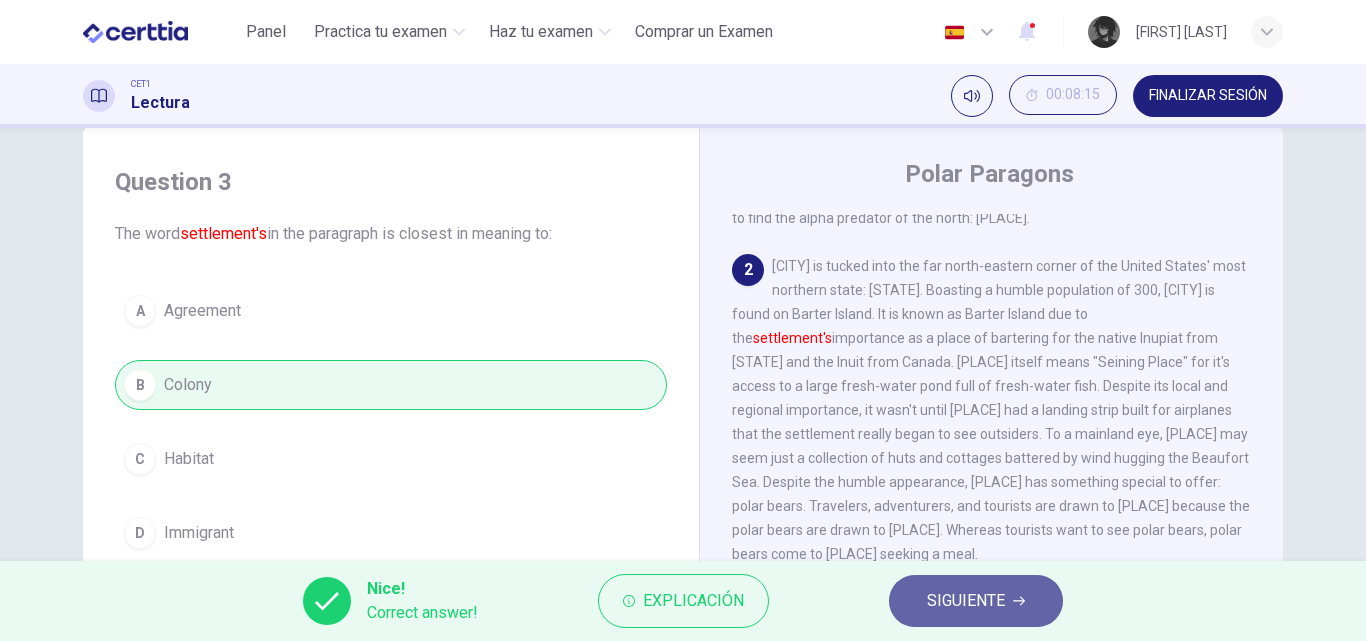 click on "SIGUIENTE" at bounding box center (966, 601) 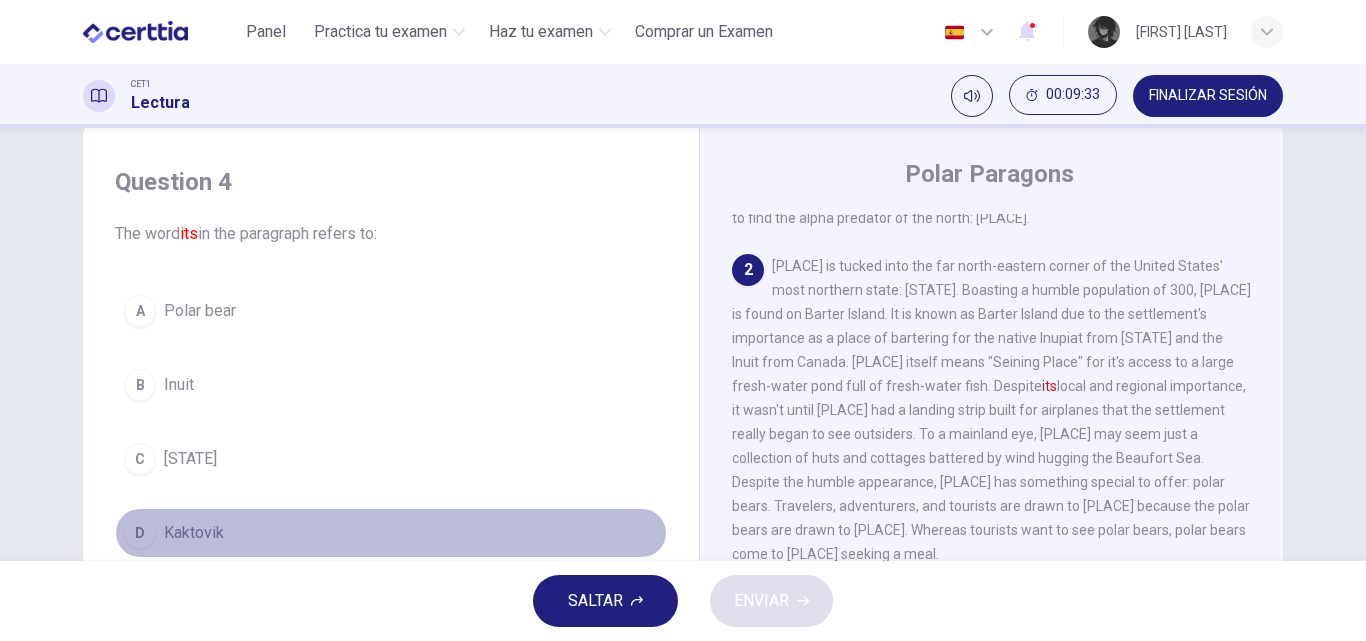 click on "D [CITY]" at bounding box center (391, 533) 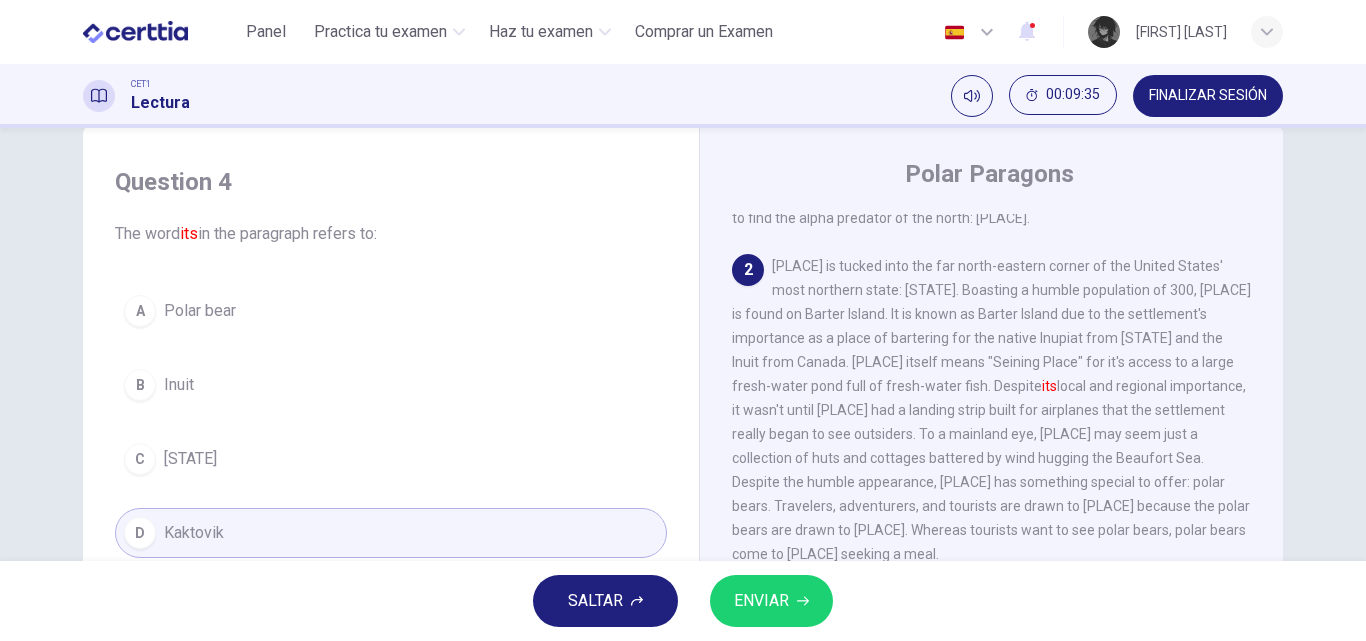 click on "ENVIAR" at bounding box center (761, 601) 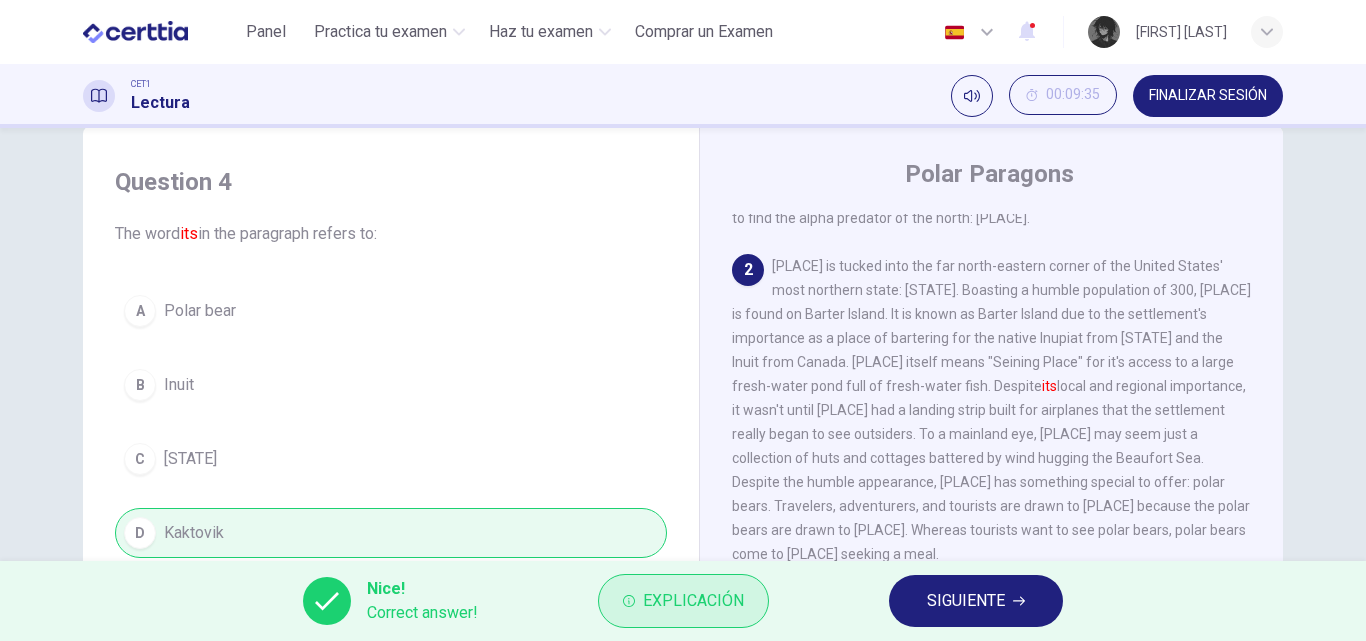 click on "Explicación" at bounding box center [683, 601] 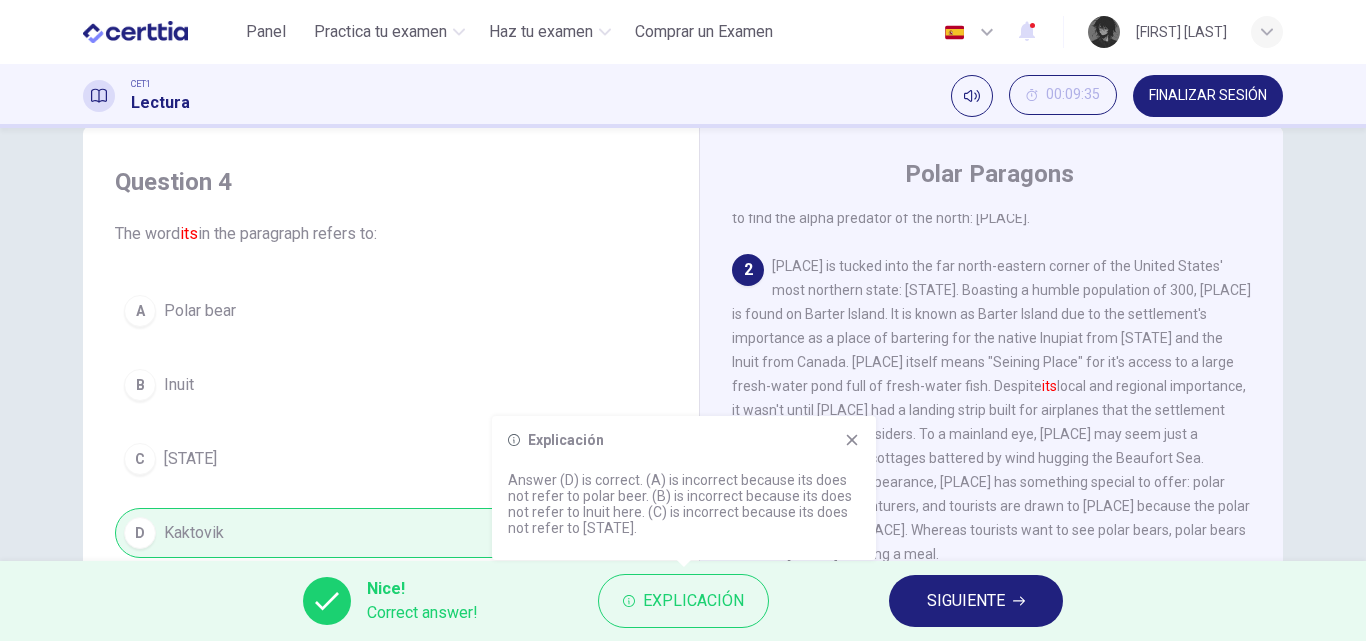 click 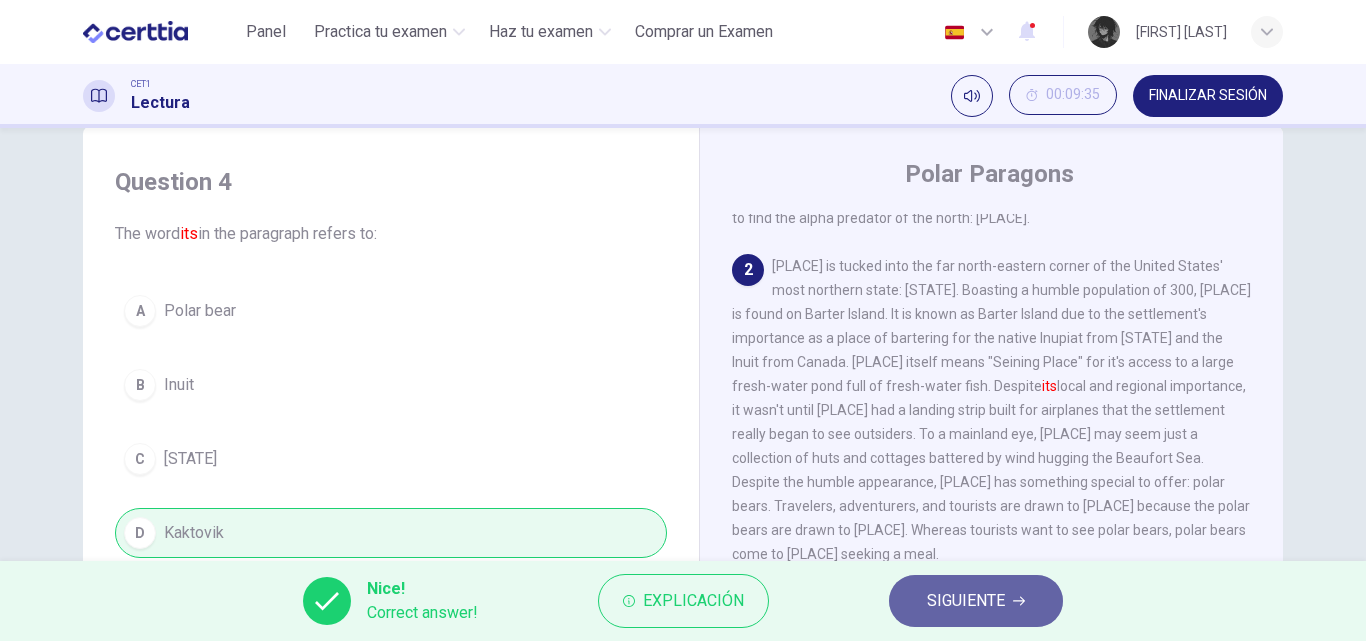 click on "SIGUIENTE" at bounding box center [966, 601] 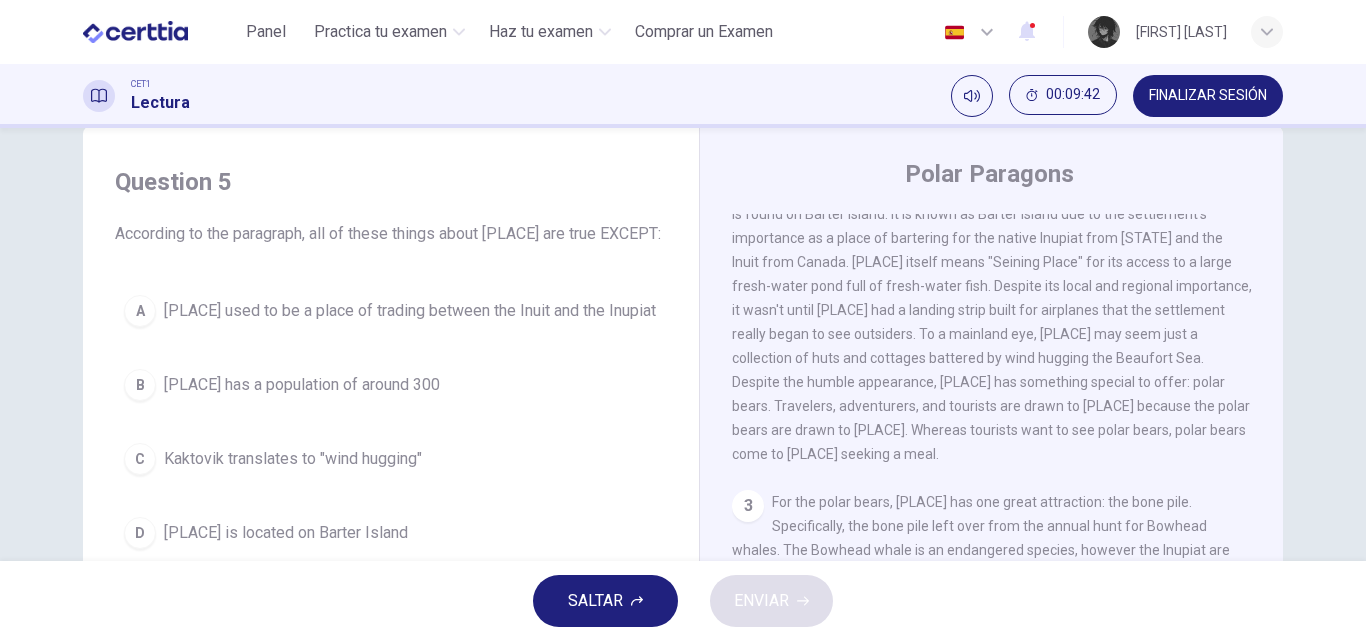 scroll, scrollTop: 200, scrollLeft: 0, axis: vertical 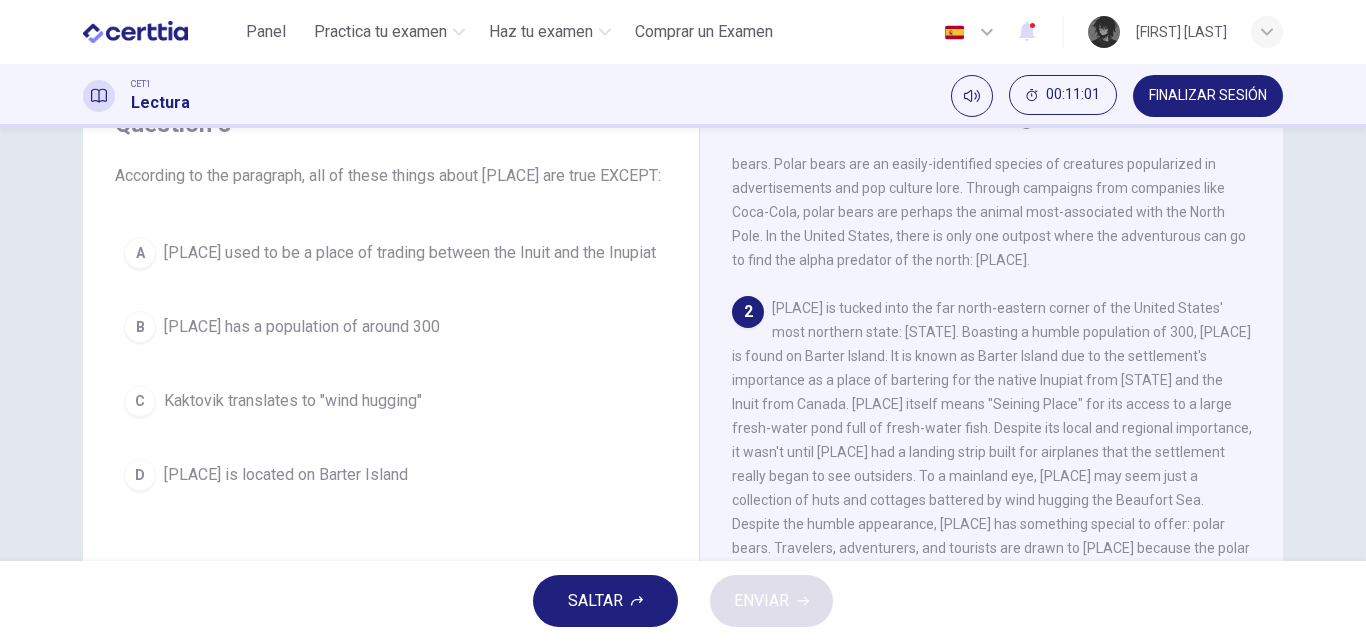 click on "Kaktovik translates to "wind hugging"" at bounding box center [293, 401] 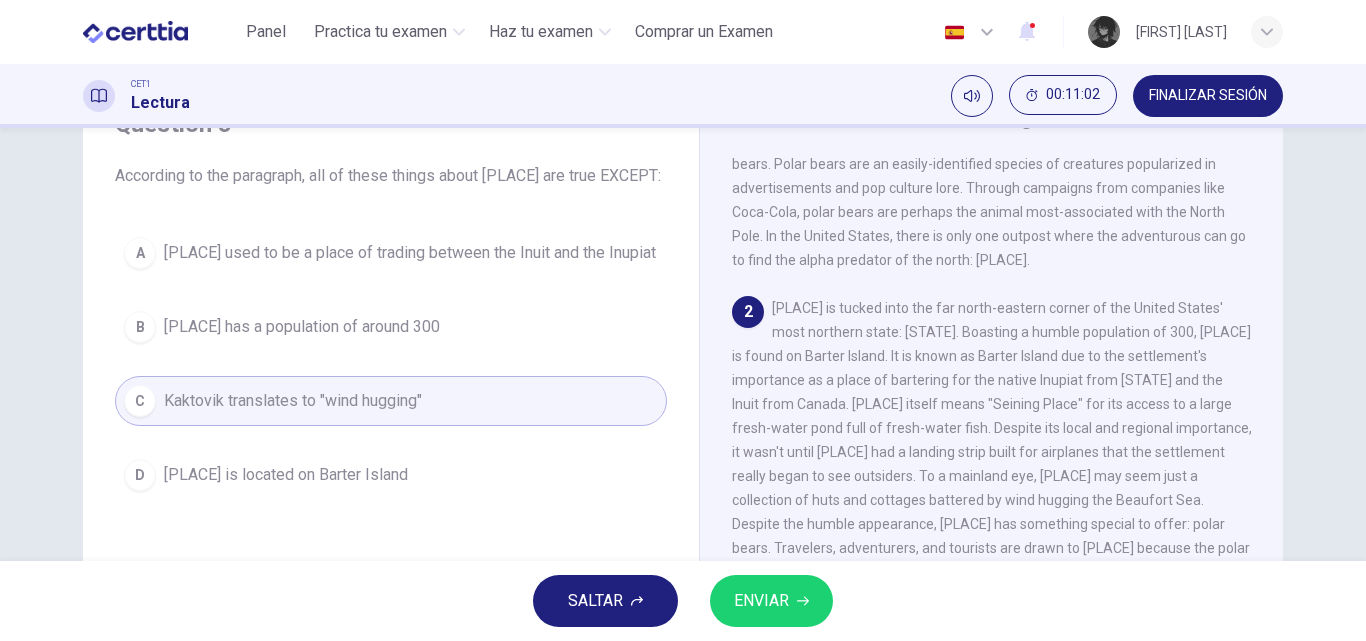 click on "ENVIAR" at bounding box center [771, 601] 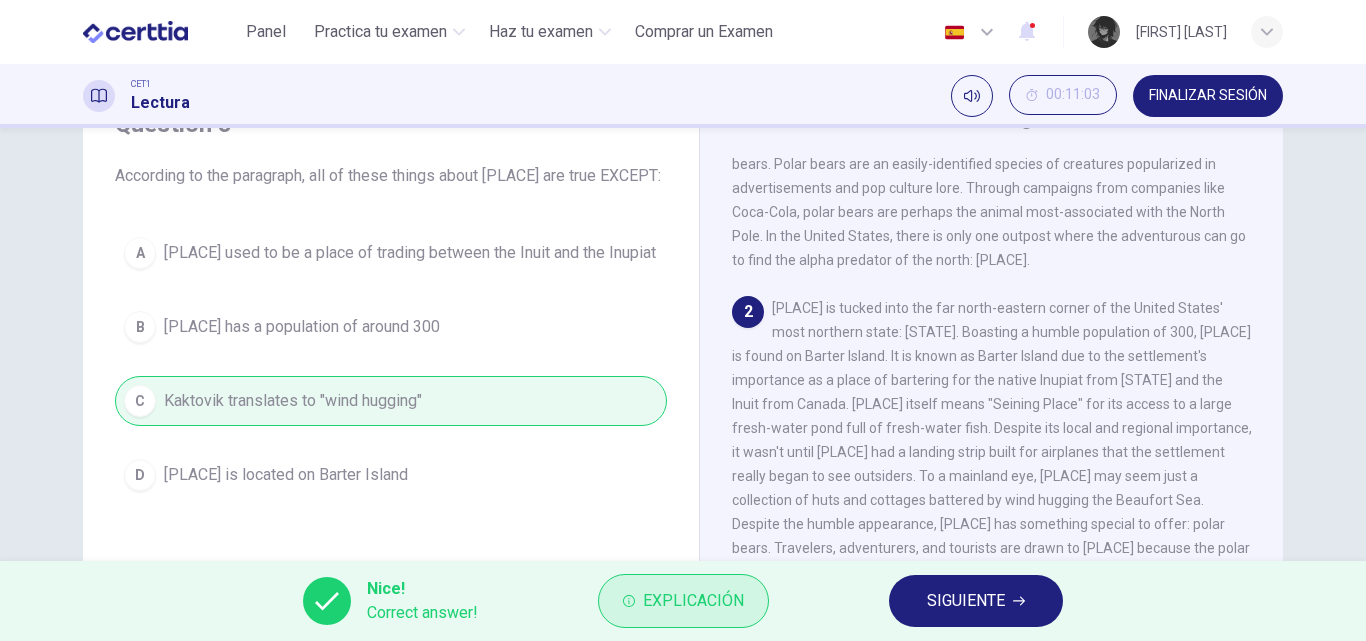 click on "Explicación" at bounding box center [693, 601] 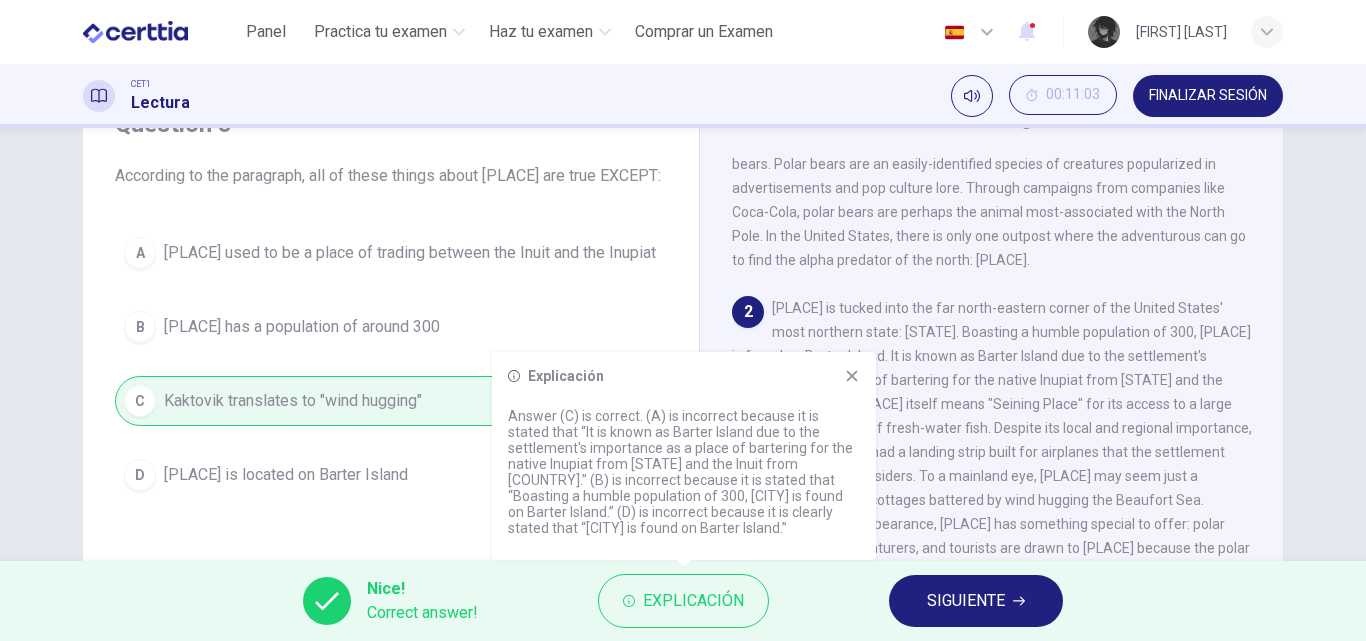 click 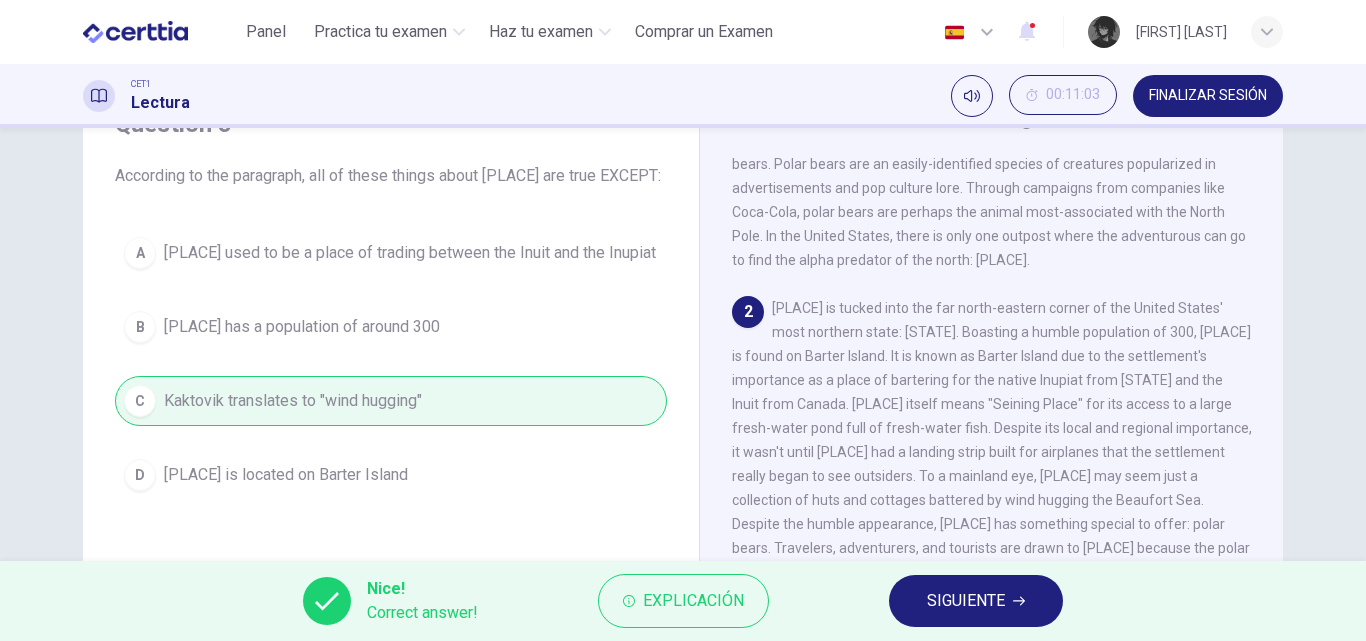 click on "SIGUIENTE" at bounding box center [976, 601] 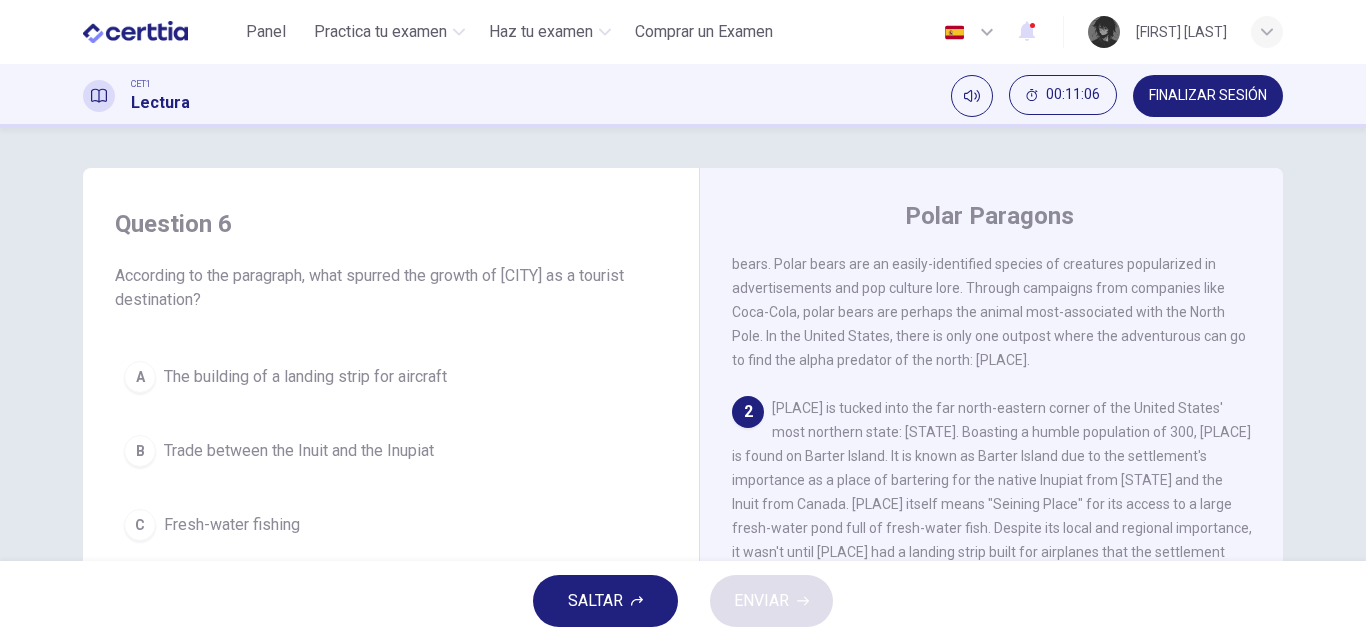 scroll, scrollTop: 100, scrollLeft: 0, axis: vertical 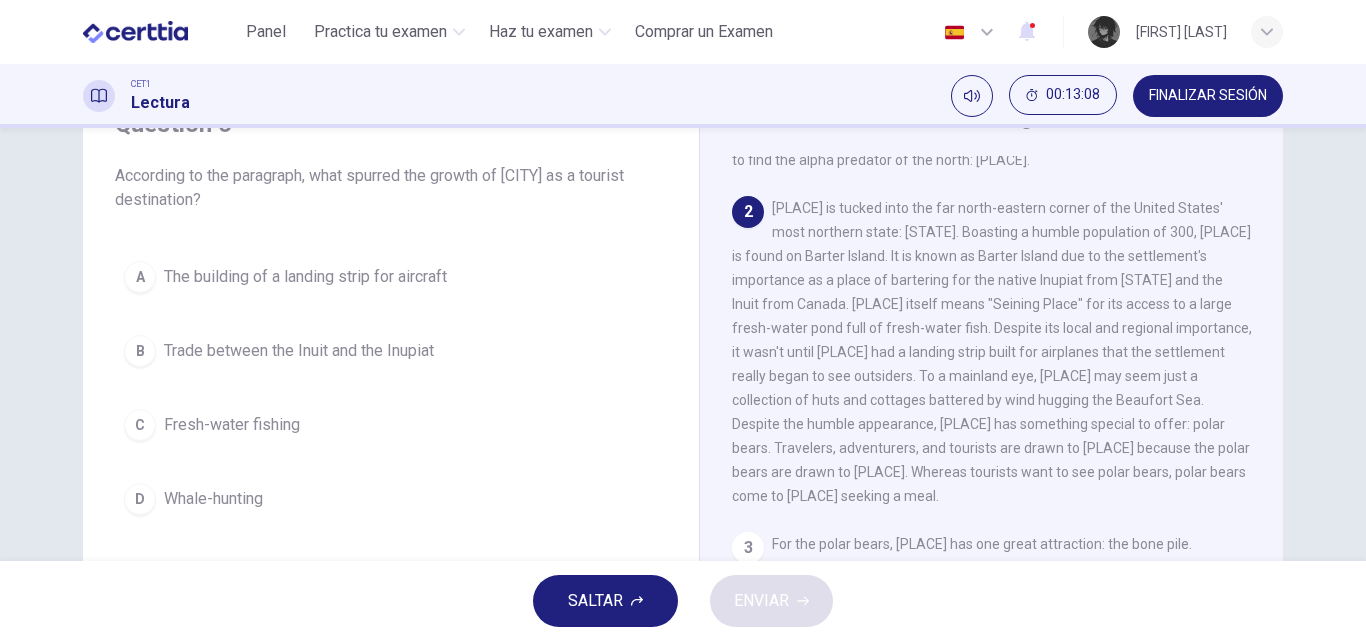 drag, startPoint x: 308, startPoint y: 174, endPoint x: 564, endPoint y: 176, distance: 256.0078 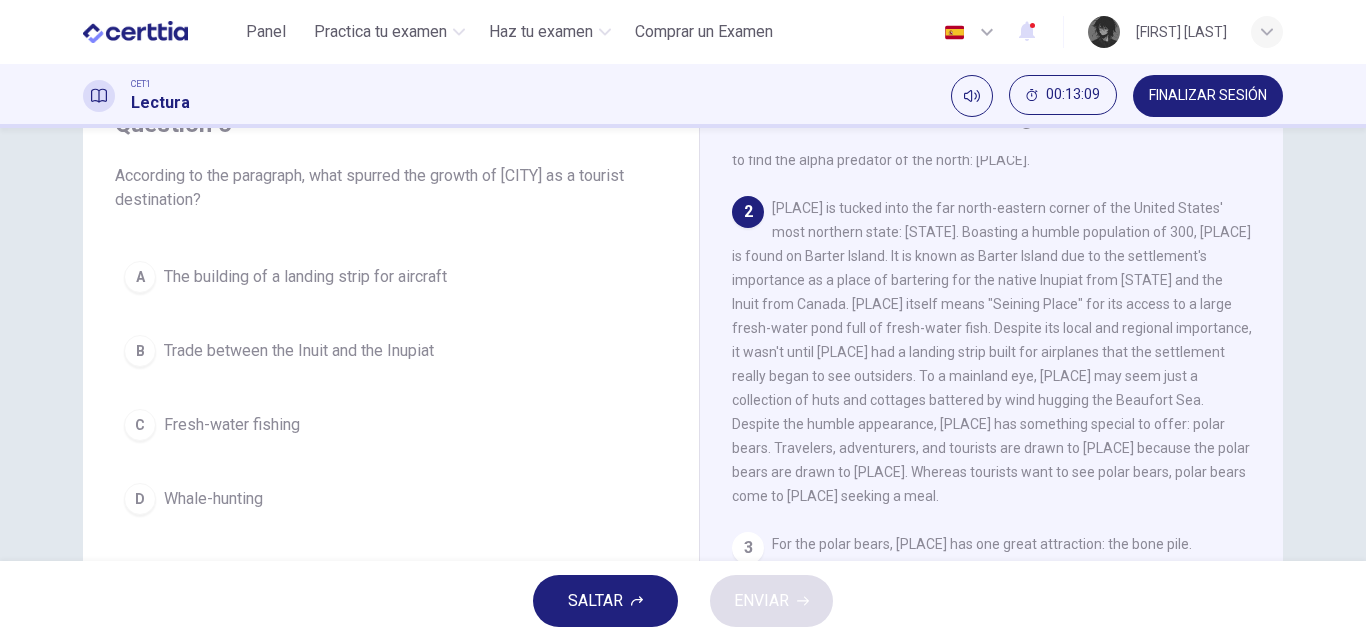 drag, startPoint x: 574, startPoint y: 174, endPoint x: 480, endPoint y: 183, distance: 94.42987 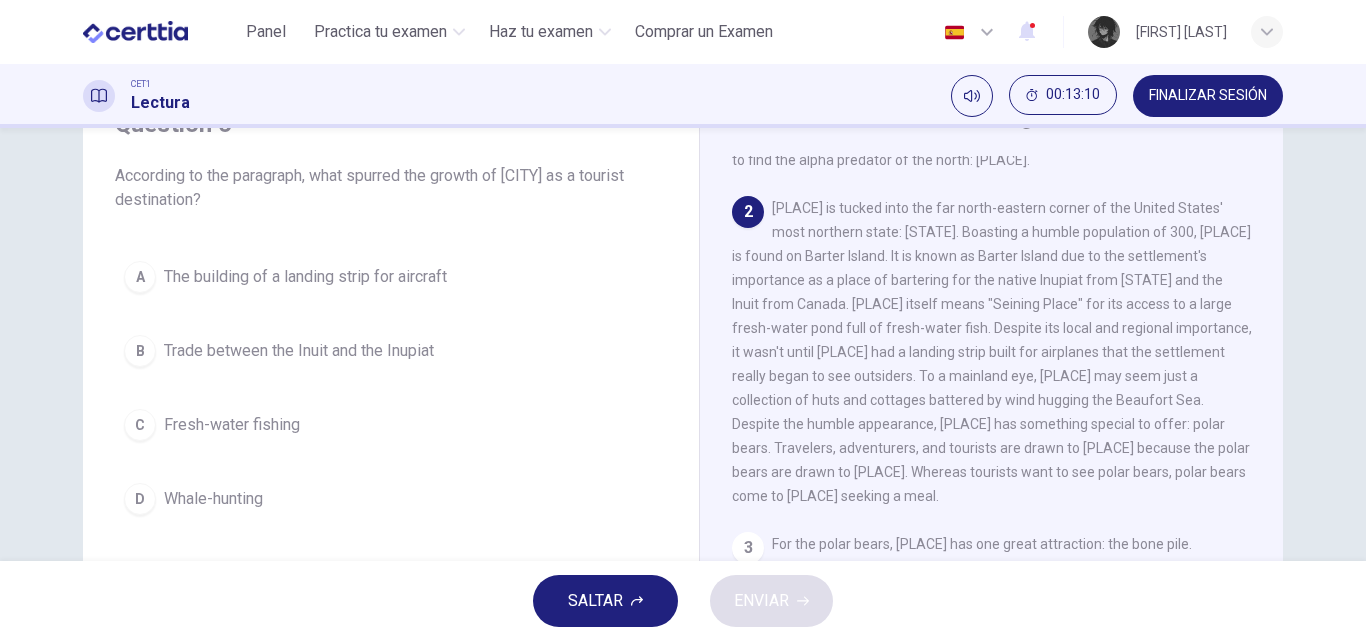 scroll, scrollTop: 0, scrollLeft: 0, axis: both 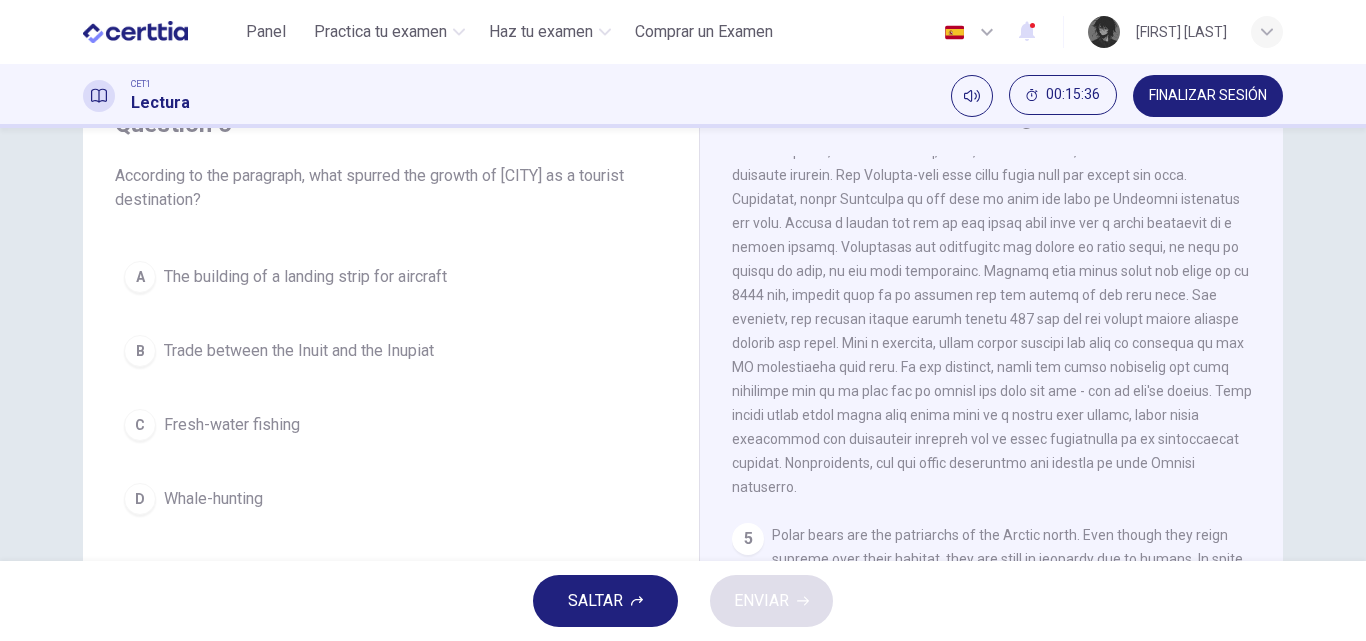 drag, startPoint x: 305, startPoint y: 504, endPoint x: 1159, endPoint y: 383, distance: 862.5294 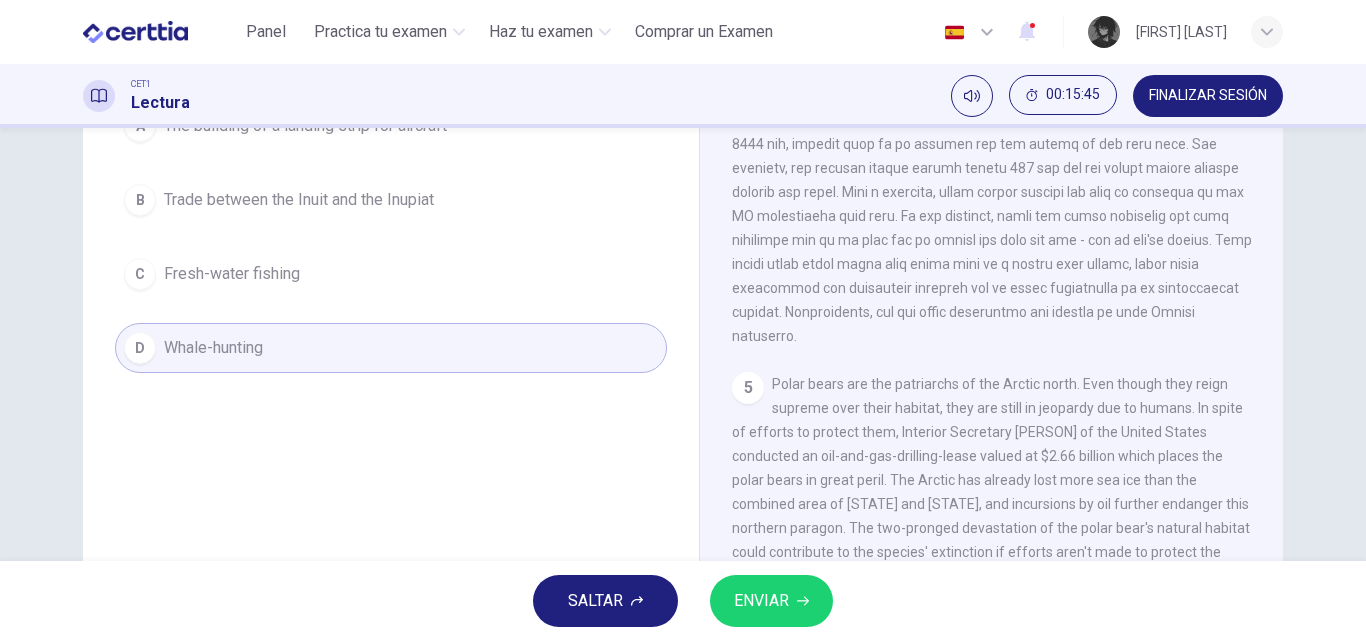 scroll, scrollTop: 142, scrollLeft: 0, axis: vertical 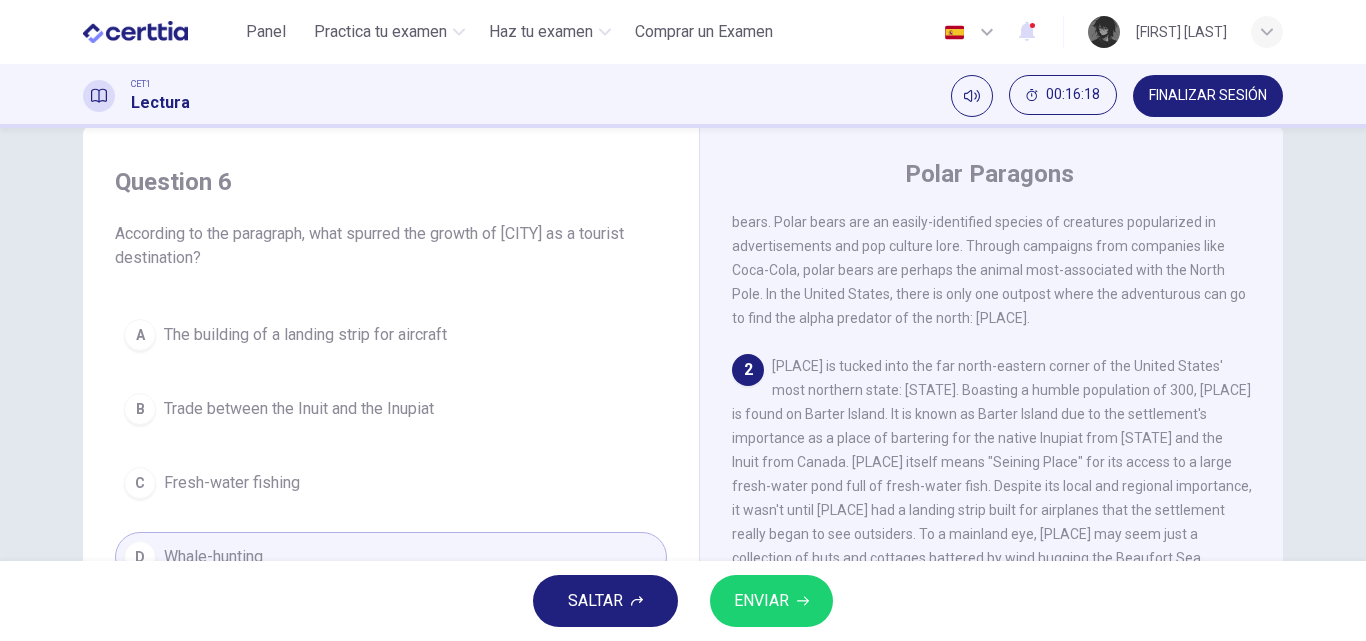 click on "C Fresh-water fishing" at bounding box center (391, 483) 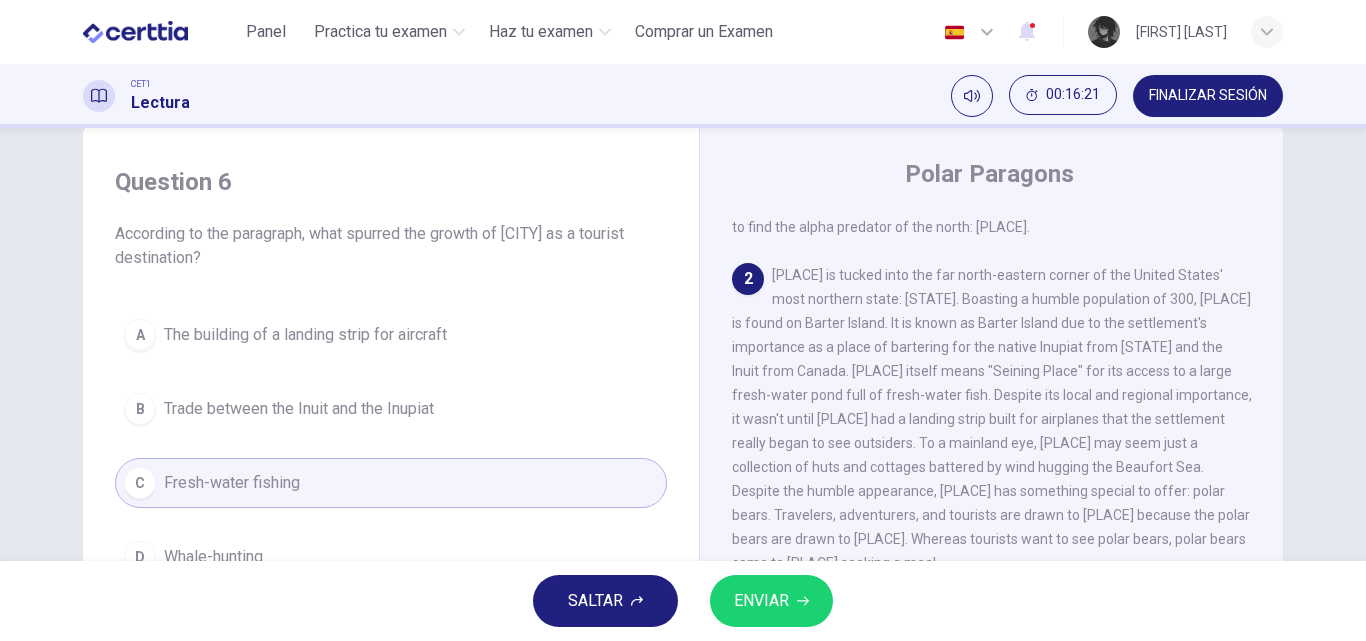 scroll, scrollTop: 200, scrollLeft: 0, axis: vertical 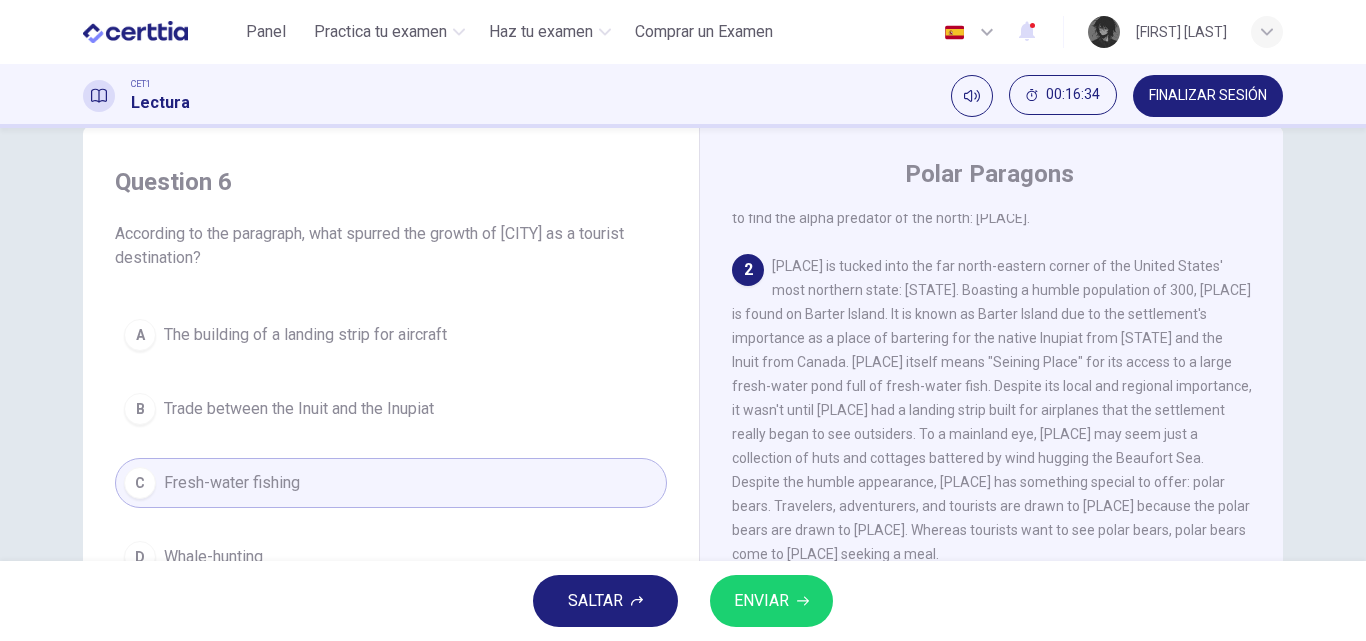 click on "The building of a landing strip for aircraft" at bounding box center [305, 335] 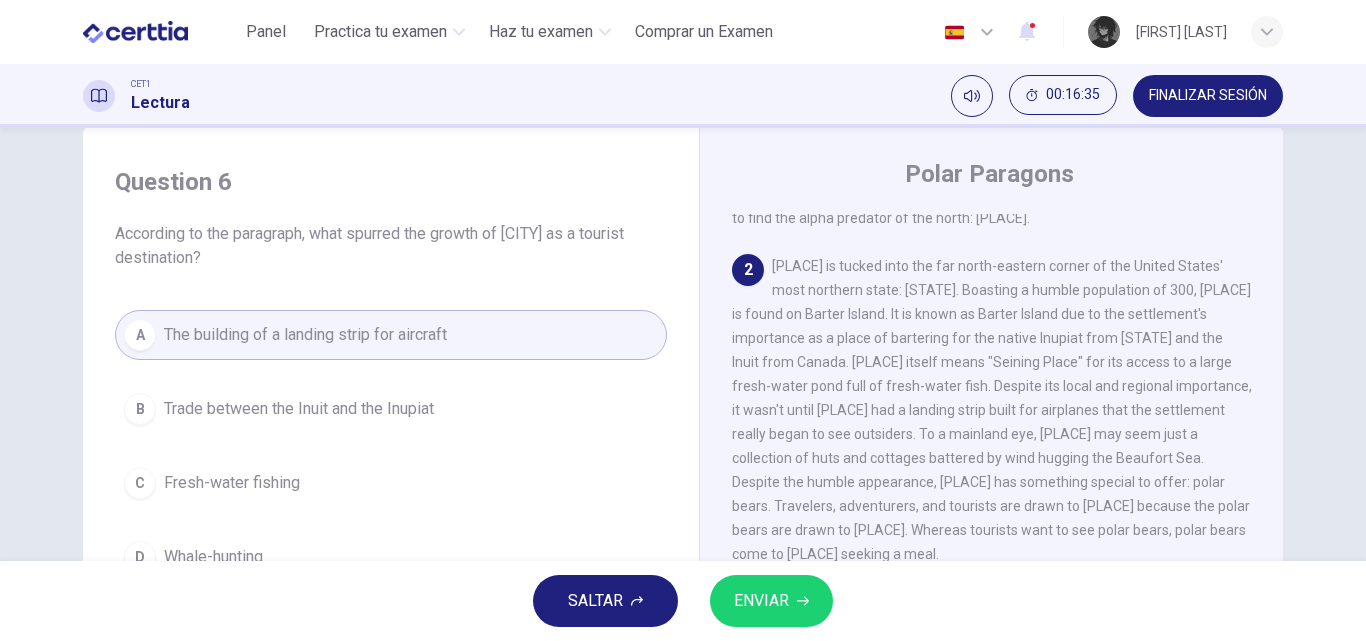 click on "ENVIAR" at bounding box center [761, 601] 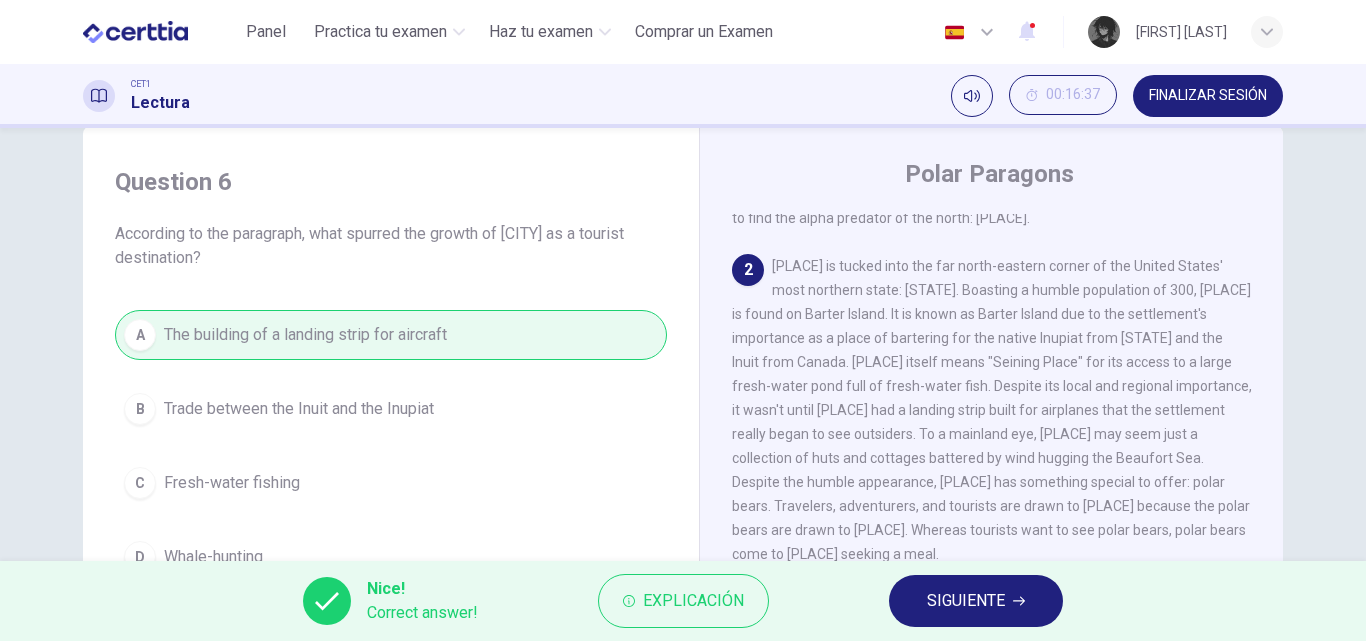 scroll, scrollTop: 142, scrollLeft: 0, axis: vertical 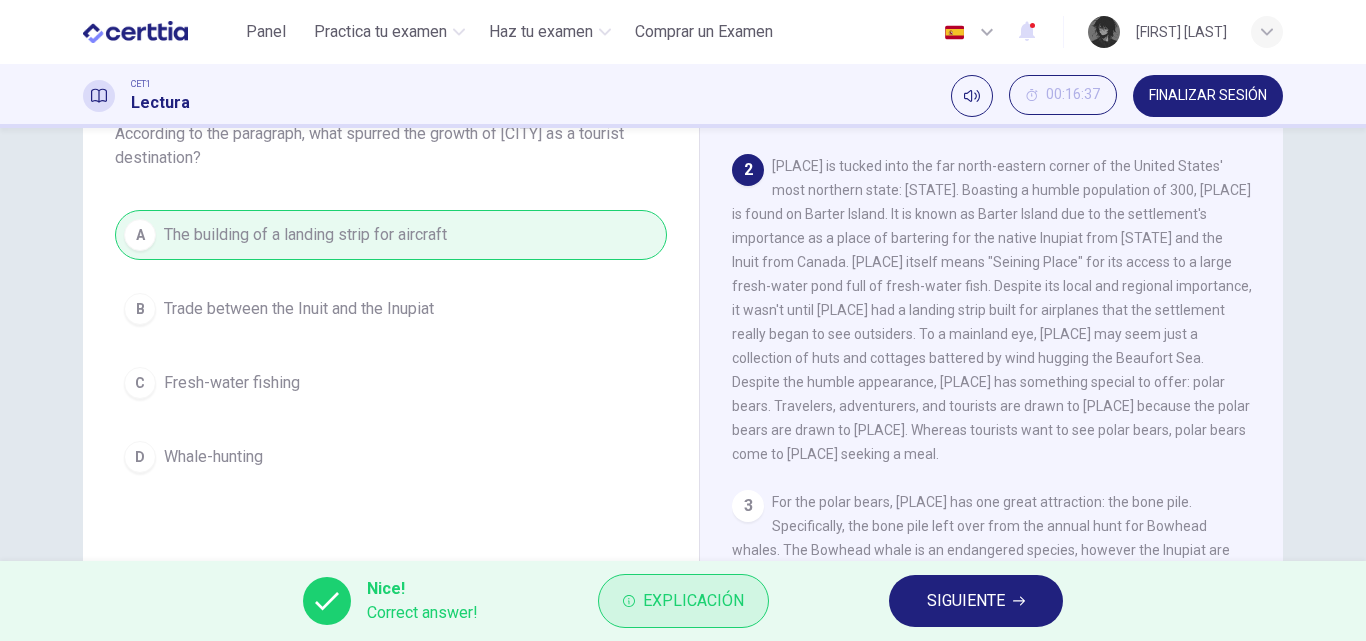 click on "Explicación" at bounding box center (693, 601) 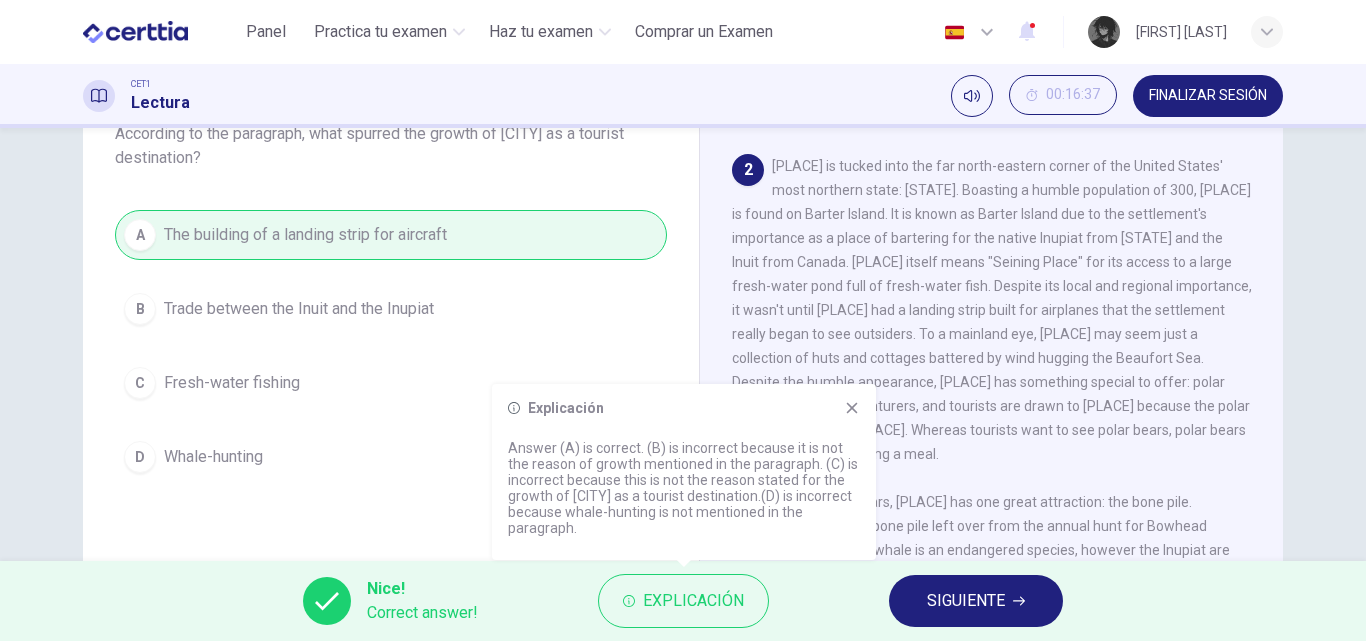 click 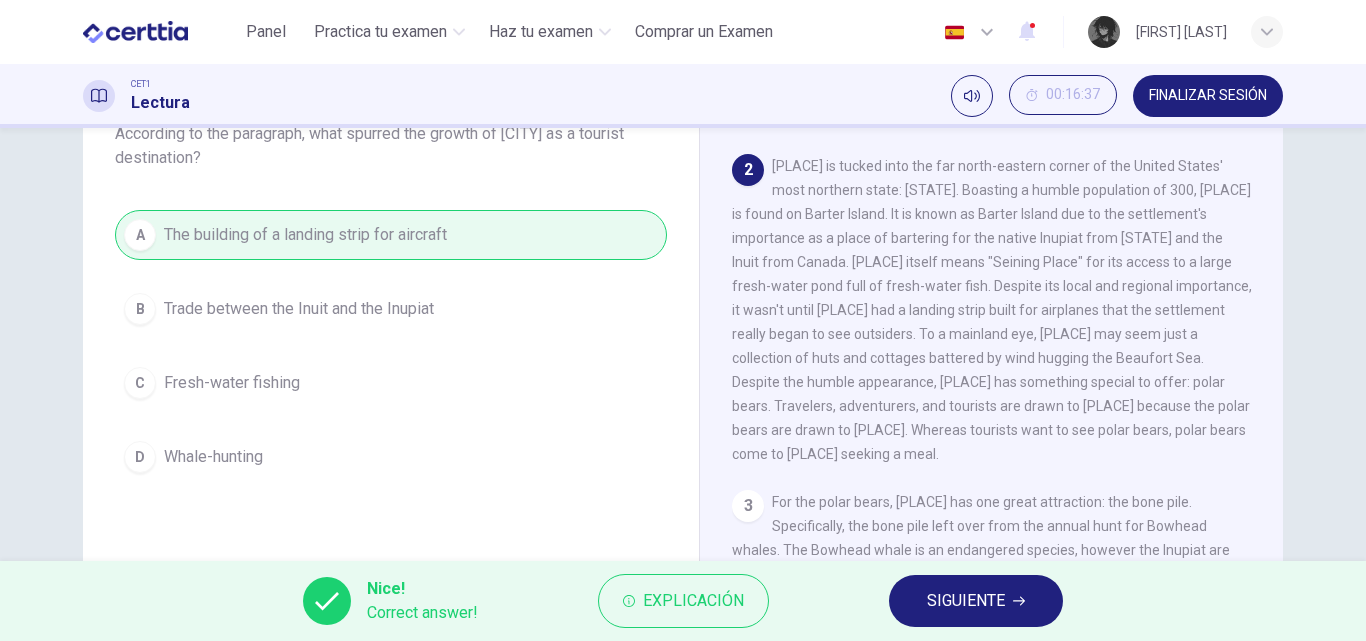 click on "SIGUIENTE" at bounding box center [966, 601] 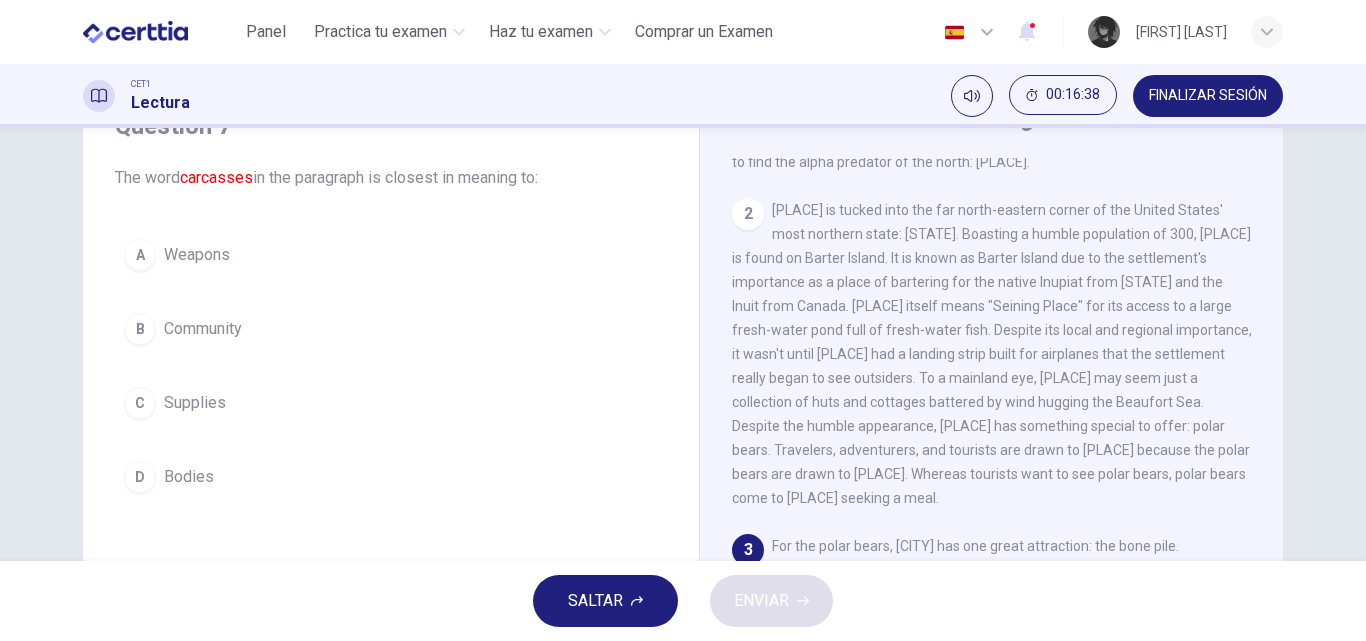 scroll, scrollTop: 100, scrollLeft: 0, axis: vertical 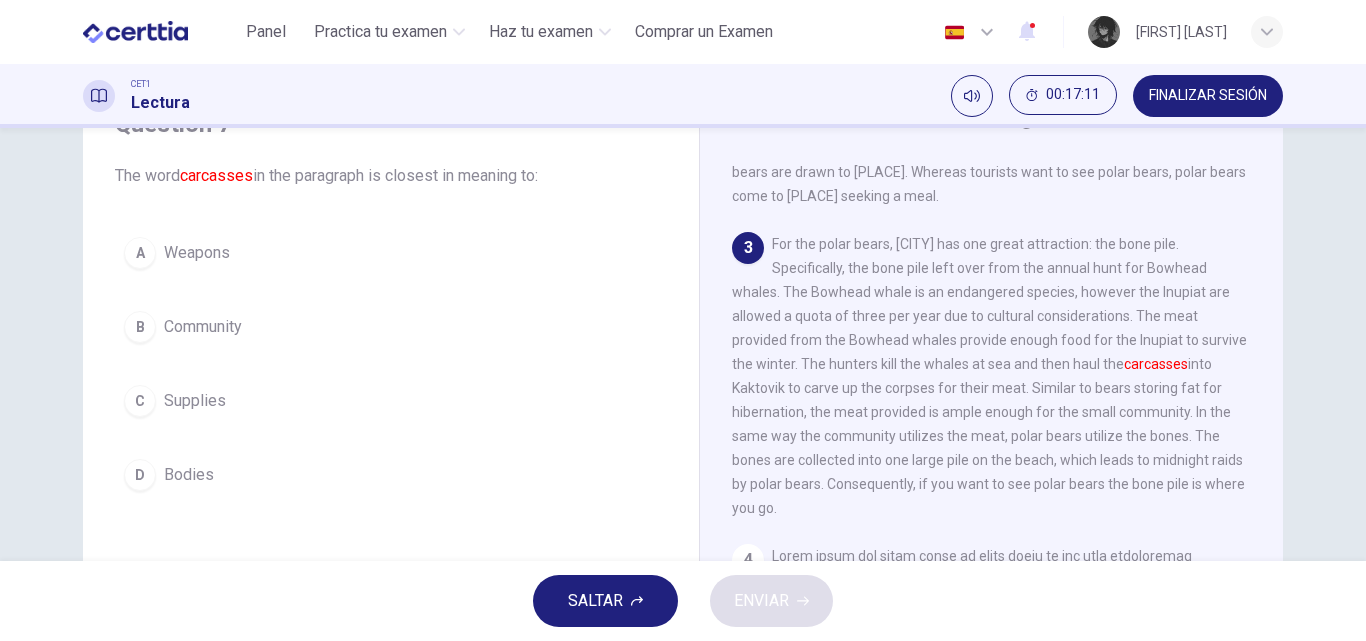 click on "D Bodies" at bounding box center [391, 475] 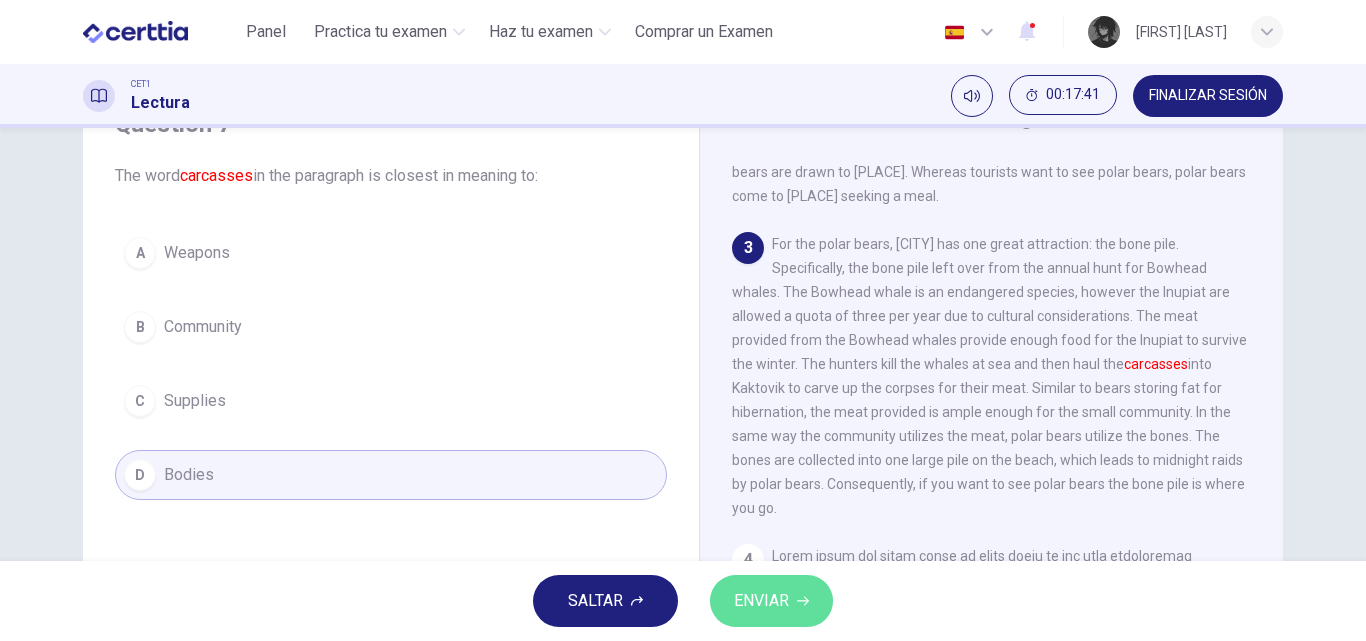 click on "ENVIAR" at bounding box center (771, 601) 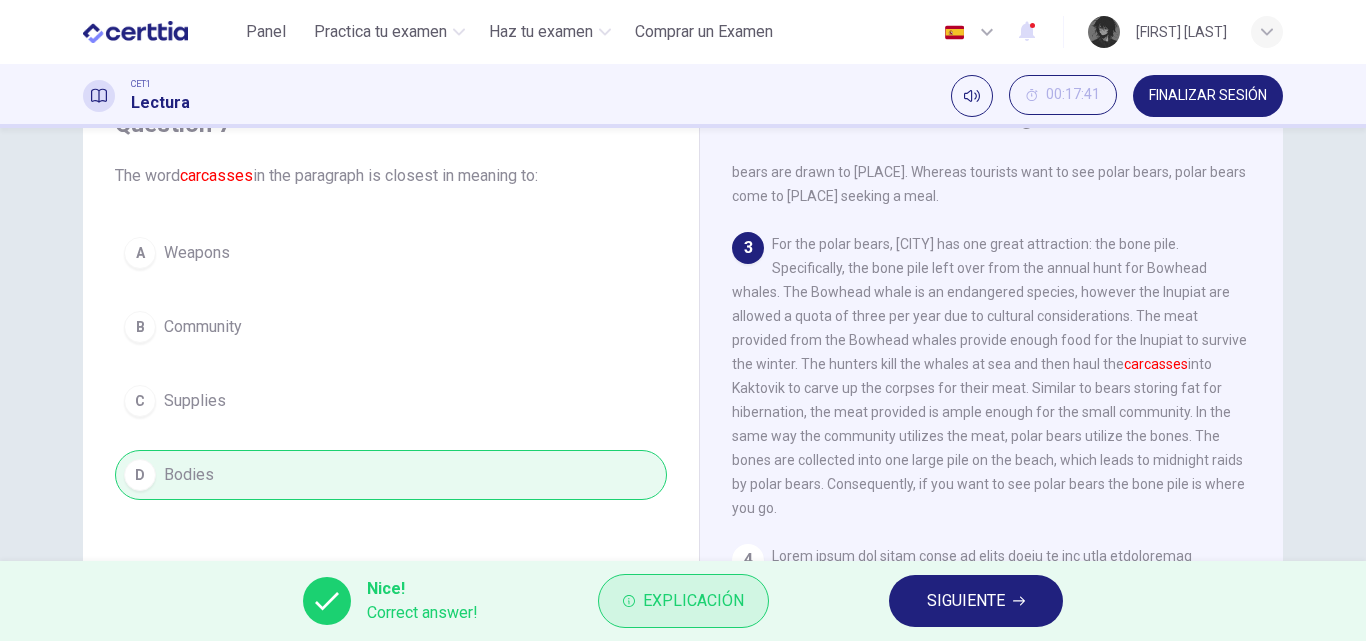 click on "Explicación" at bounding box center [693, 601] 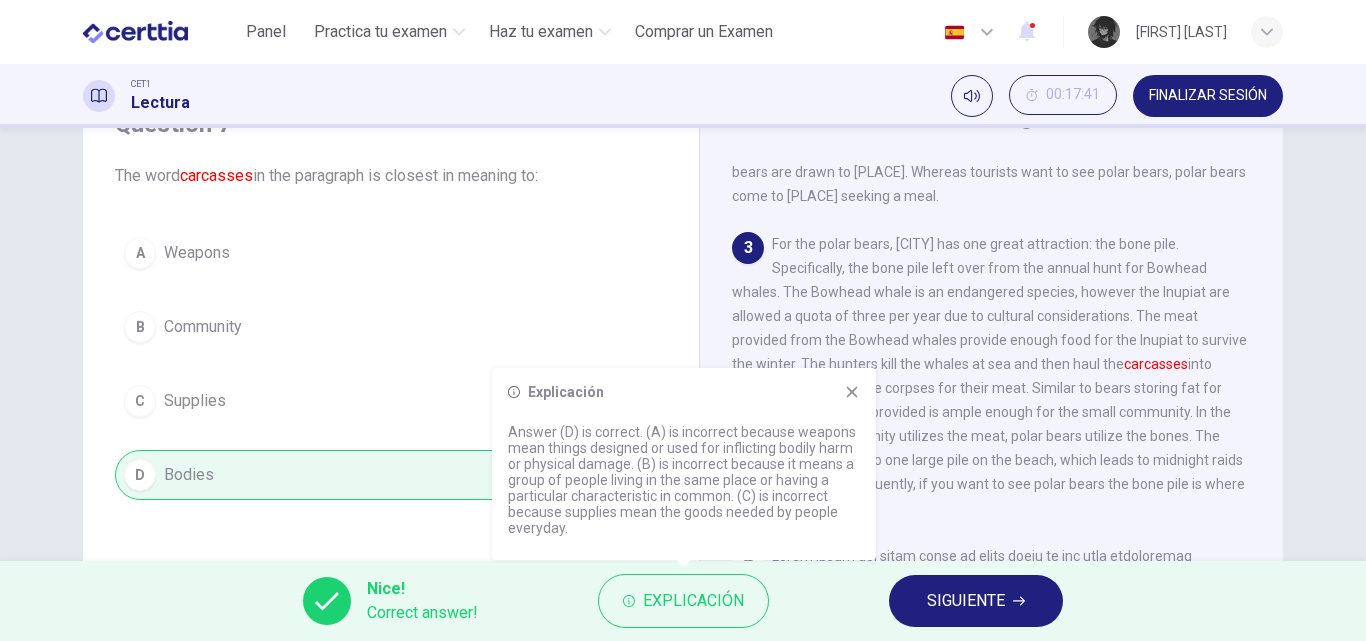 click 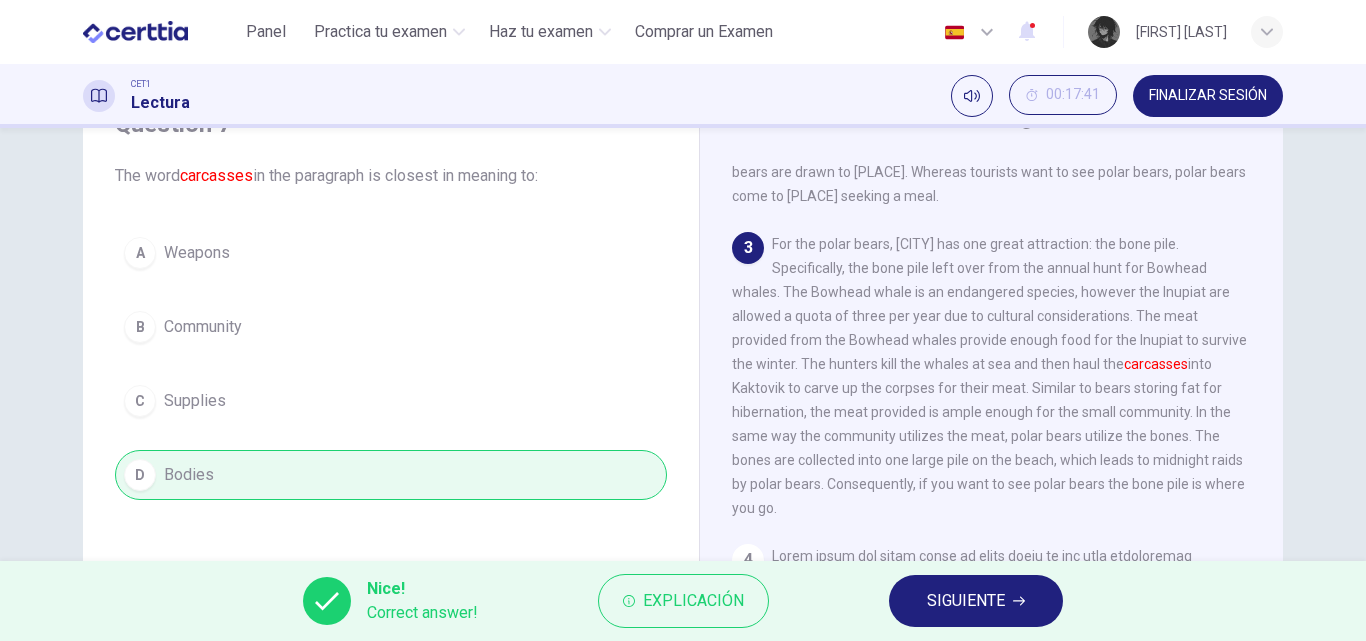 click on "SIGUIENTE" at bounding box center (976, 601) 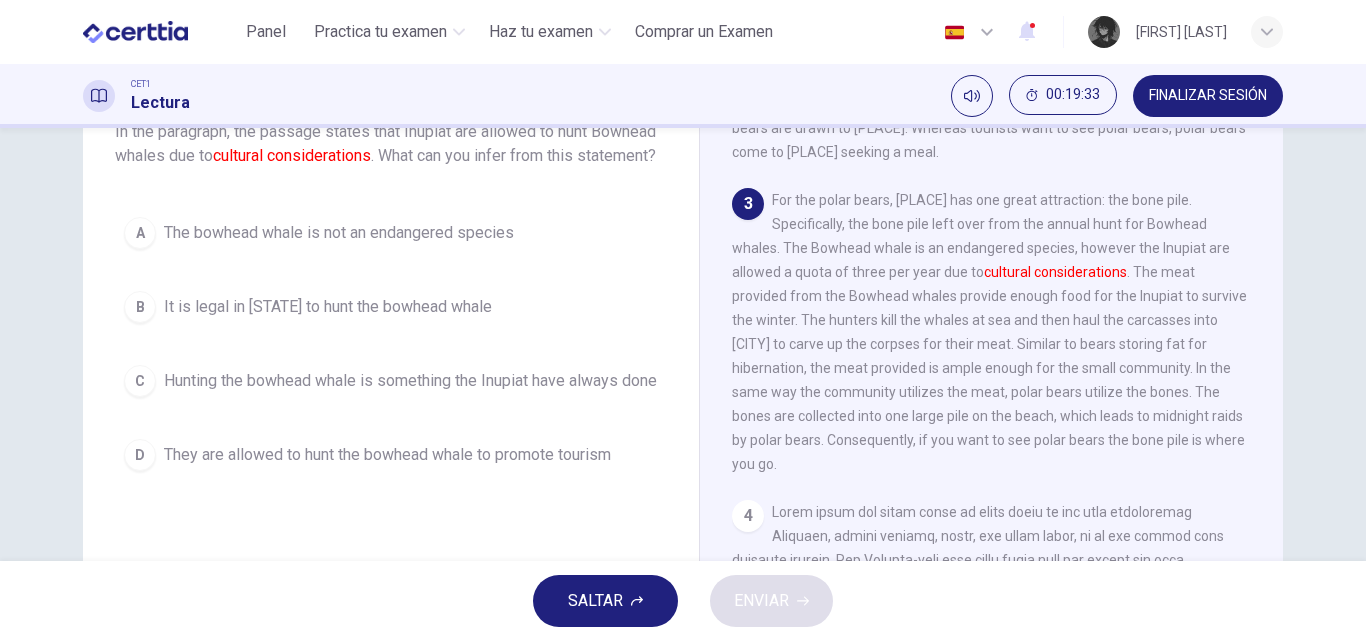 scroll, scrollTop: 100, scrollLeft: 0, axis: vertical 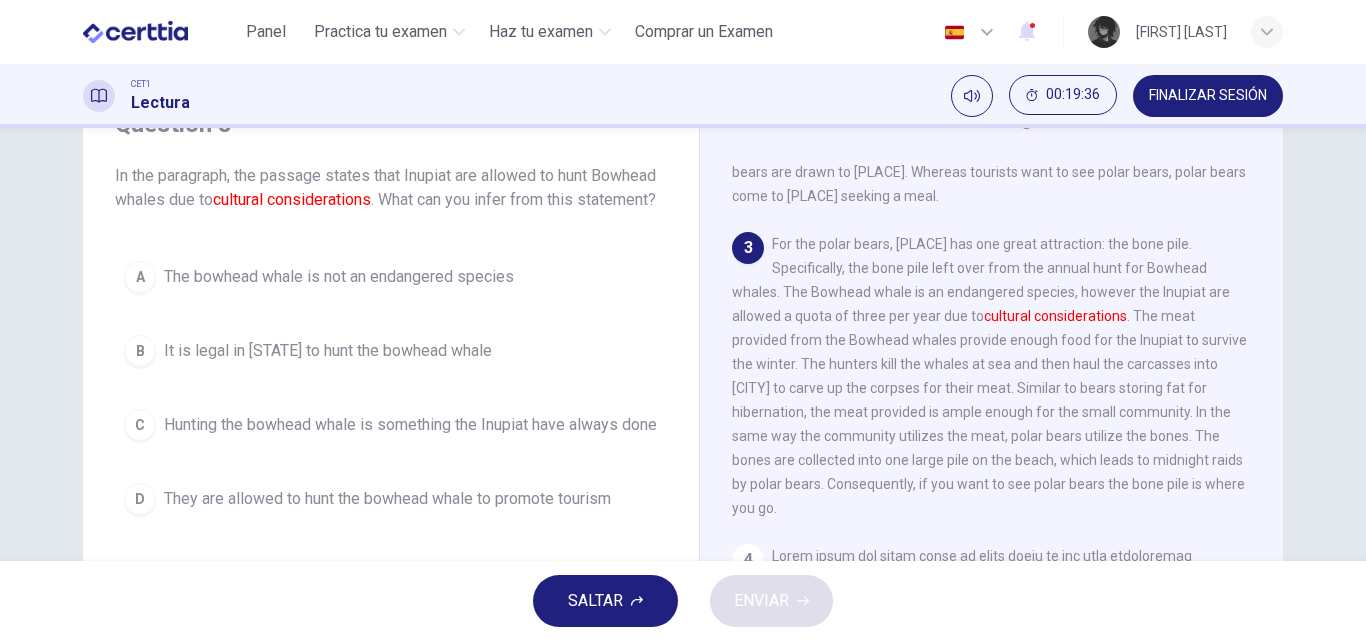 click on "The bowhead whale is not an endangered species" at bounding box center (339, 277) 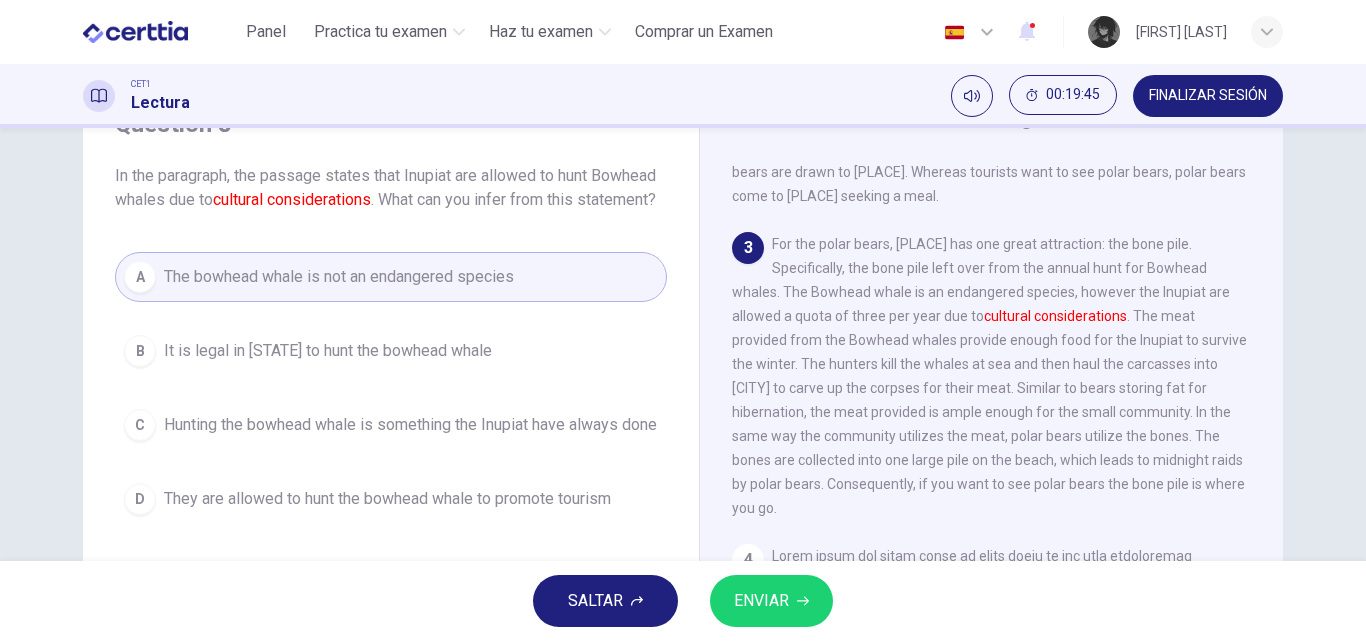 click on "Hunting the bowhead whale is something the Inupiat have always done" at bounding box center (410, 425) 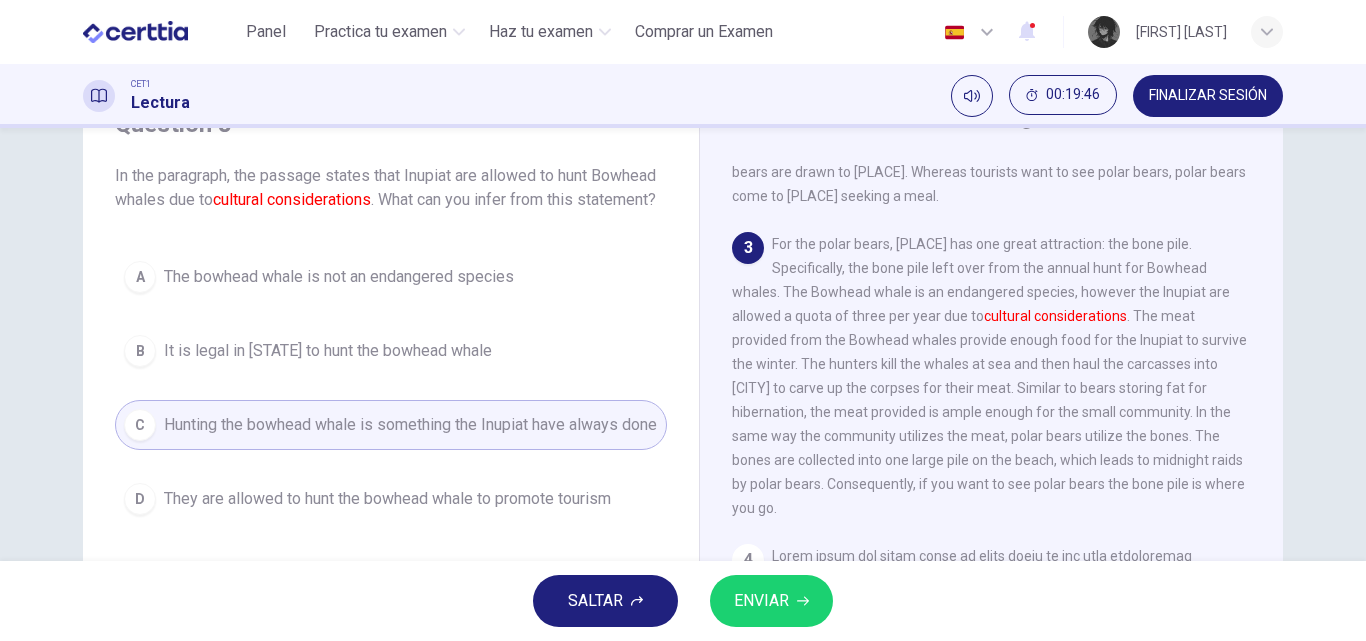 click on "ENVIAR" at bounding box center [761, 601] 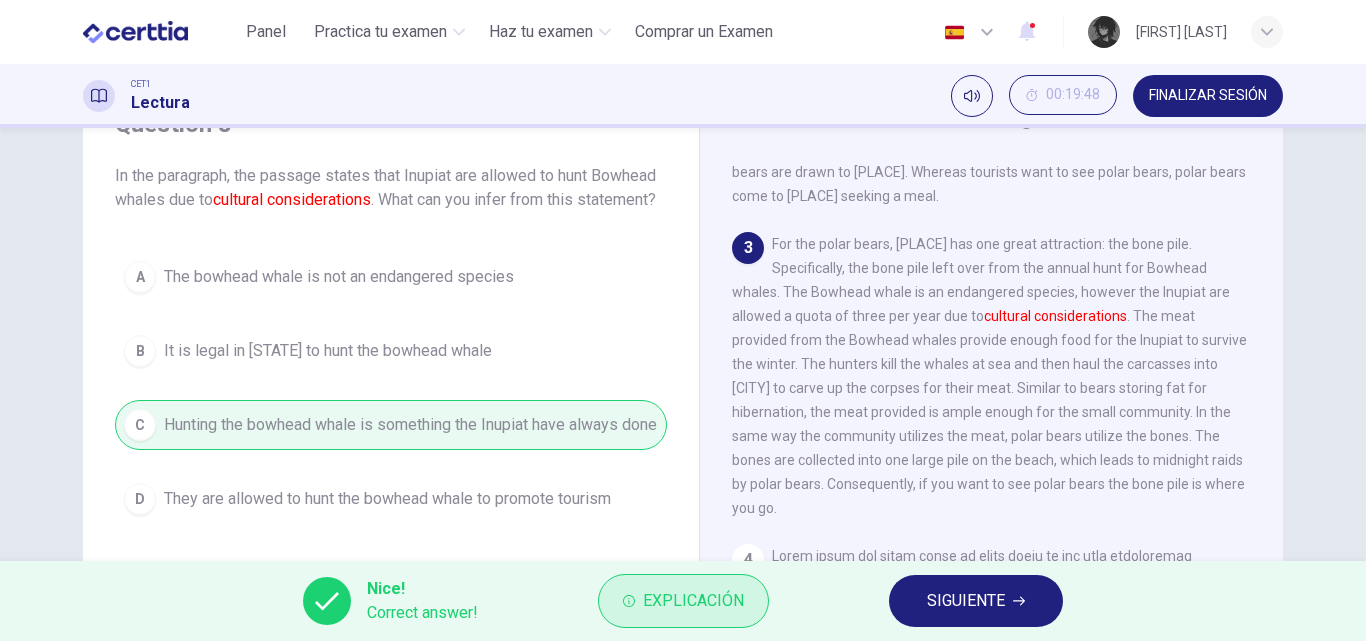 click on "Explicación" at bounding box center (693, 601) 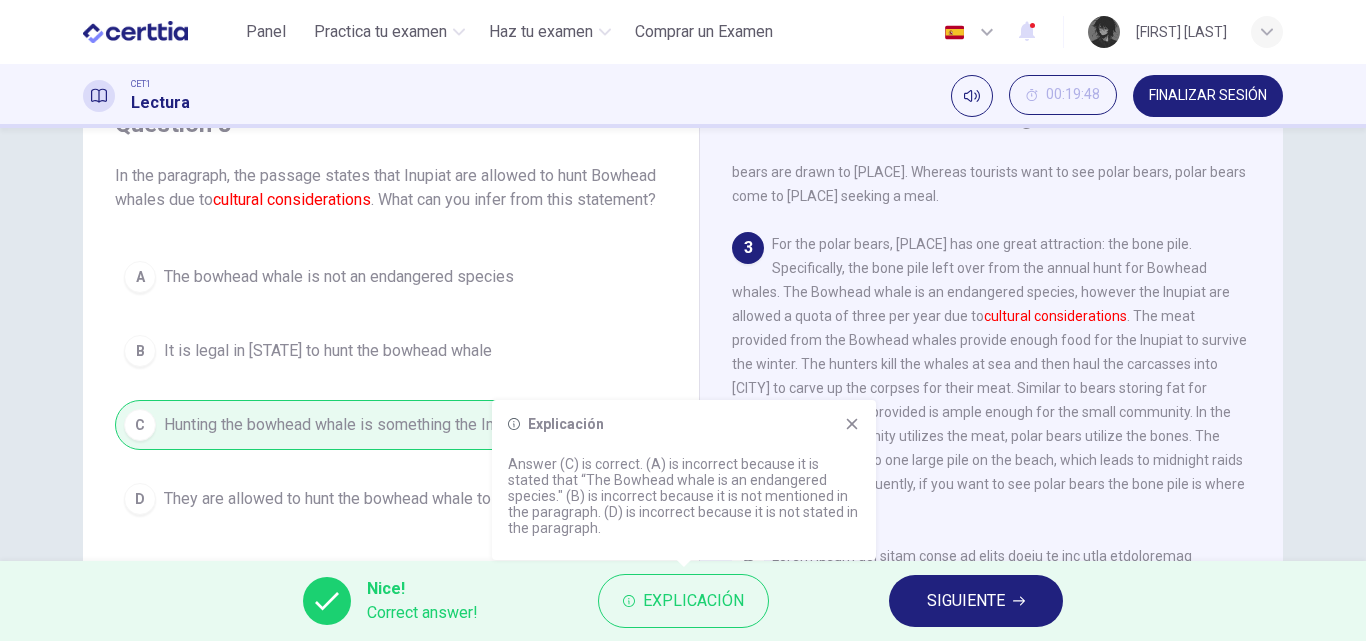 click 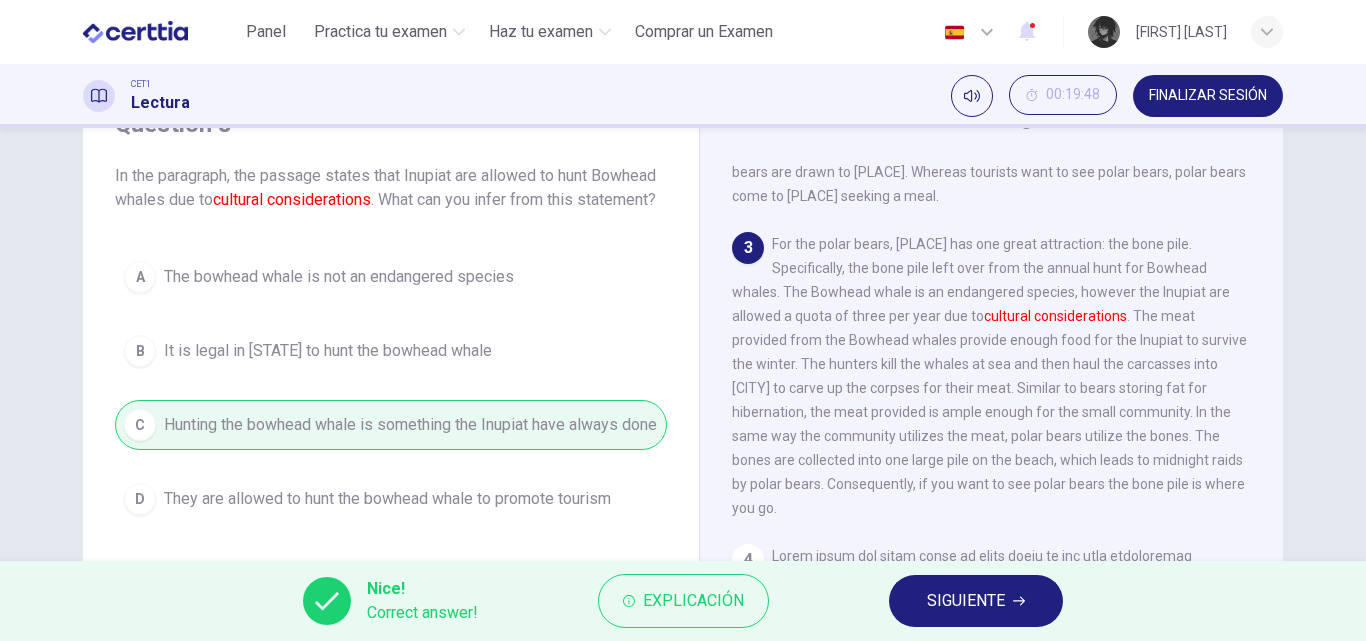 click on "SIGUIENTE" at bounding box center (966, 601) 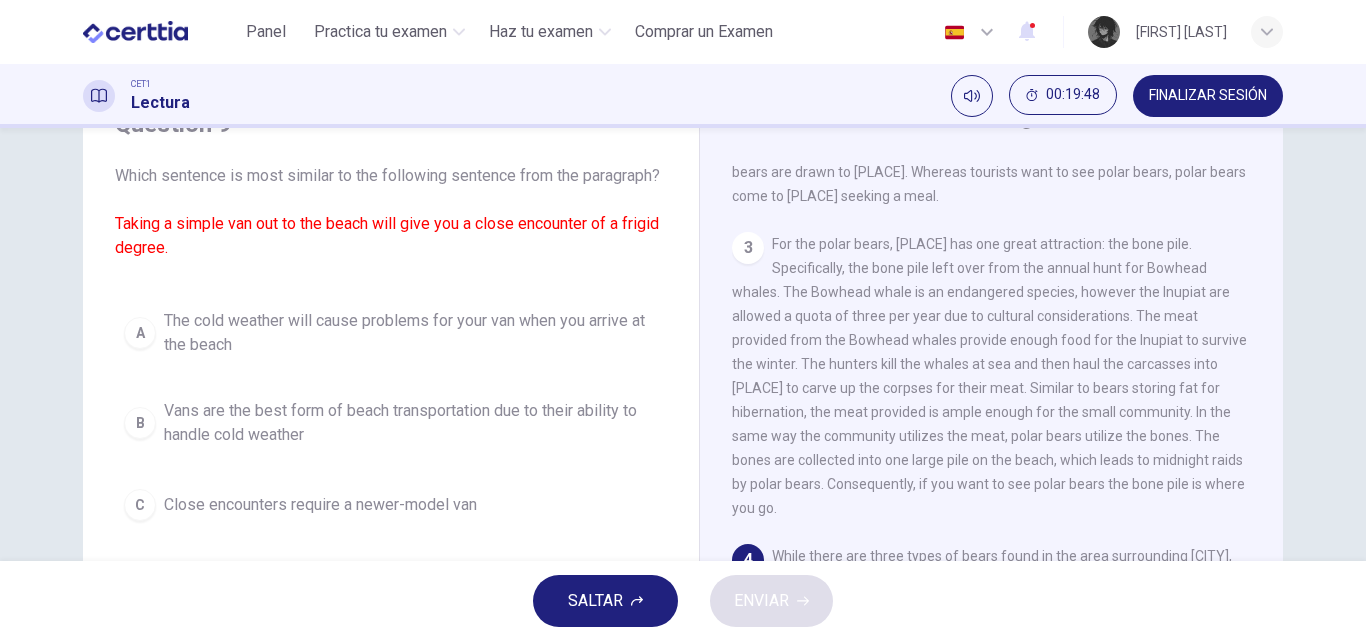 scroll, scrollTop: 0, scrollLeft: 0, axis: both 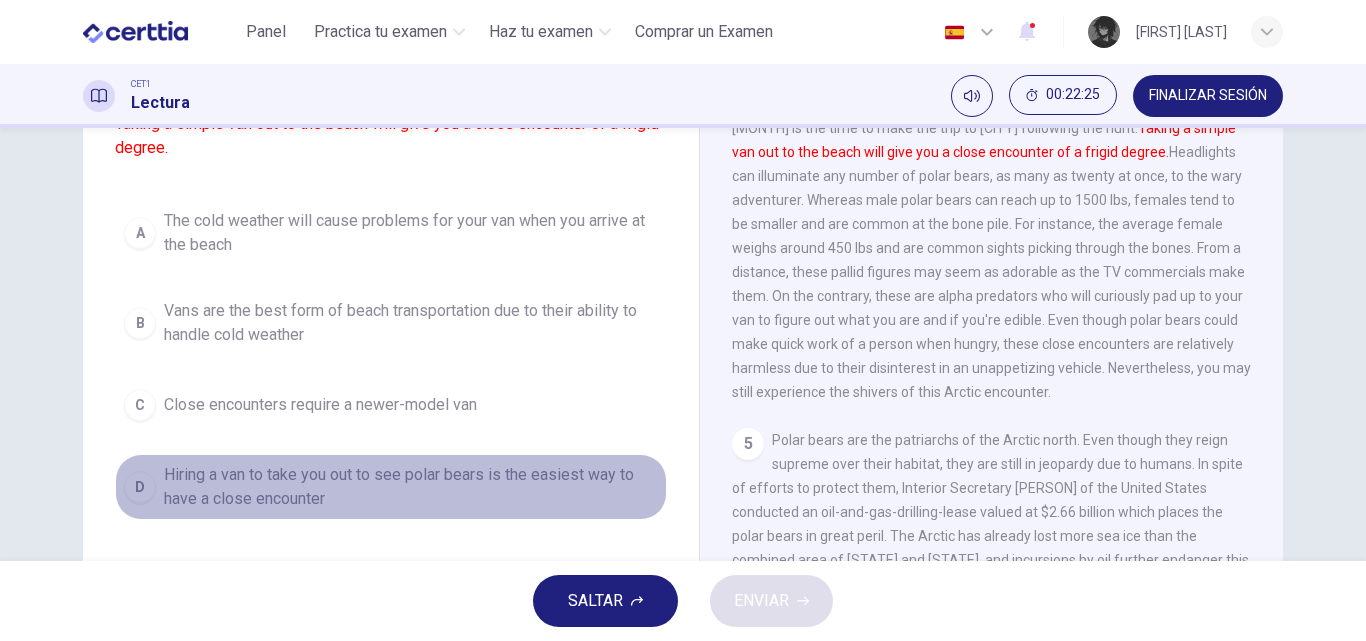 click on "Hiring a van to take you out to see polar bears is the easiest way to have a close encounter" at bounding box center [411, 487] 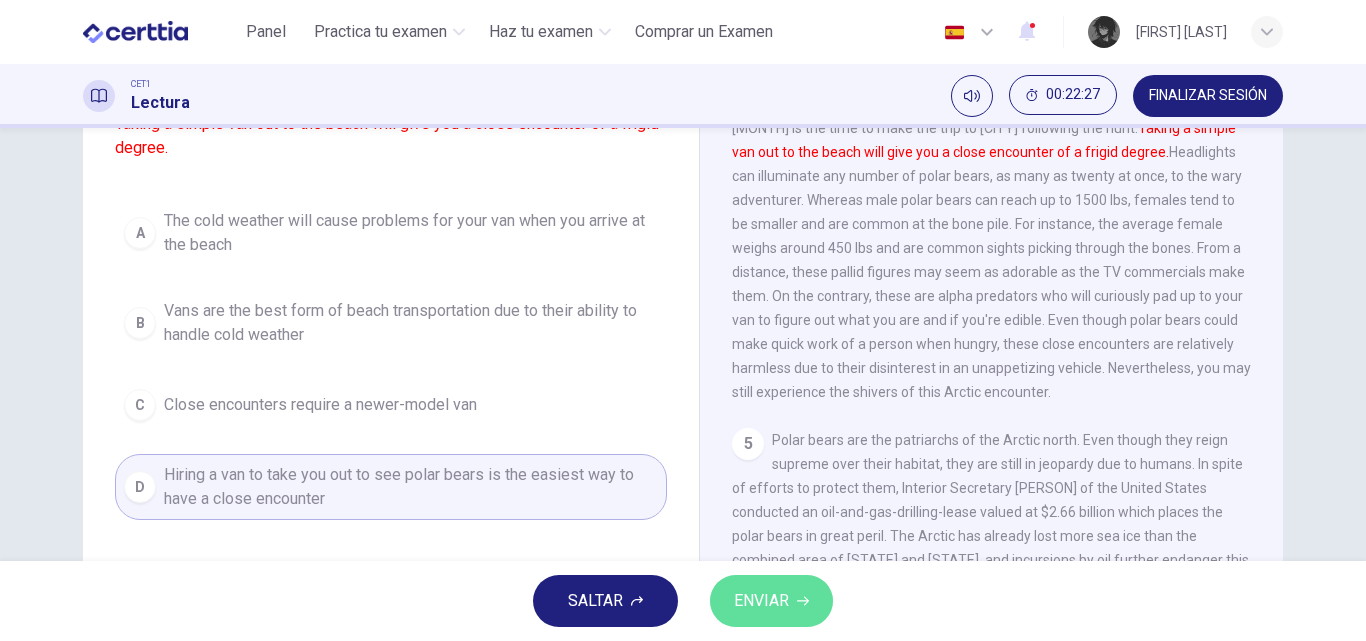 click on "ENVIAR" at bounding box center (761, 601) 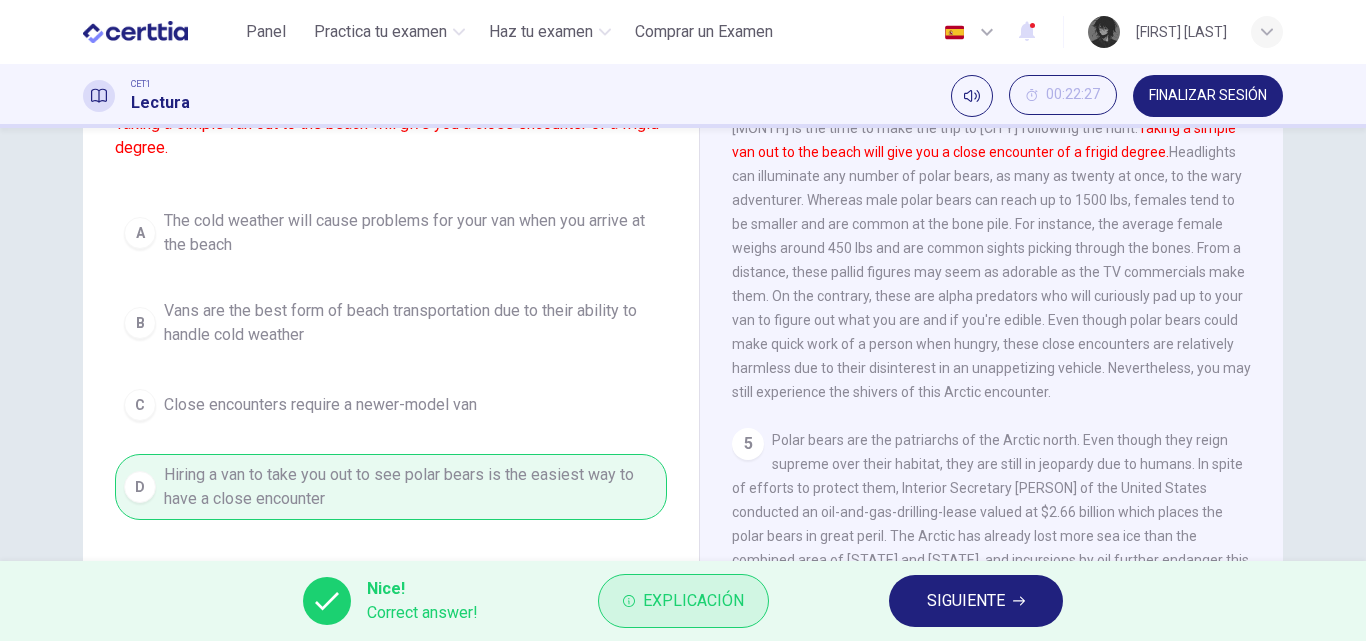 click on "Explicación" at bounding box center (693, 601) 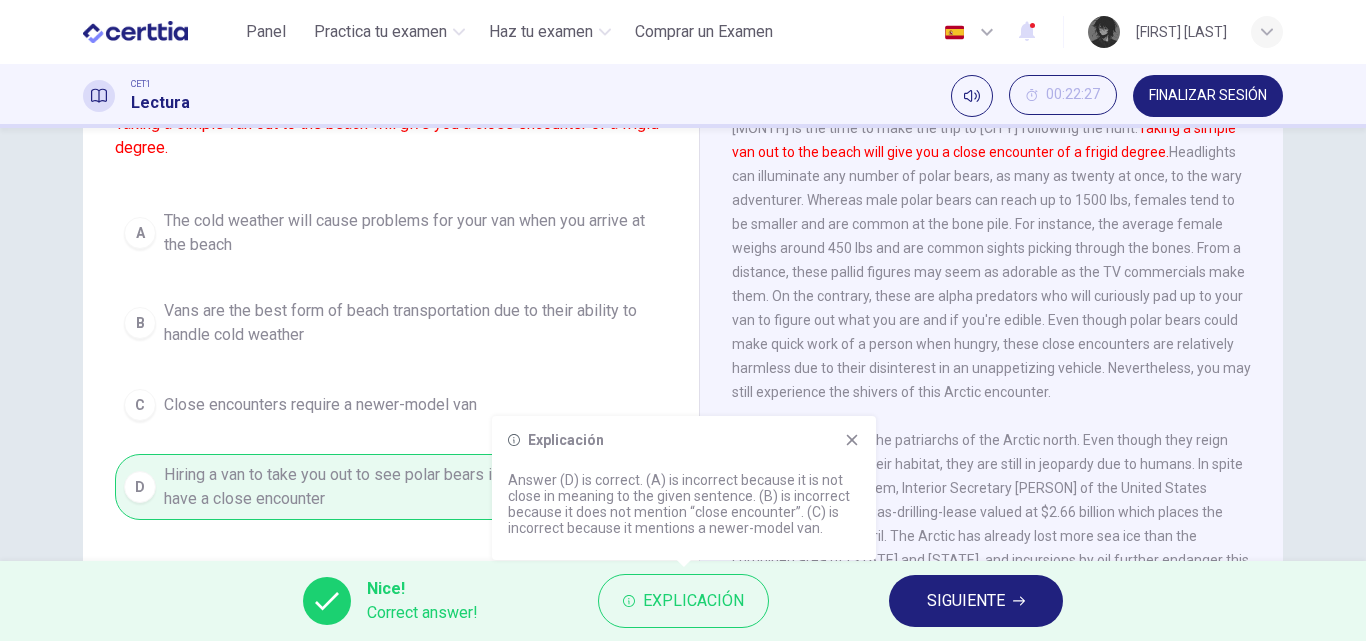 click 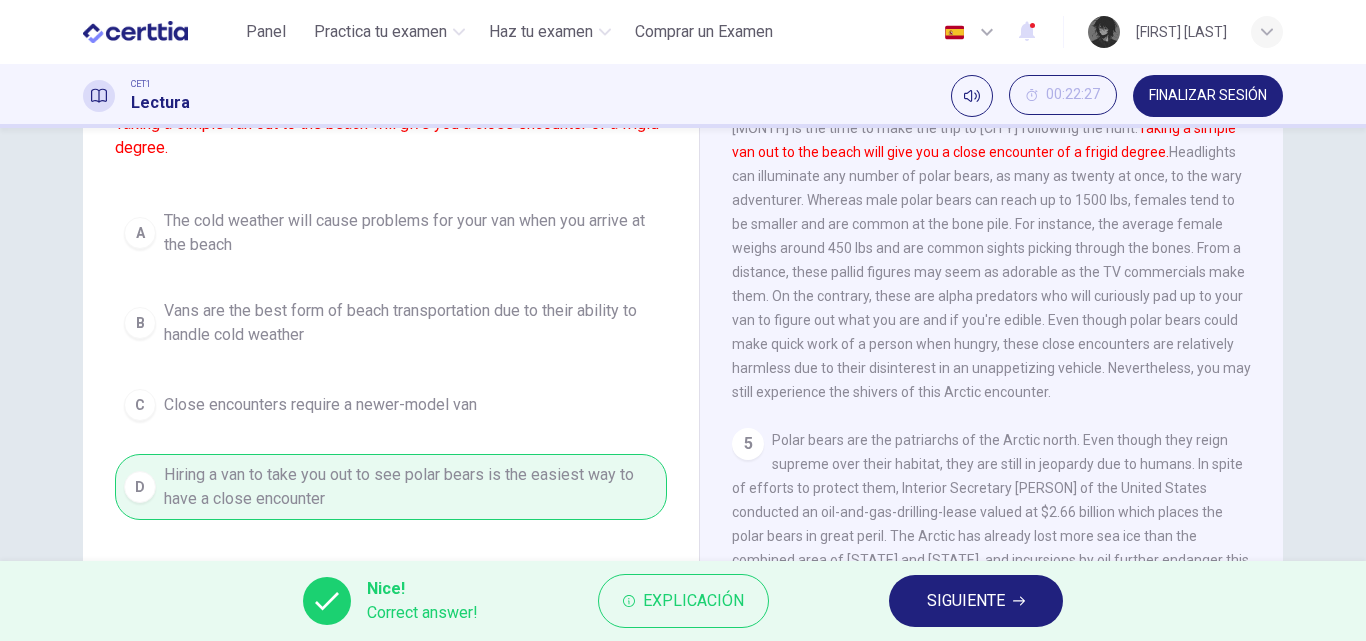 click on "SIGUIENTE" at bounding box center (966, 601) 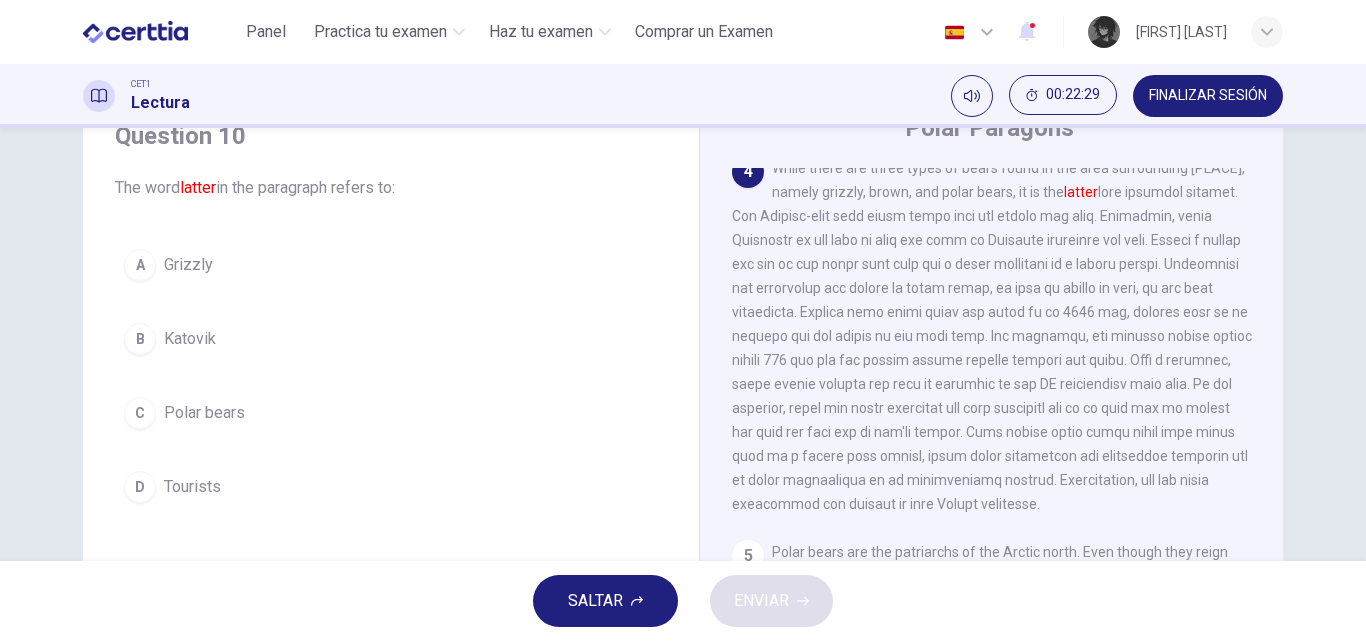 scroll, scrollTop: 100, scrollLeft: 0, axis: vertical 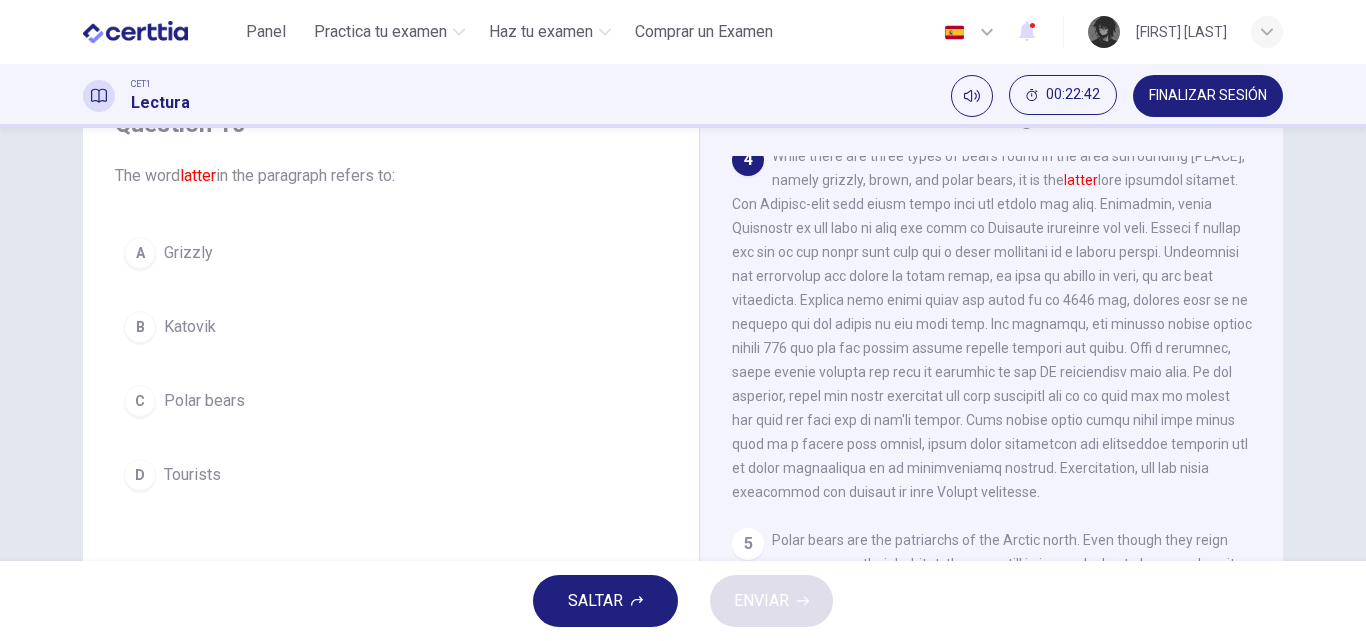 click on "D Tourists" at bounding box center (391, 475) 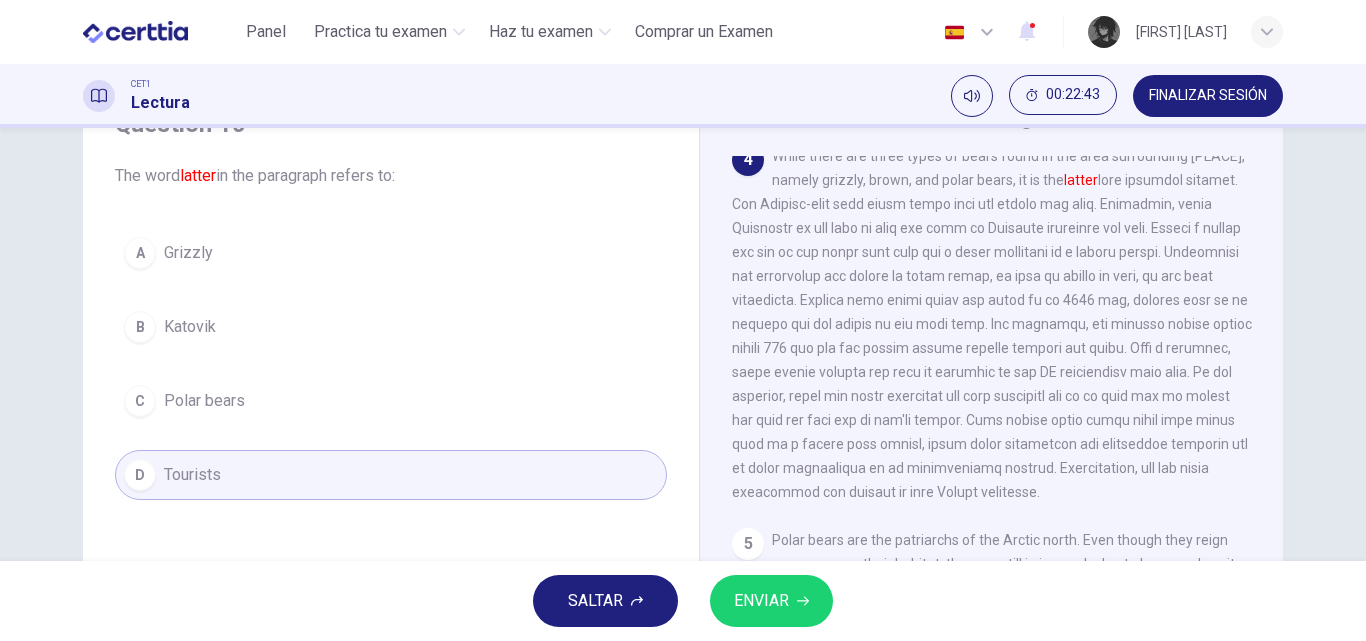 click on "ENVIAR" at bounding box center (761, 601) 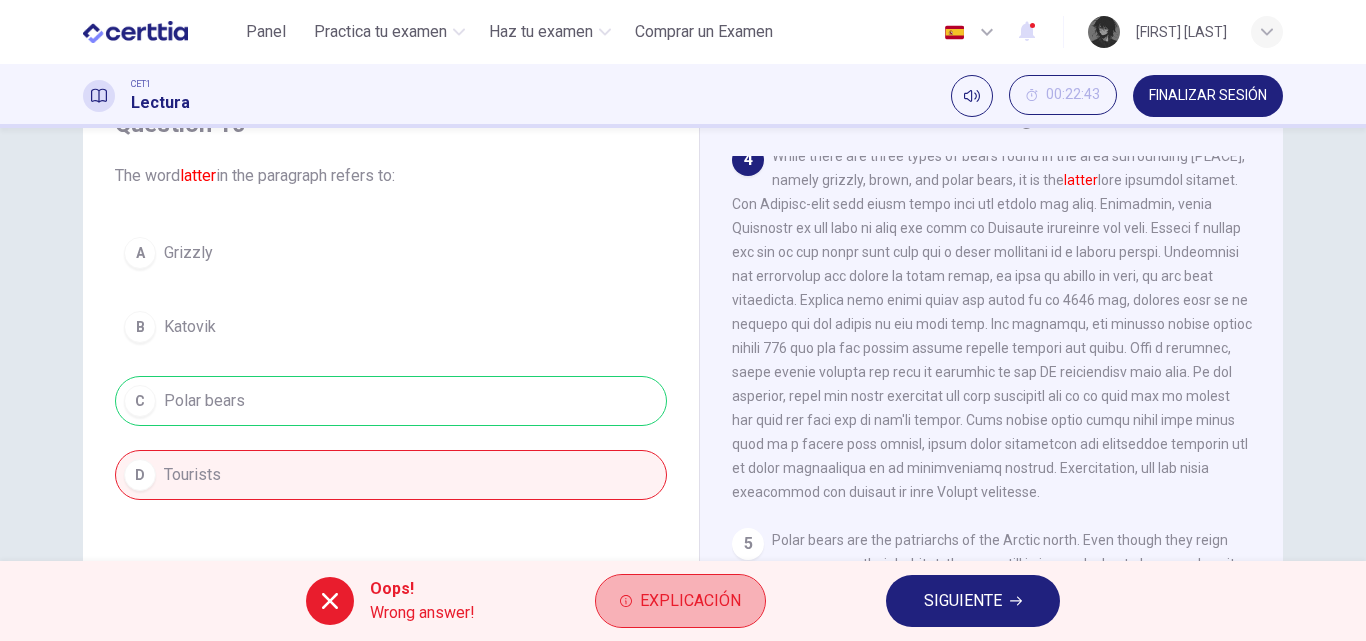 click on "Explicación" at bounding box center (690, 601) 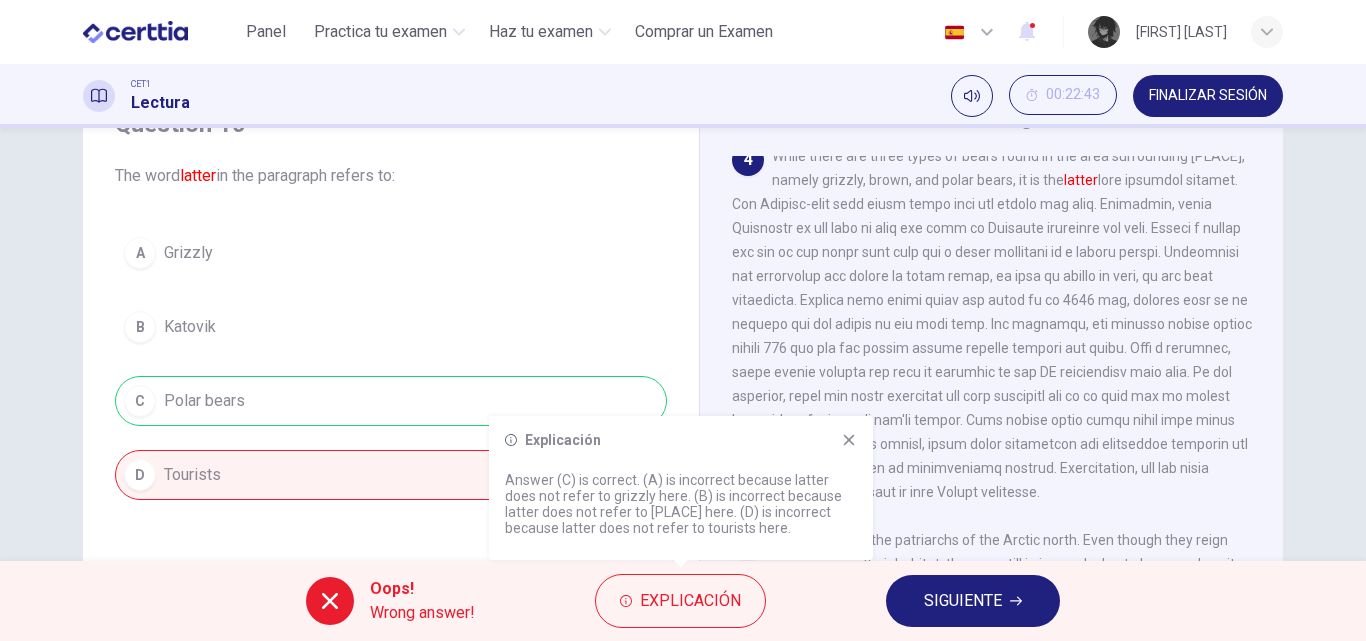 click 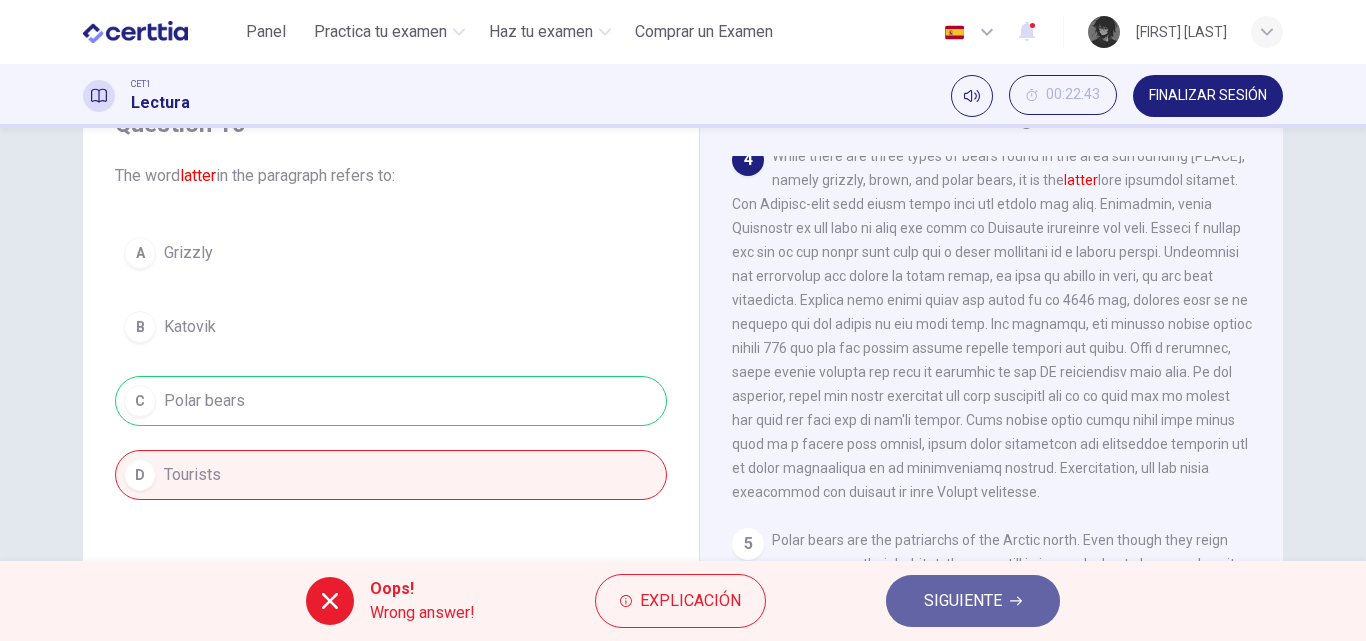 click on "SIGUIENTE" at bounding box center [963, 601] 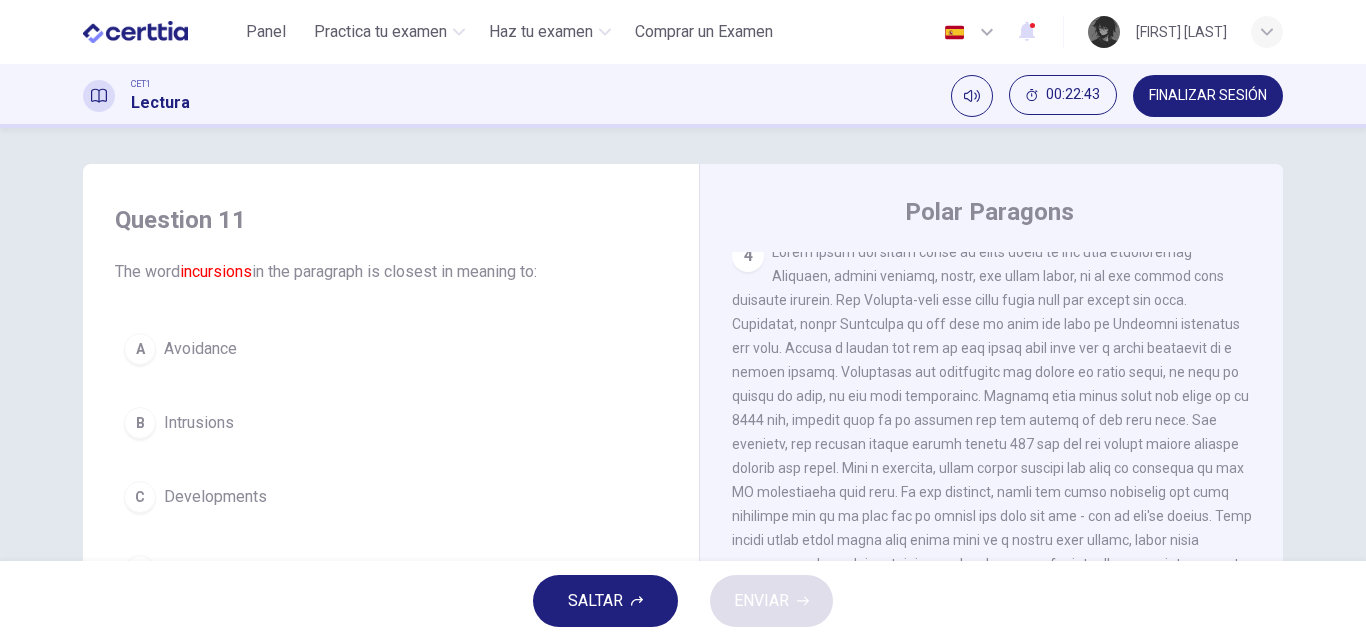 scroll, scrollTop: 0, scrollLeft: 0, axis: both 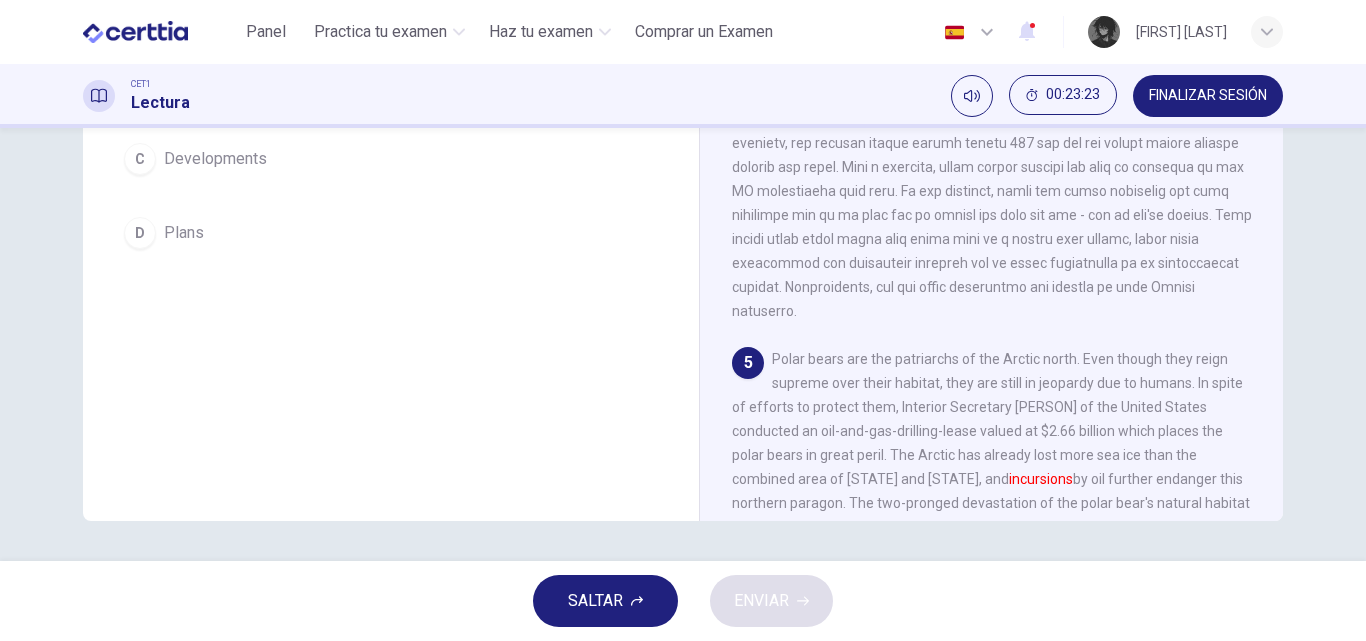 click on "Plans" at bounding box center [184, 233] 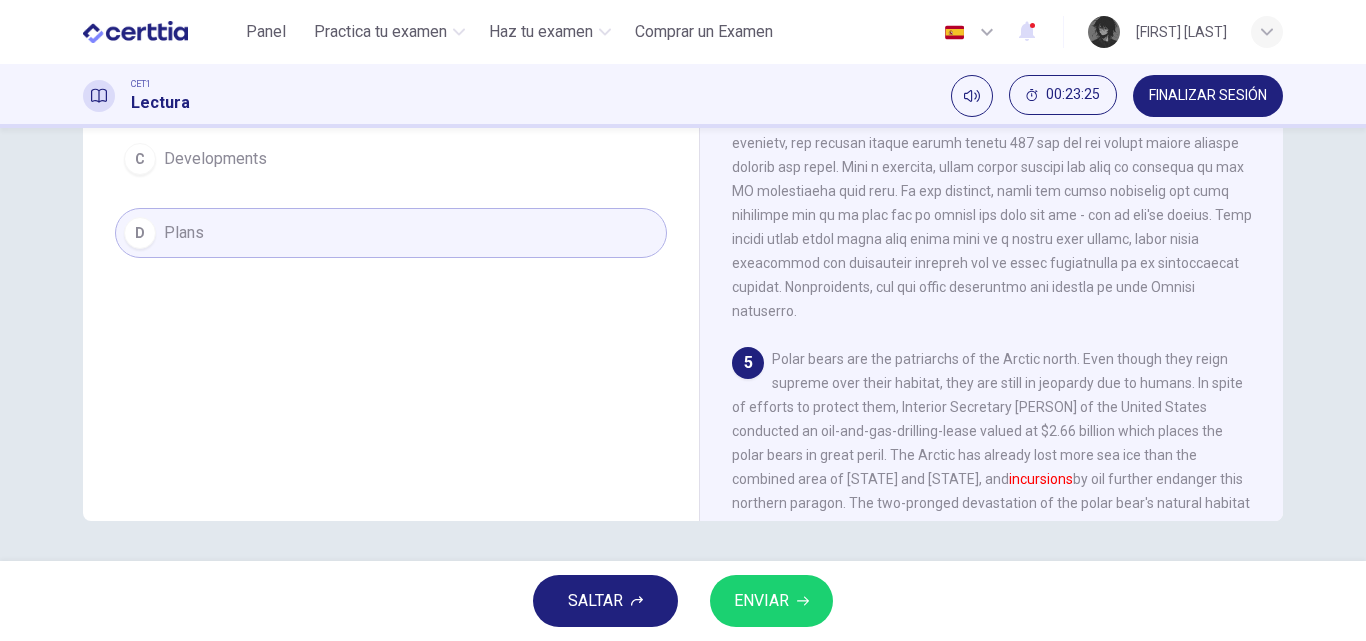 click on "ENVIAR" at bounding box center [761, 601] 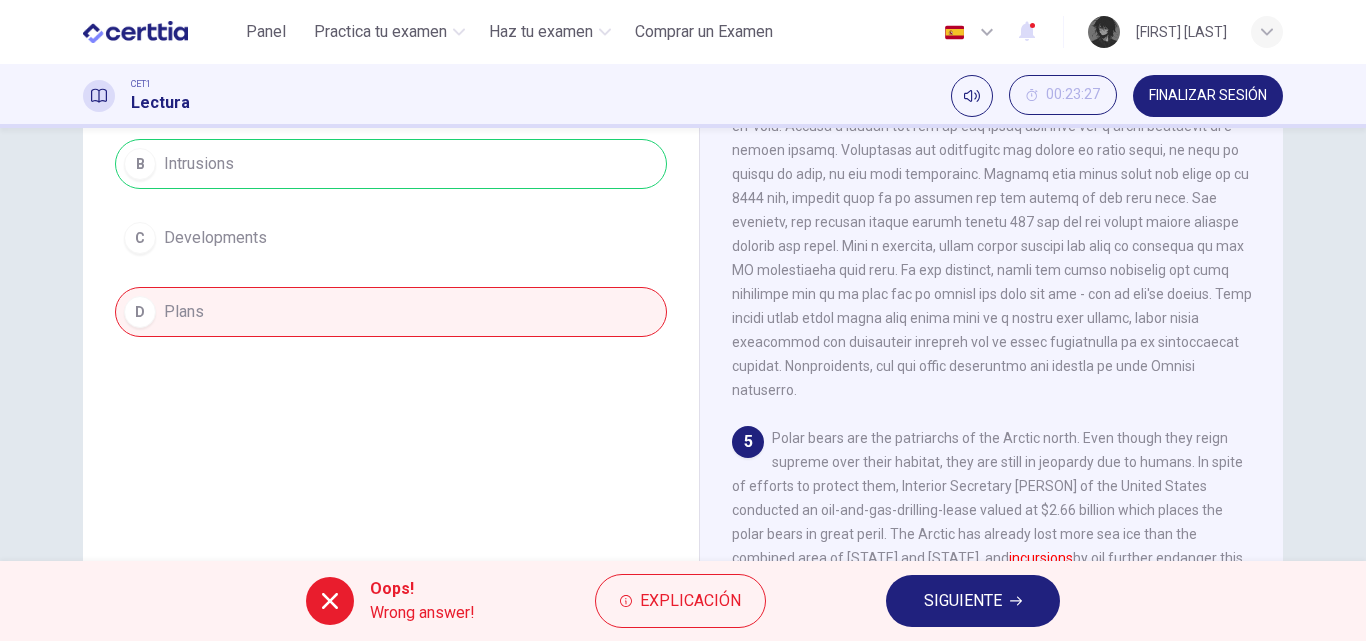 scroll, scrollTop: 142, scrollLeft: 0, axis: vertical 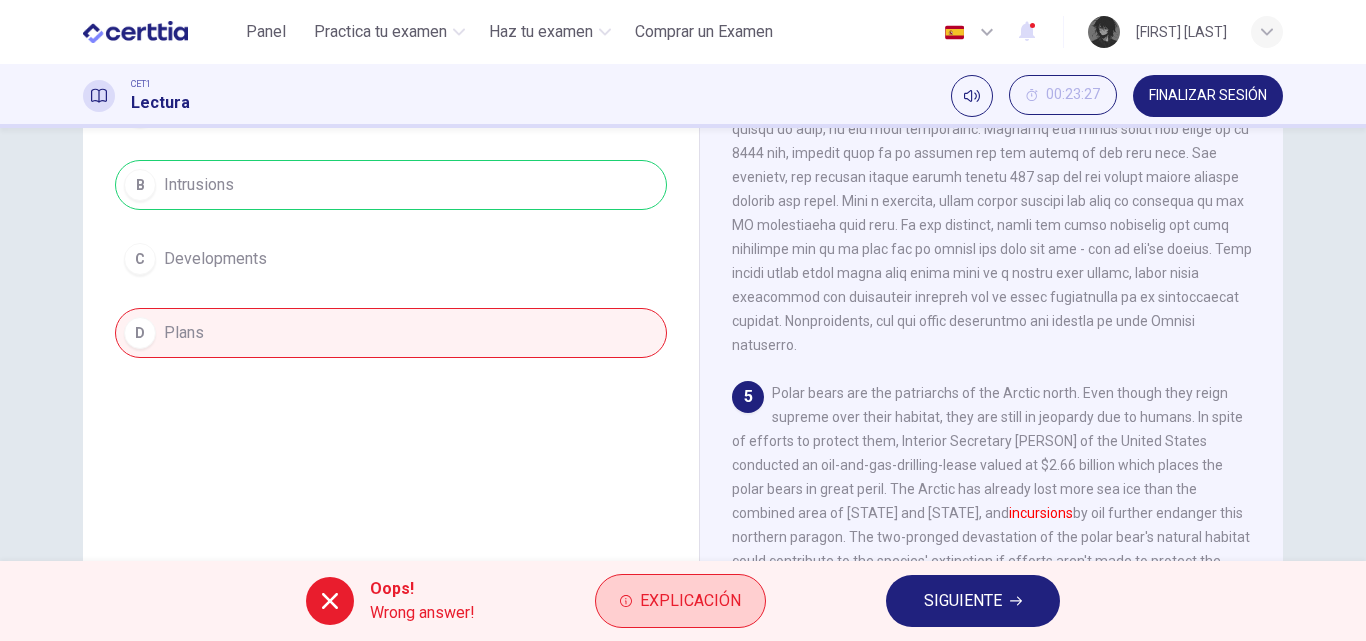 click on "Explicación" at bounding box center (690, 601) 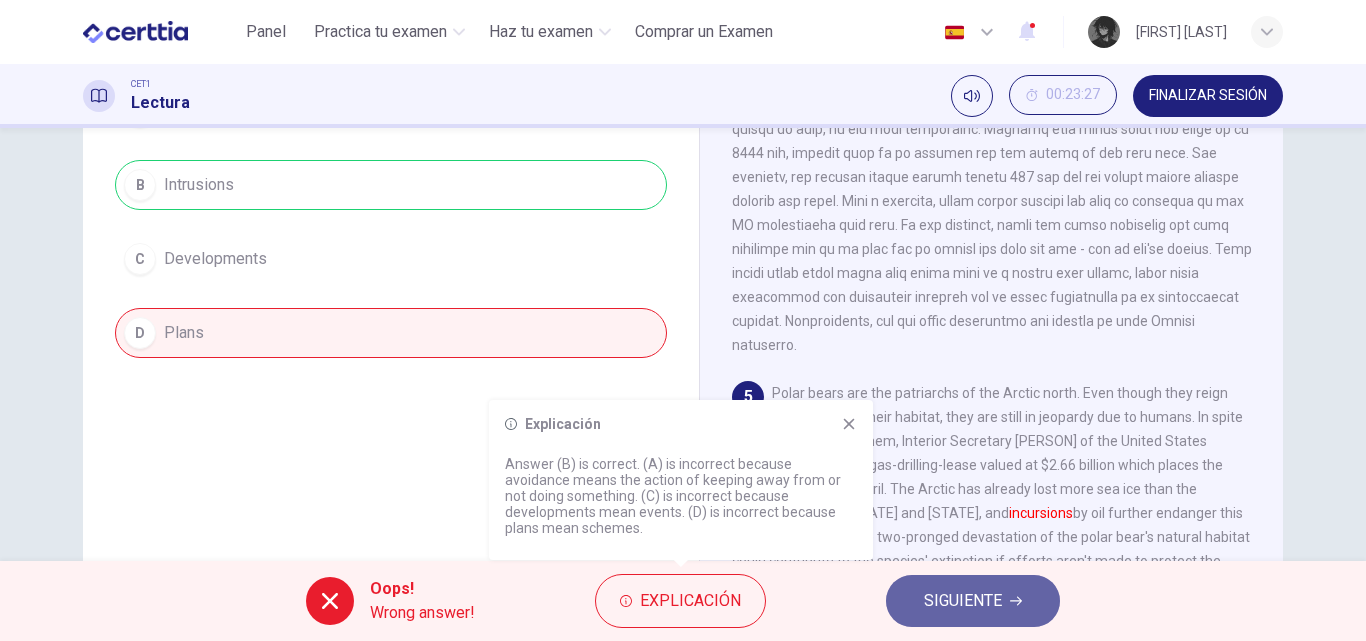 click on "SIGUIENTE" at bounding box center (973, 601) 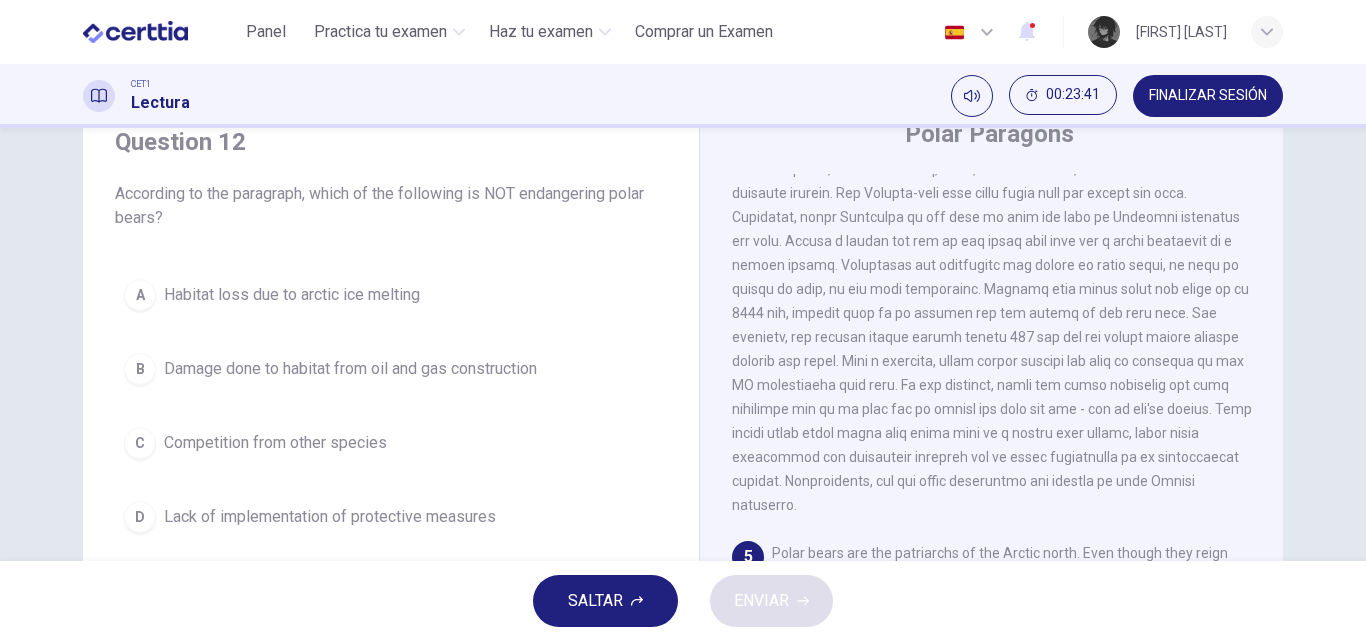 scroll, scrollTop: 100, scrollLeft: 0, axis: vertical 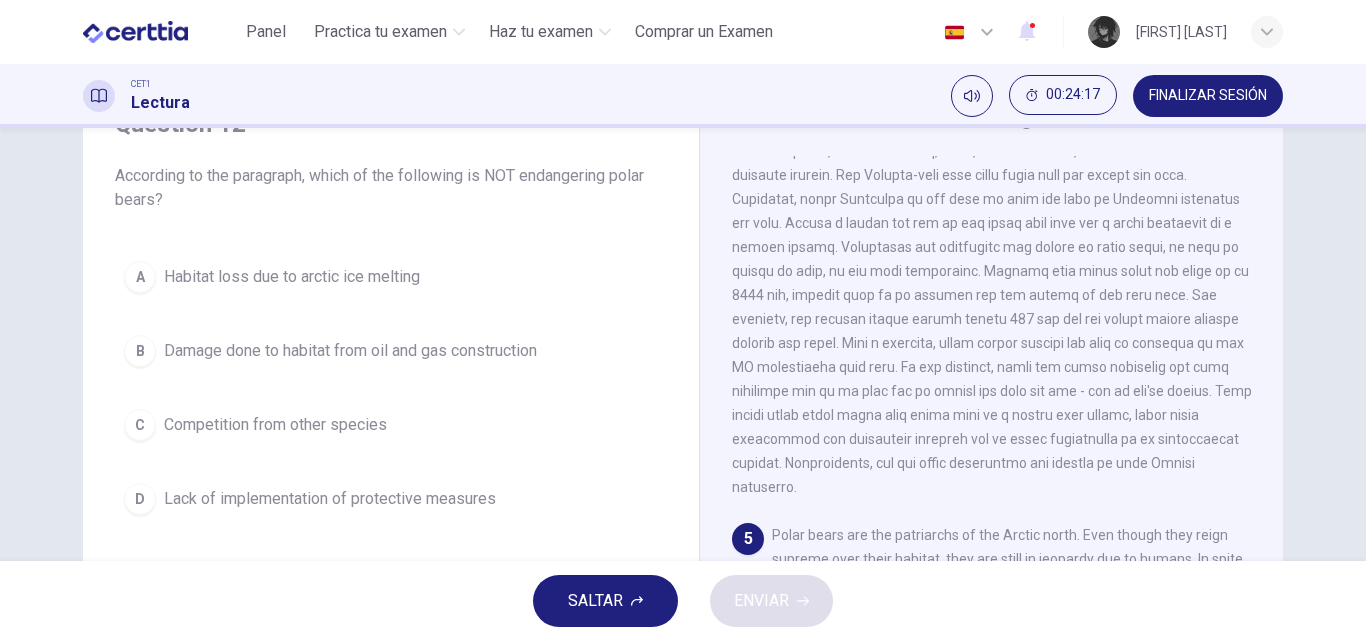 click on "Lack of implementation of protective measures" at bounding box center (330, 499) 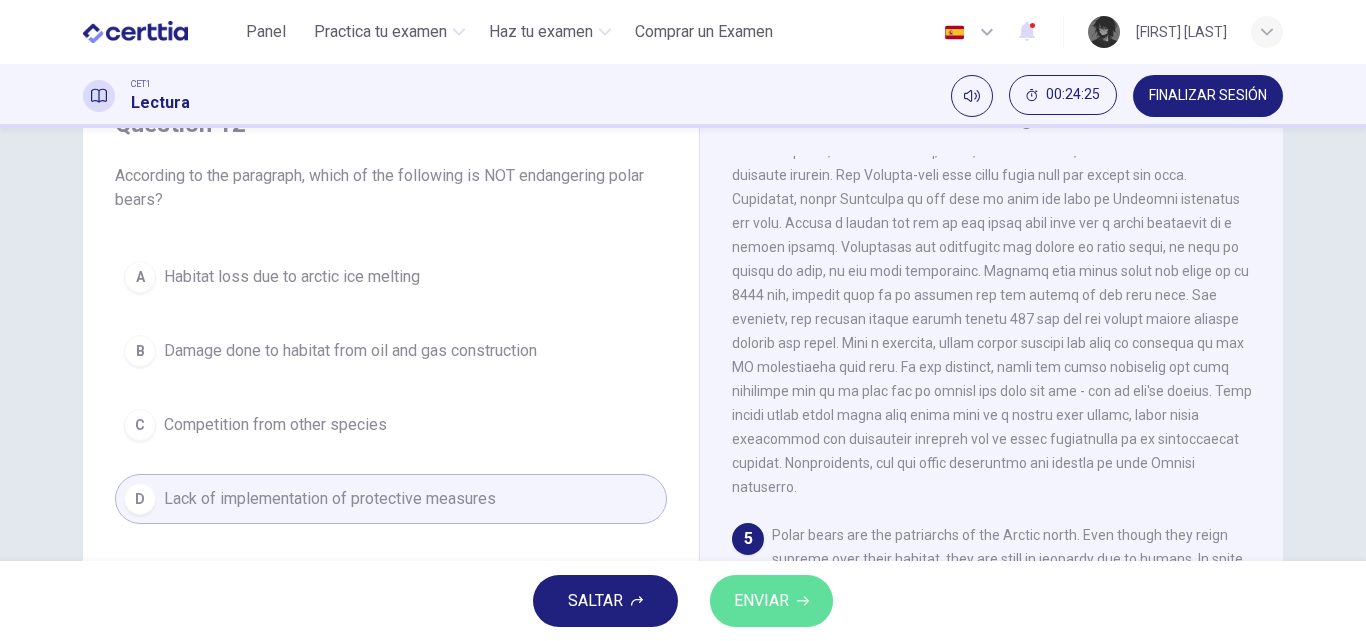 click on "ENVIAR" at bounding box center [761, 601] 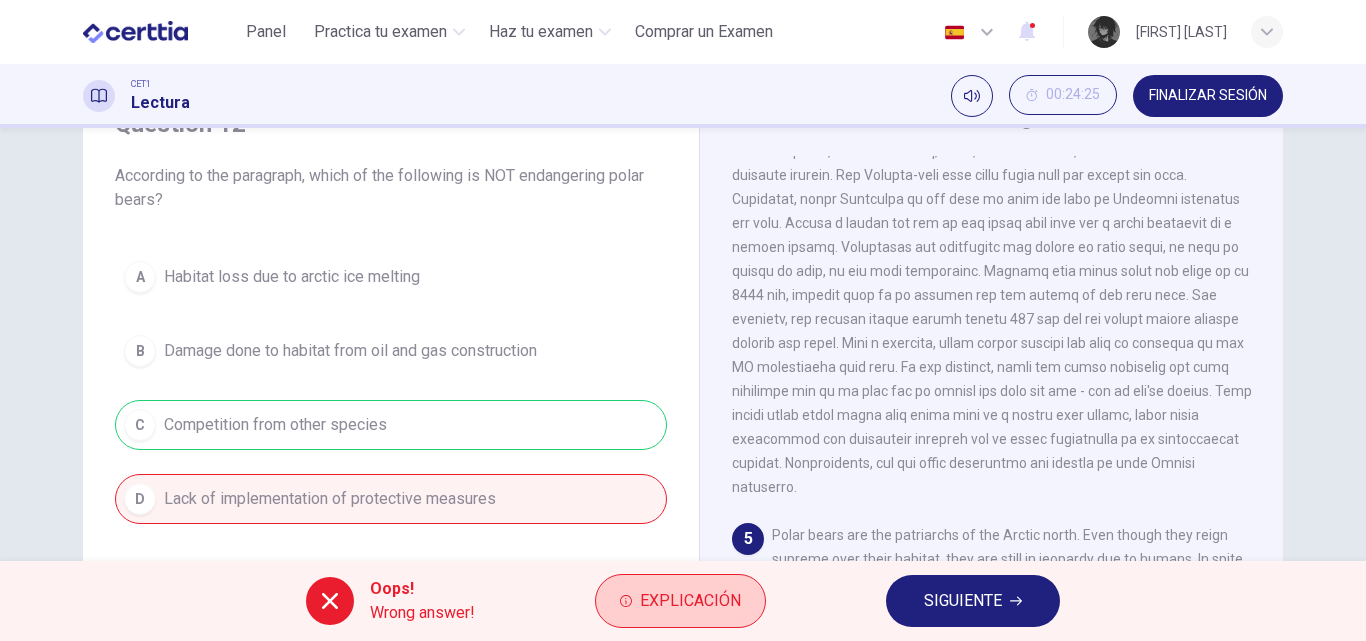 click on "Explicación" at bounding box center (690, 601) 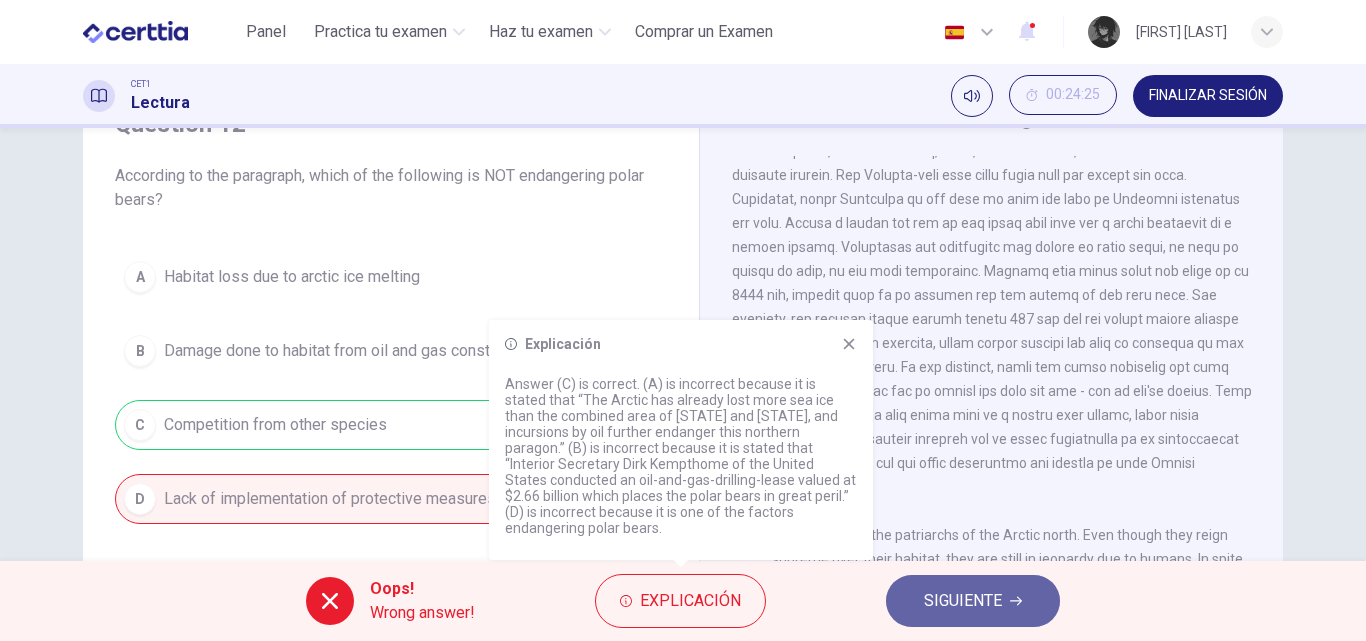 click on "SIGUIENTE" at bounding box center (973, 601) 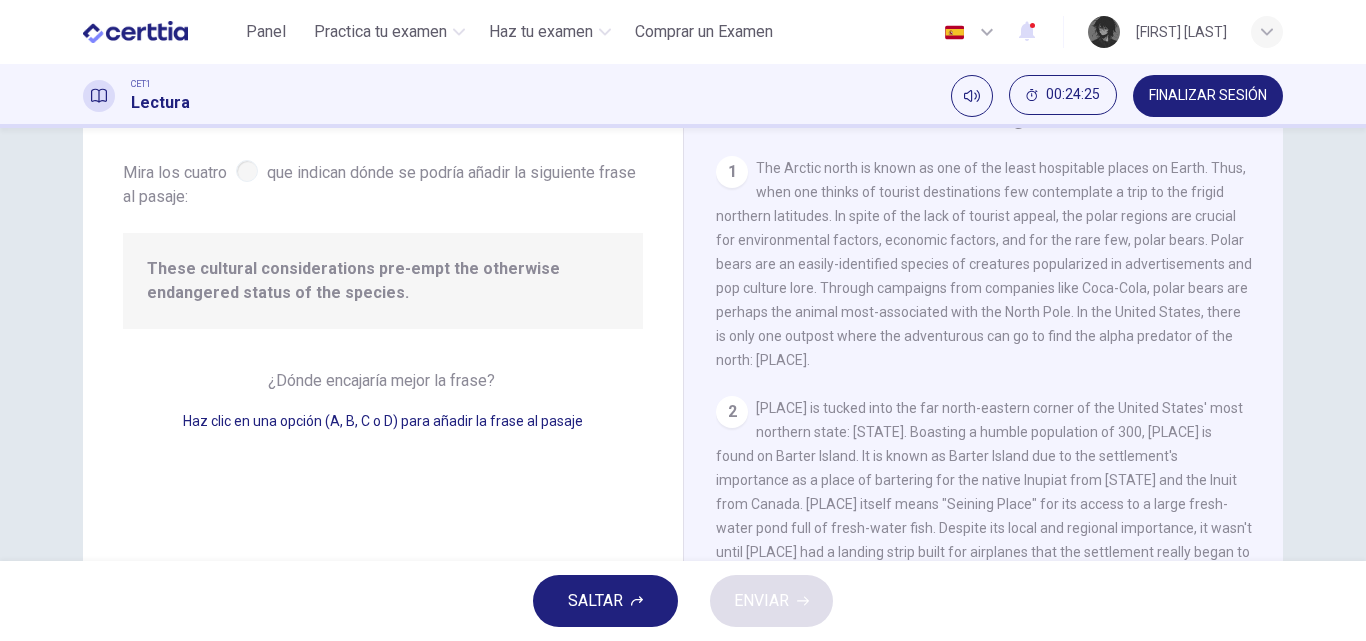 scroll, scrollTop: 399, scrollLeft: 0, axis: vertical 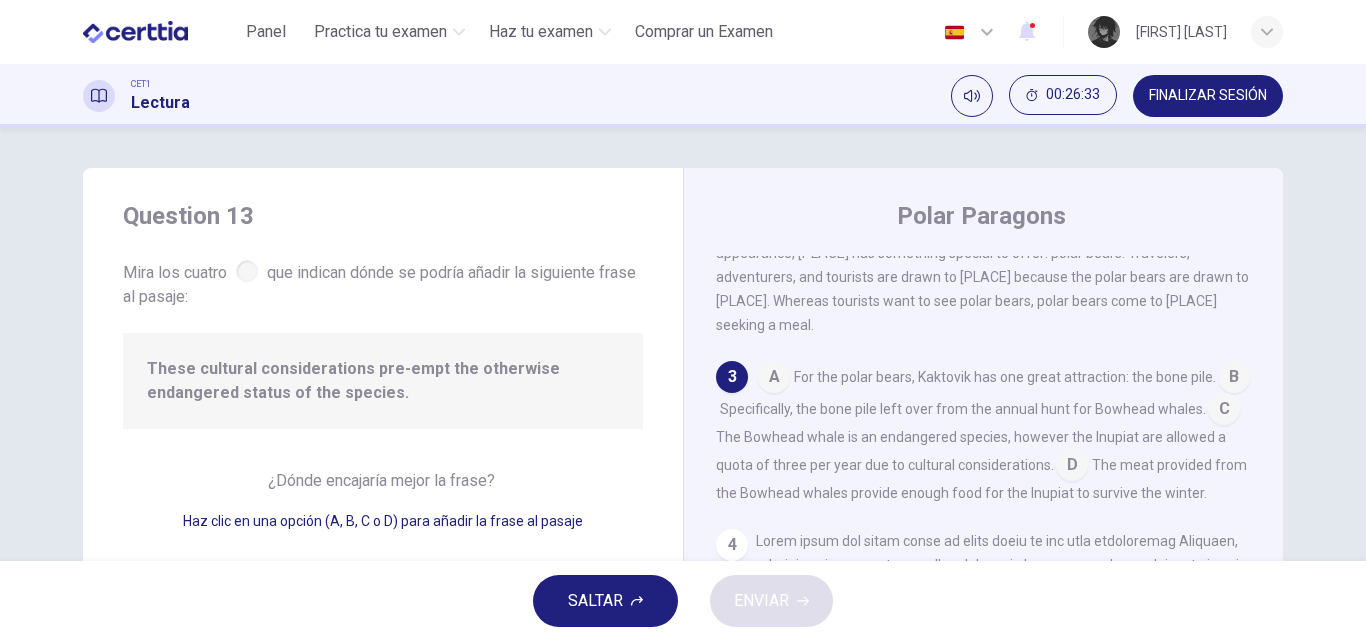 click at bounding box center (1224, 411) 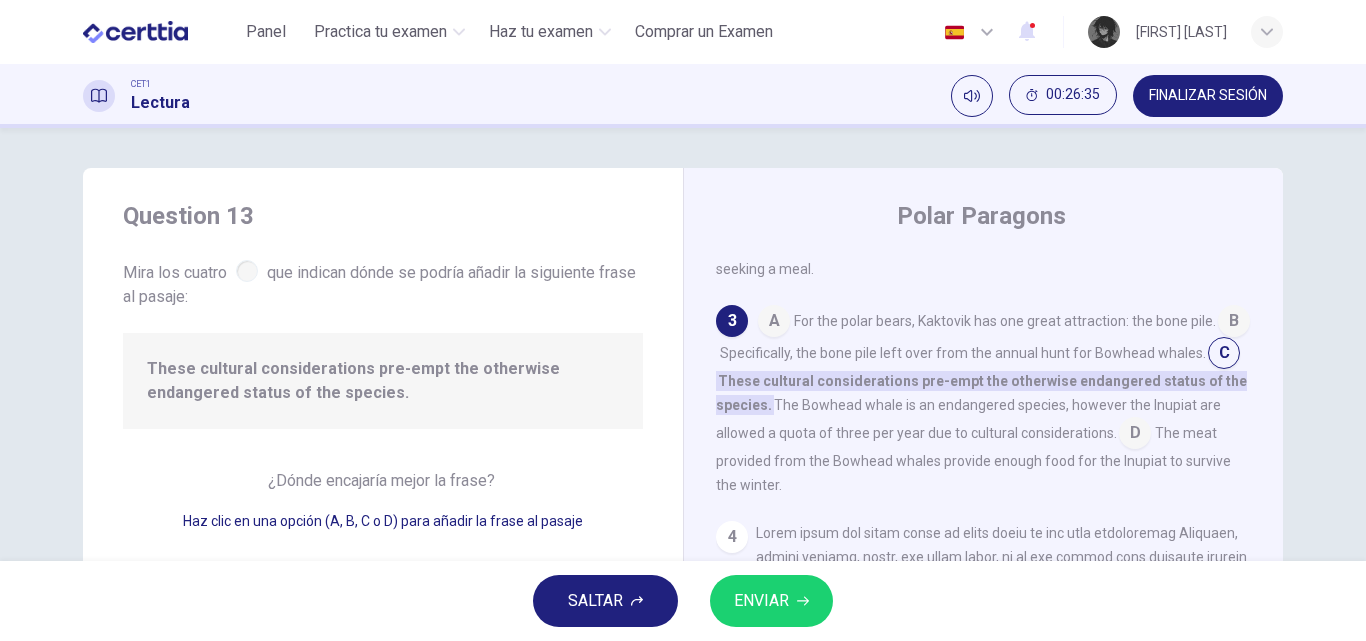 scroll, scrollTop: 571, scrollLeft: 0, axis: vertical 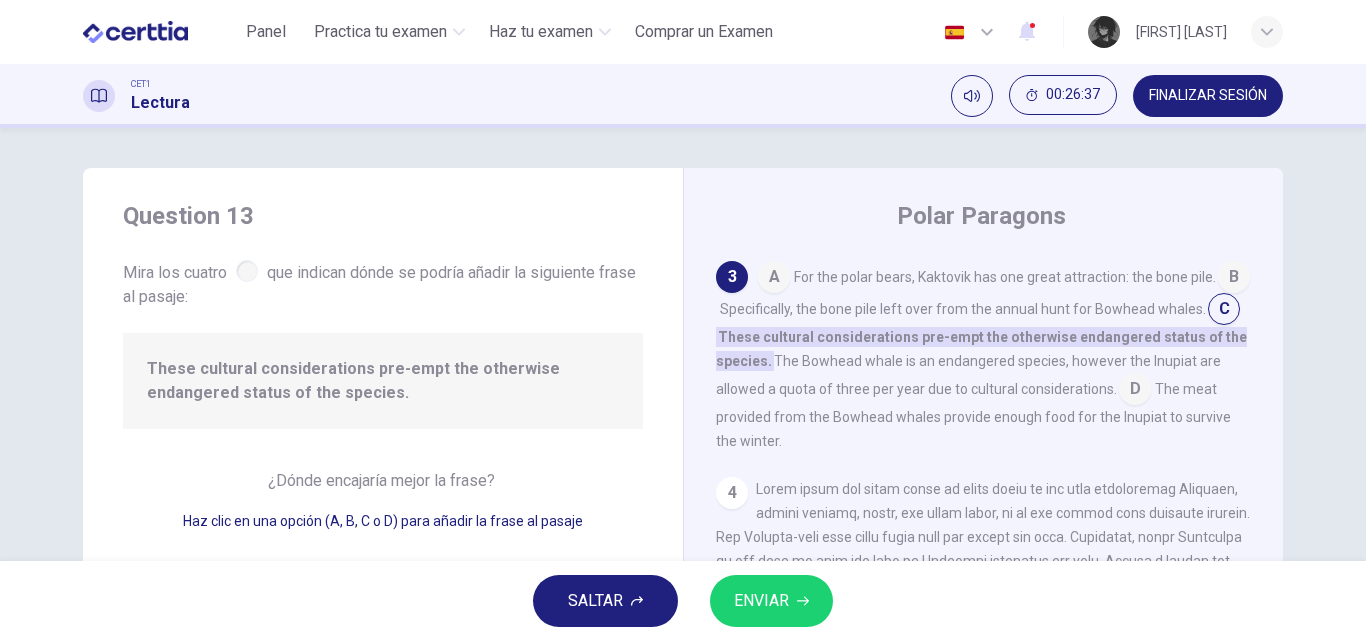 click on "ENVIAR" at bounding box center [761, 601] 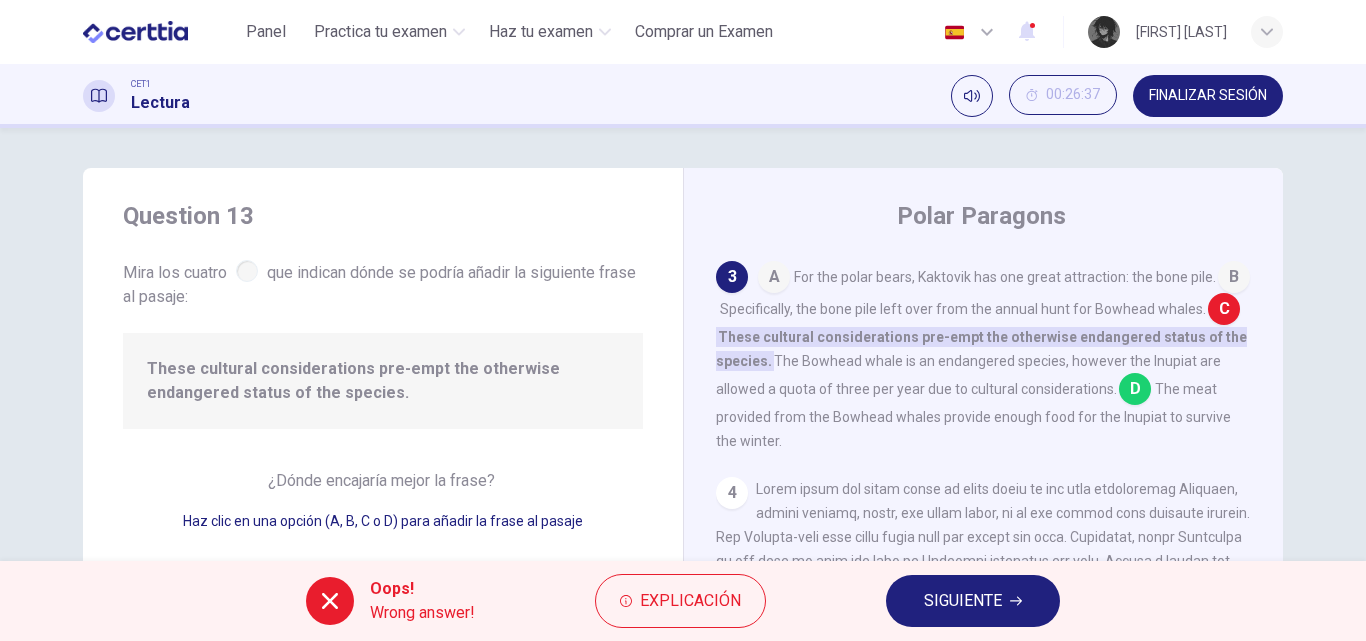 click on "SIGUIENTE" at bounding box center (963, 601) 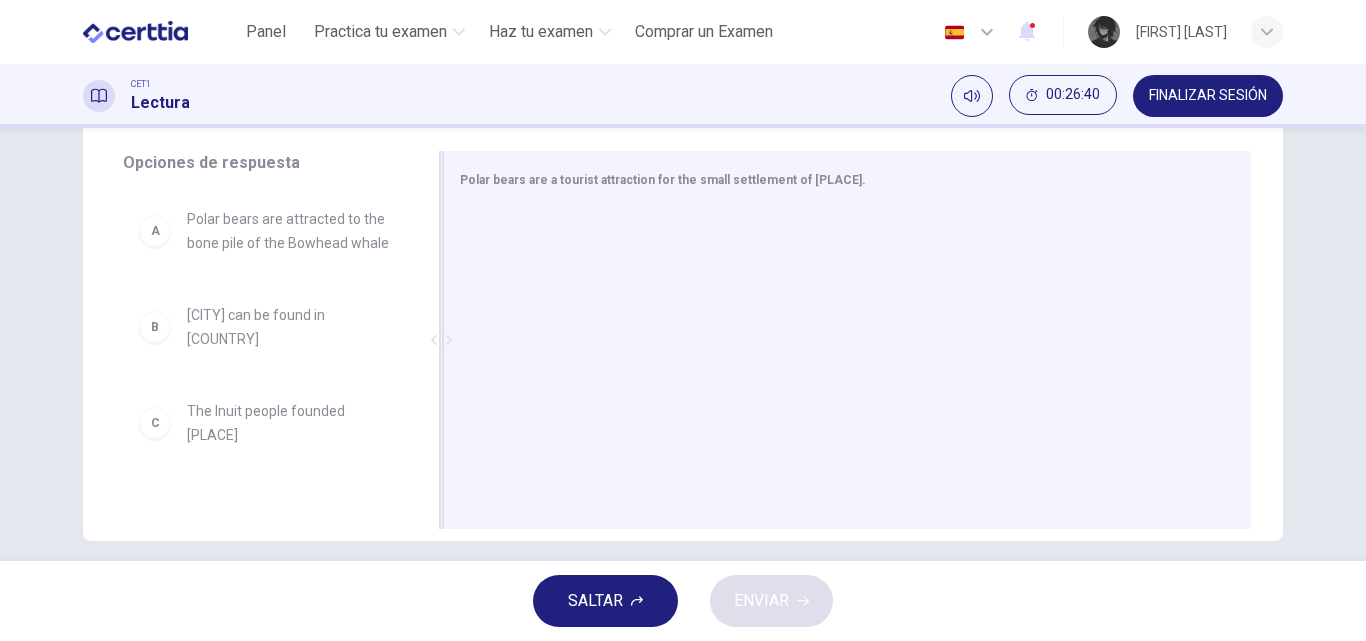 scroll, scrollTop: 342, scrollLeft: 0, axis: vertical 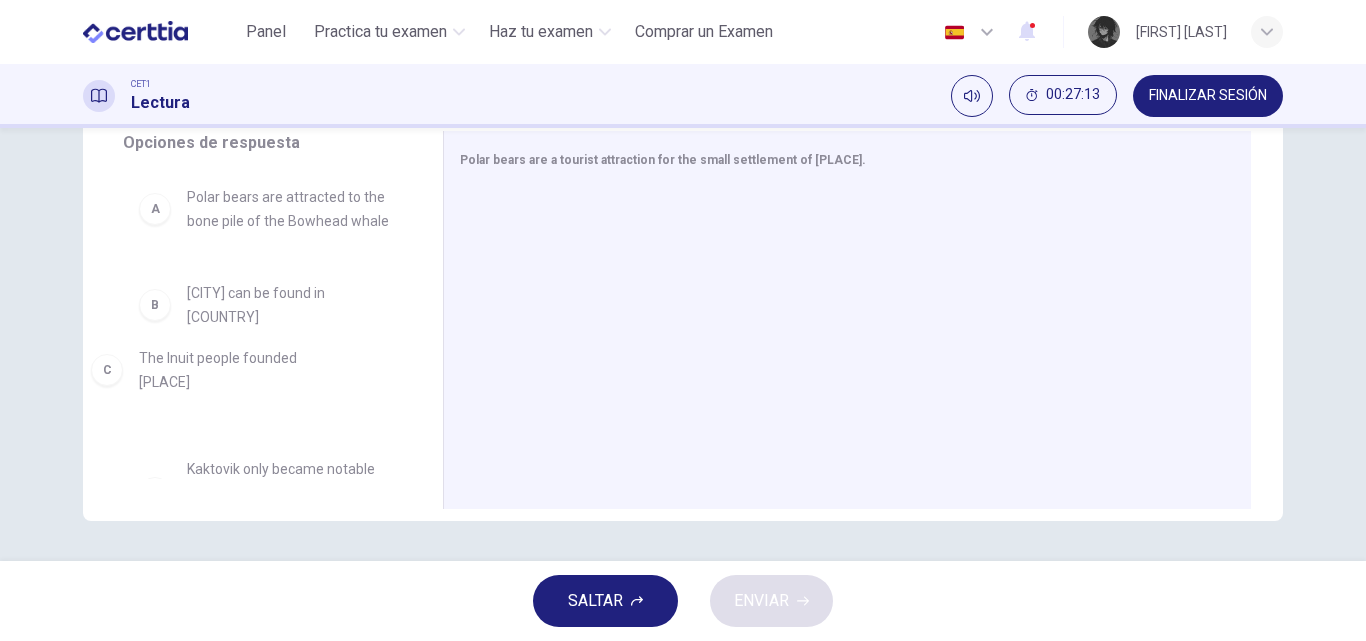 drag, startPoint x: 265, startPoint y: 428, endPoint x: 228, endPoint y: 395, distance: 49.57822 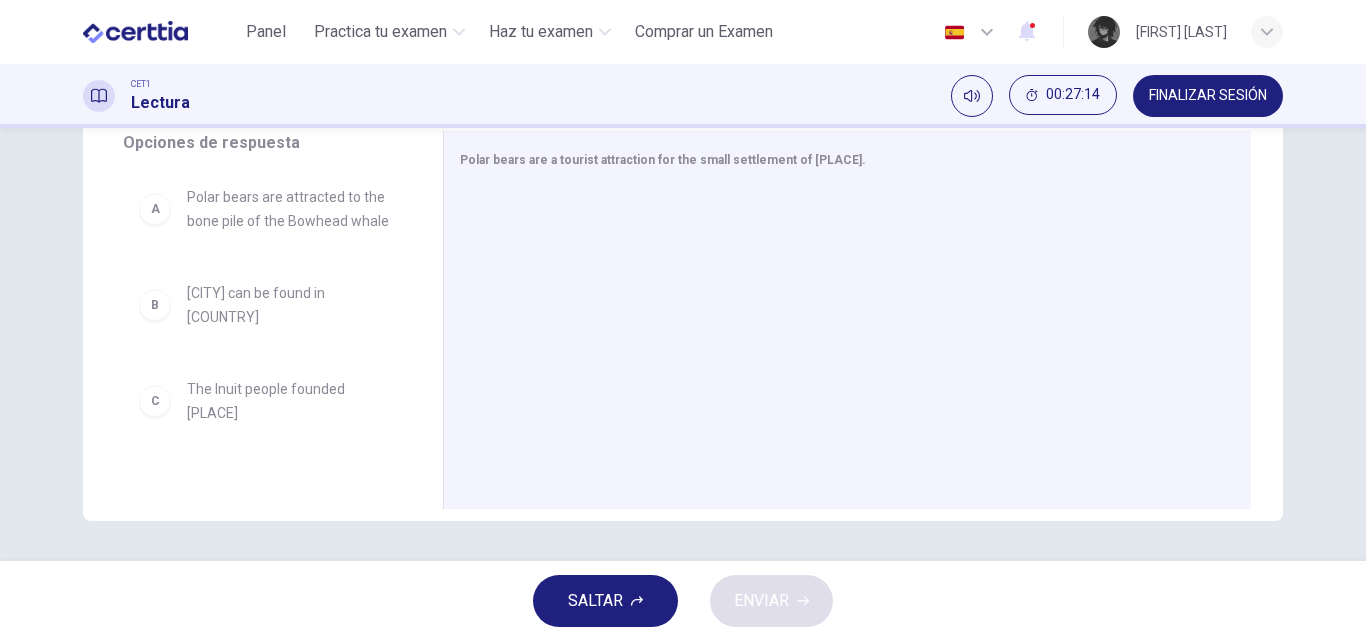 scroll, scrollTop: 0, scrollLeft: 0, axis: both 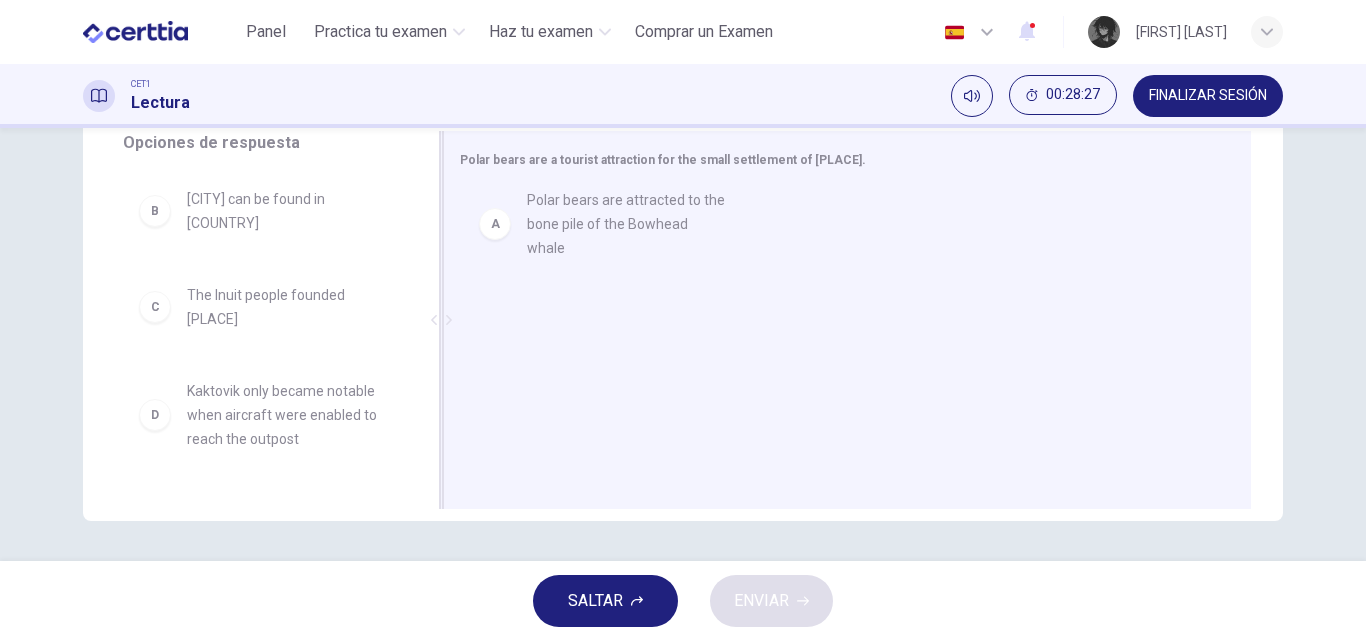 drag, startPoint x: 353, startPoint y: 211, endPoint x: 661, endPoint y: 212, distance: 308.00162 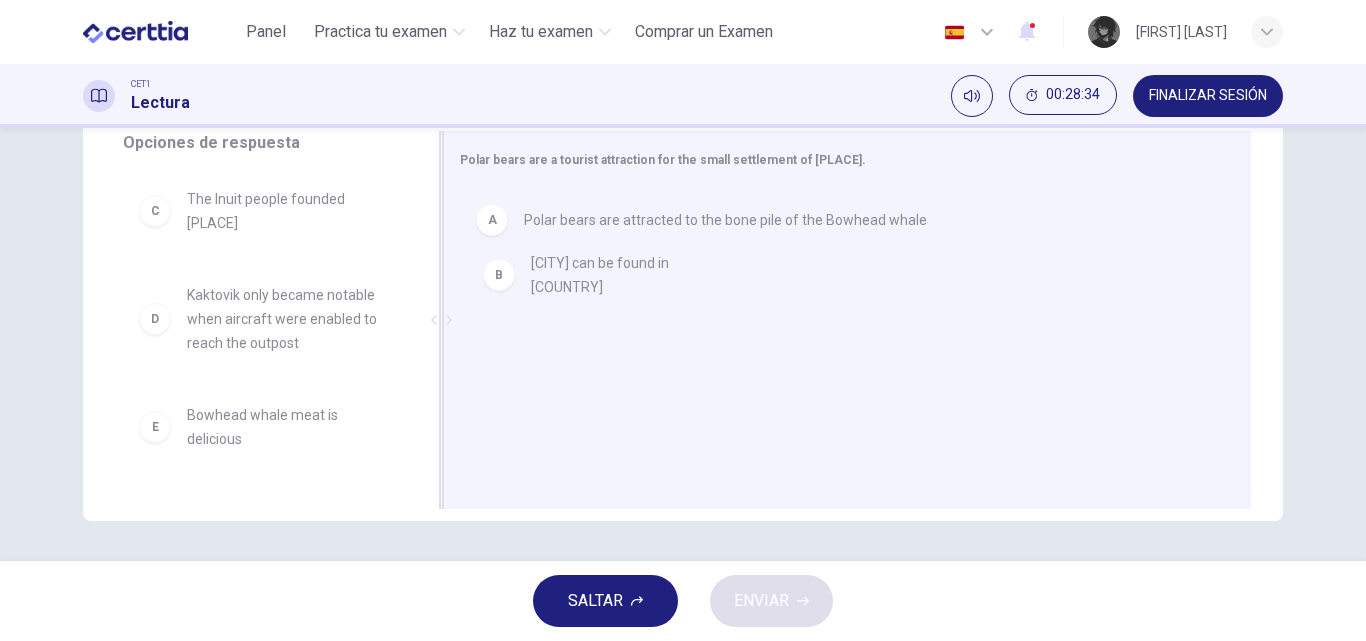drag, startPoint x: 305, startPoint y: 226, endPoint x: 703, endPoint y: 301, distance: 405.00494 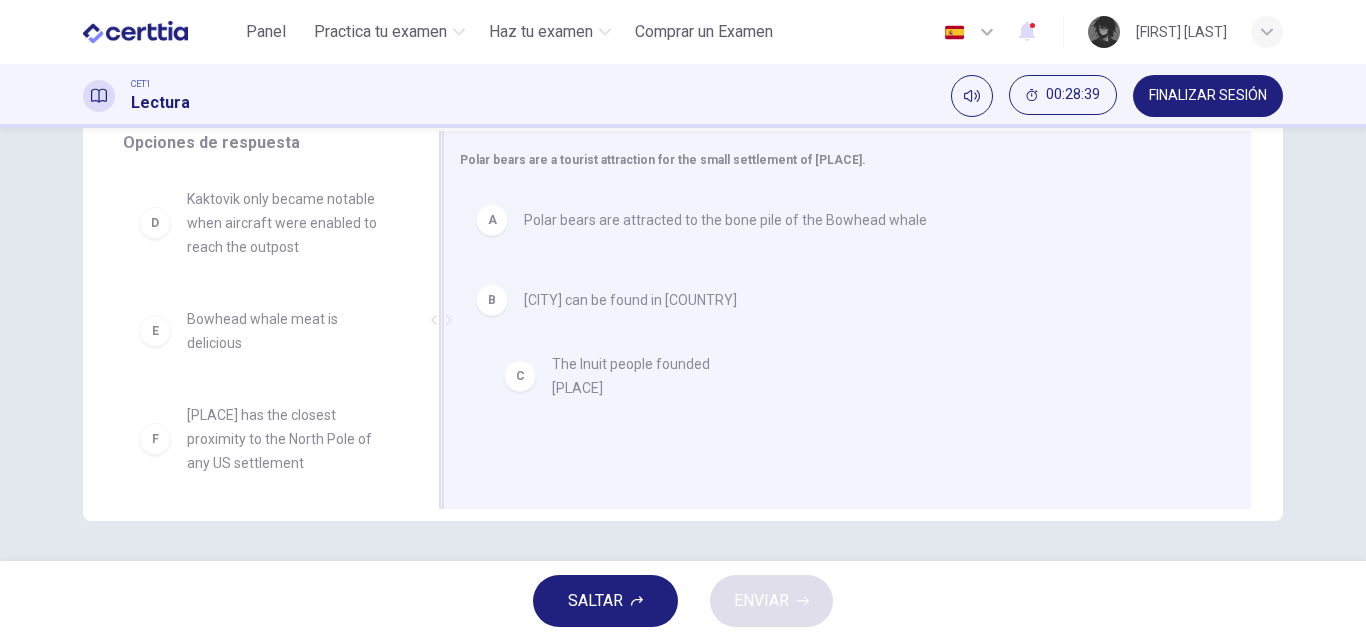 drag, startPoint x: 257, startPoint y: 233, endPoint x: 630, endPoint y: 398, distance: 407.86517 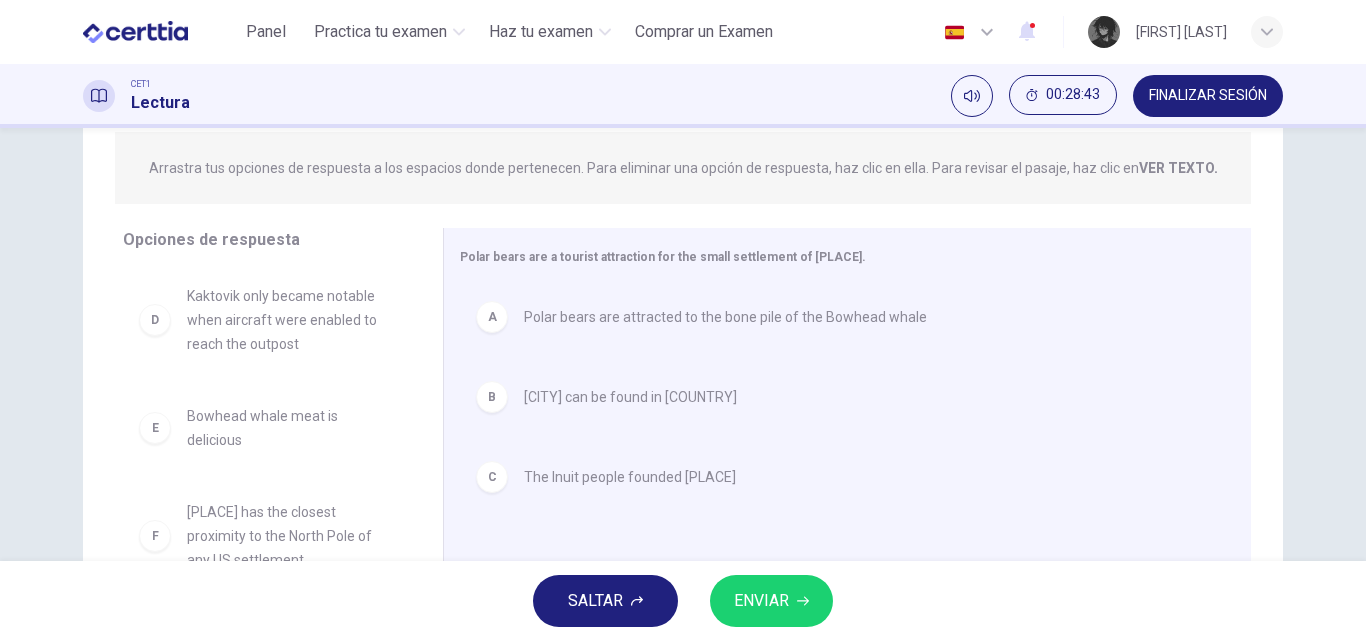 scroll, scrollTop: 242, scrollLeft: 0, axis: vertical 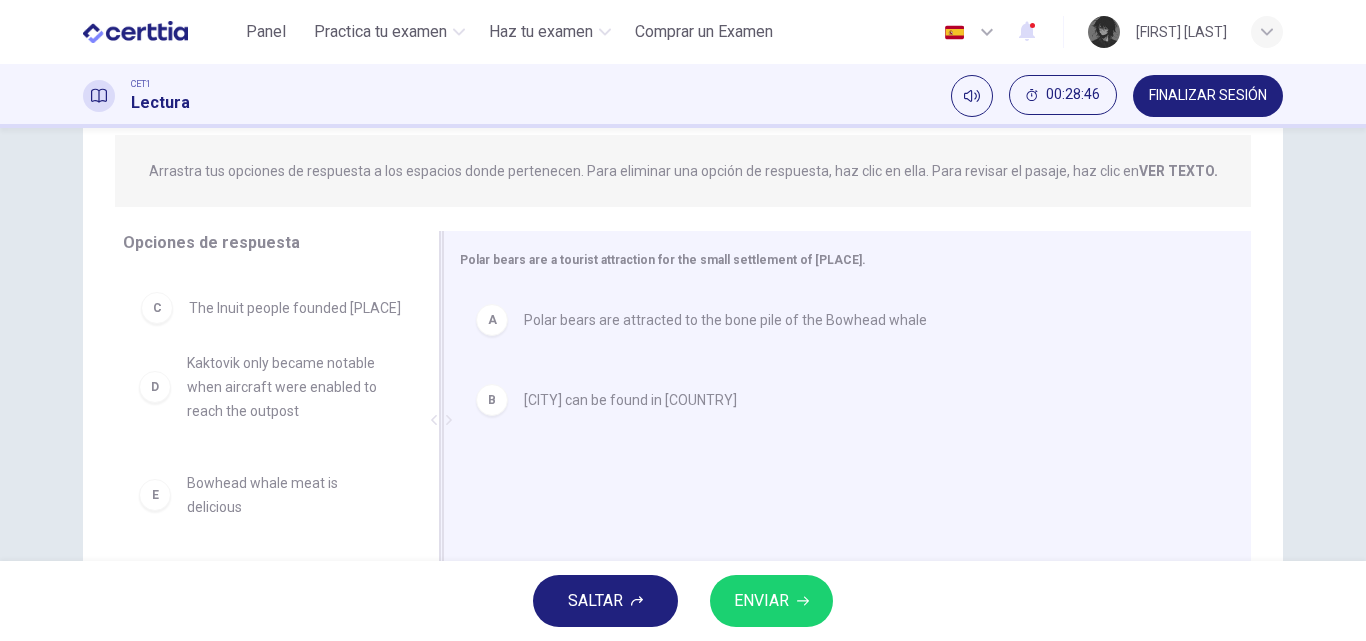 drag, startPoint x: 632, startPoint y: 491, endPoint x: 285, endPoint y: 311, distance: 390.90793 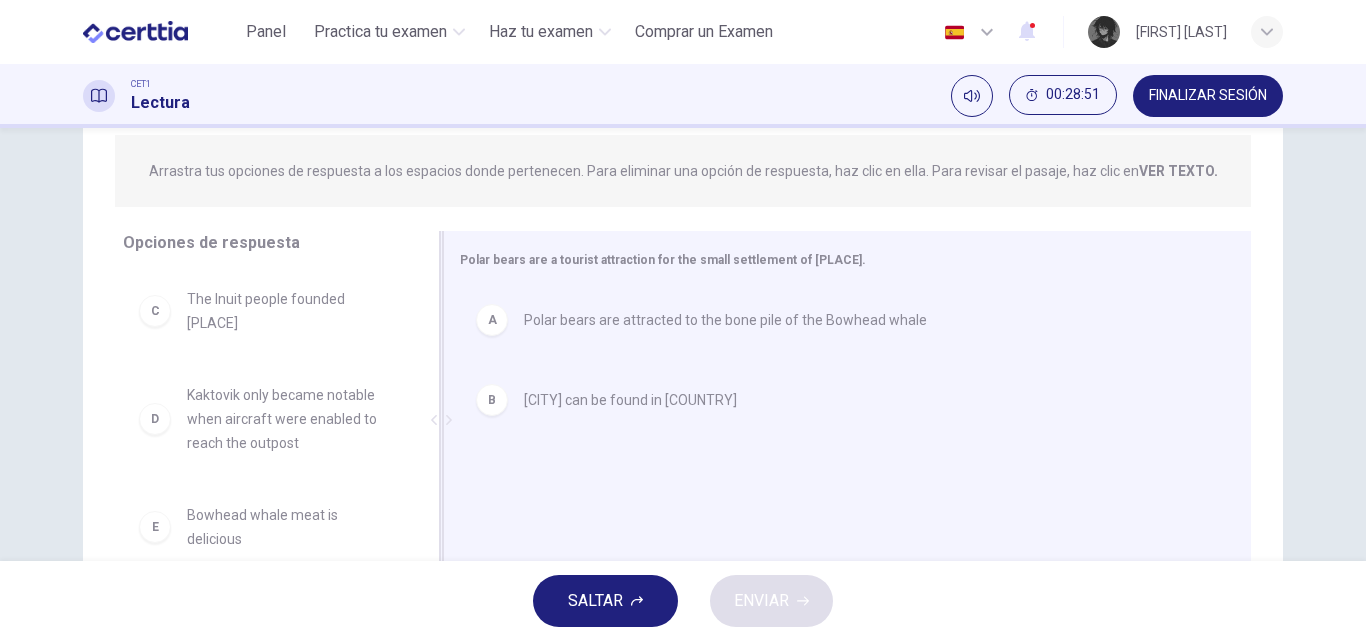 scroll, scrollTop: 100, scrollLeft: 0, axis: vertical 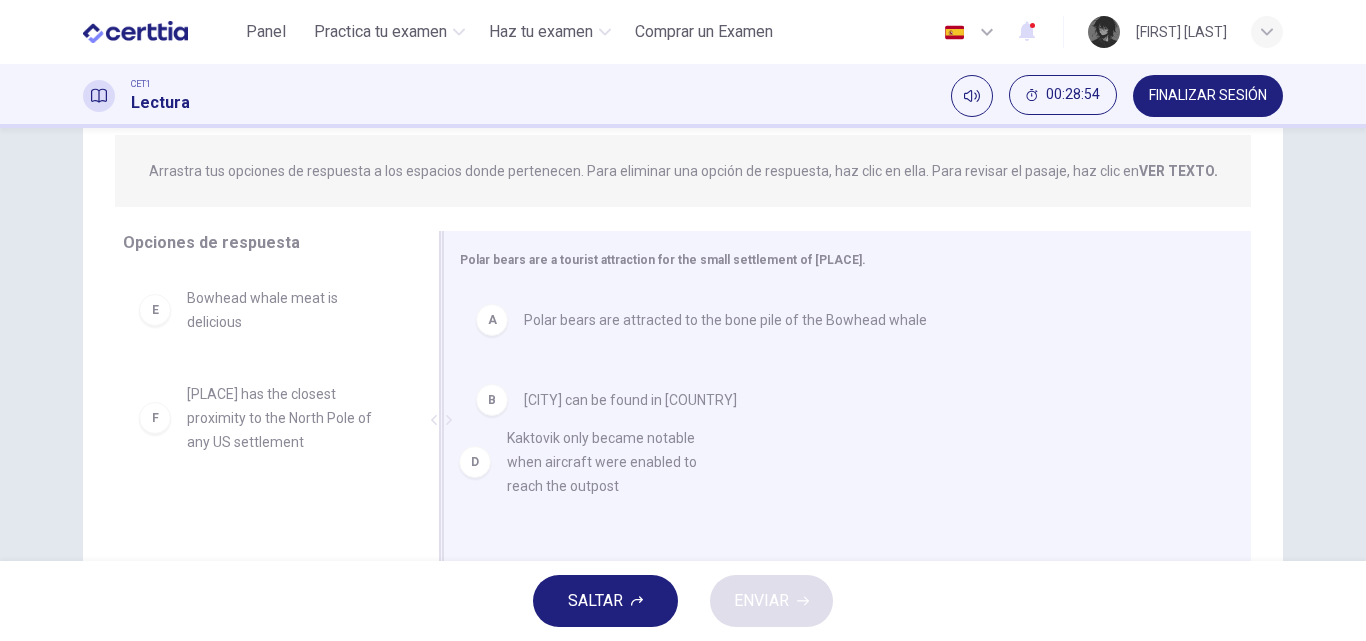 drag, startPoint x: 292, startPoint y: 336, endPoint x: 626, endPoint y: 481, distance: 364.11673 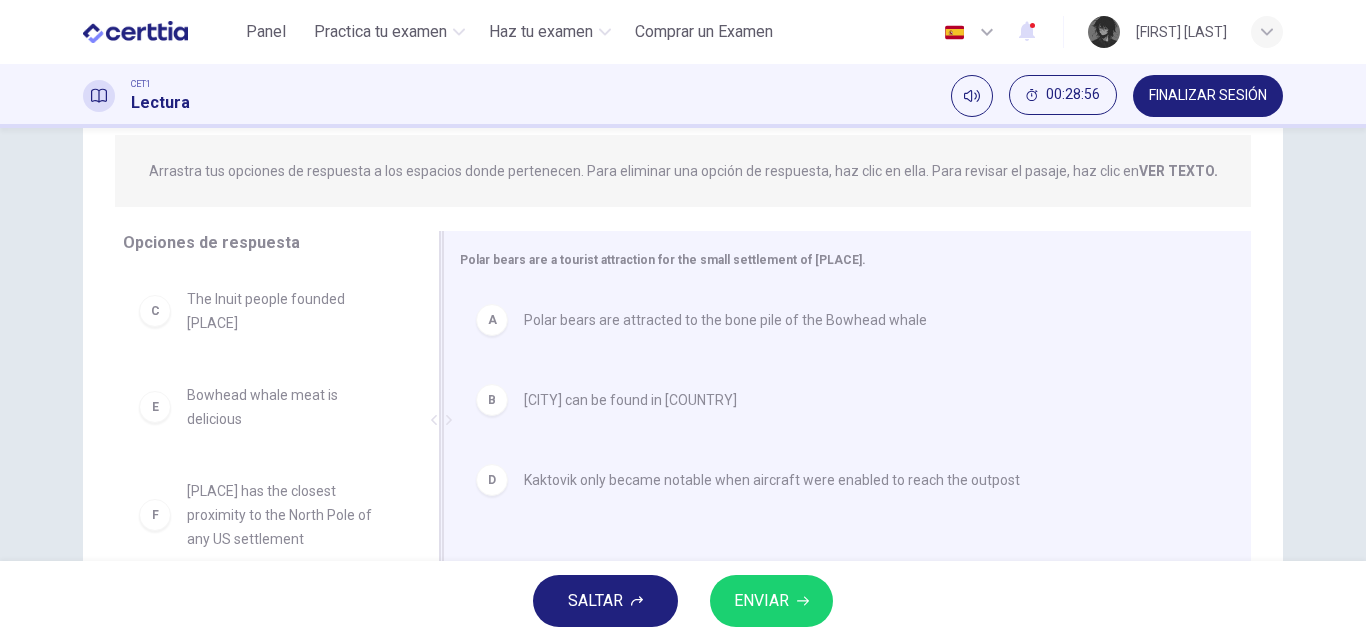 scroll, scrollTop: 0, scrollLeft: 0, axis: both 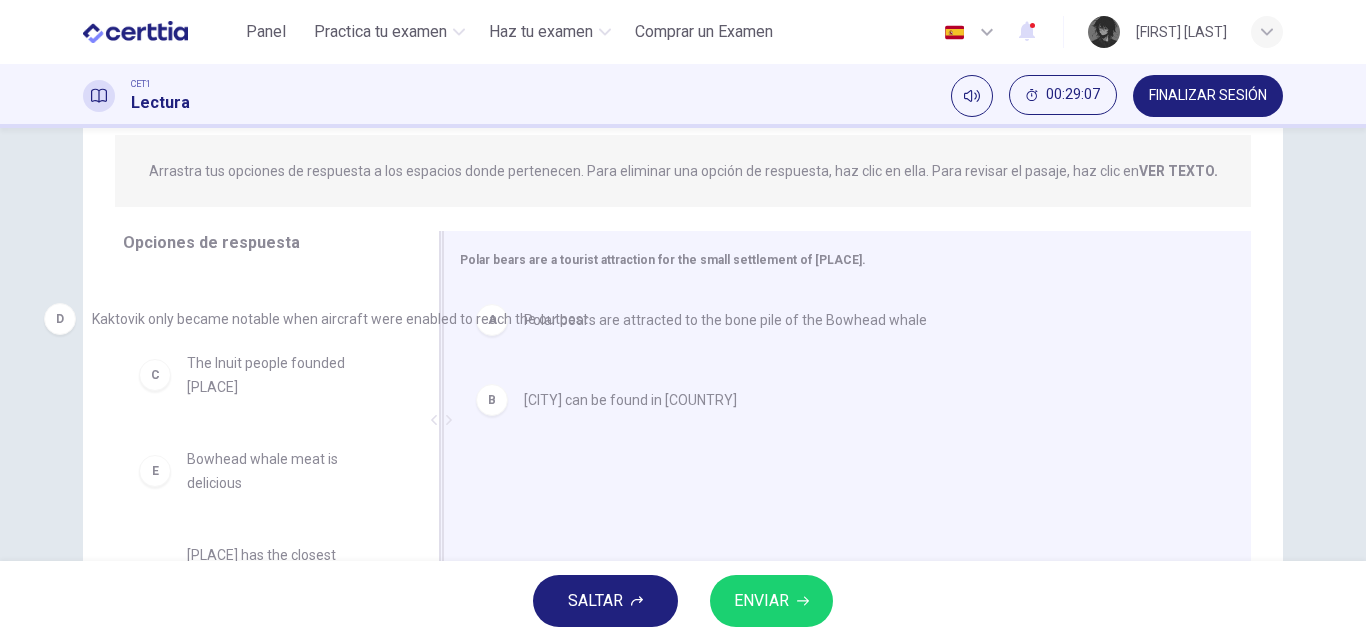 drag, startPoint x: 708, startPoint y: 485, endPoint x: 270, endPoint y: 324, distance: 466.65298 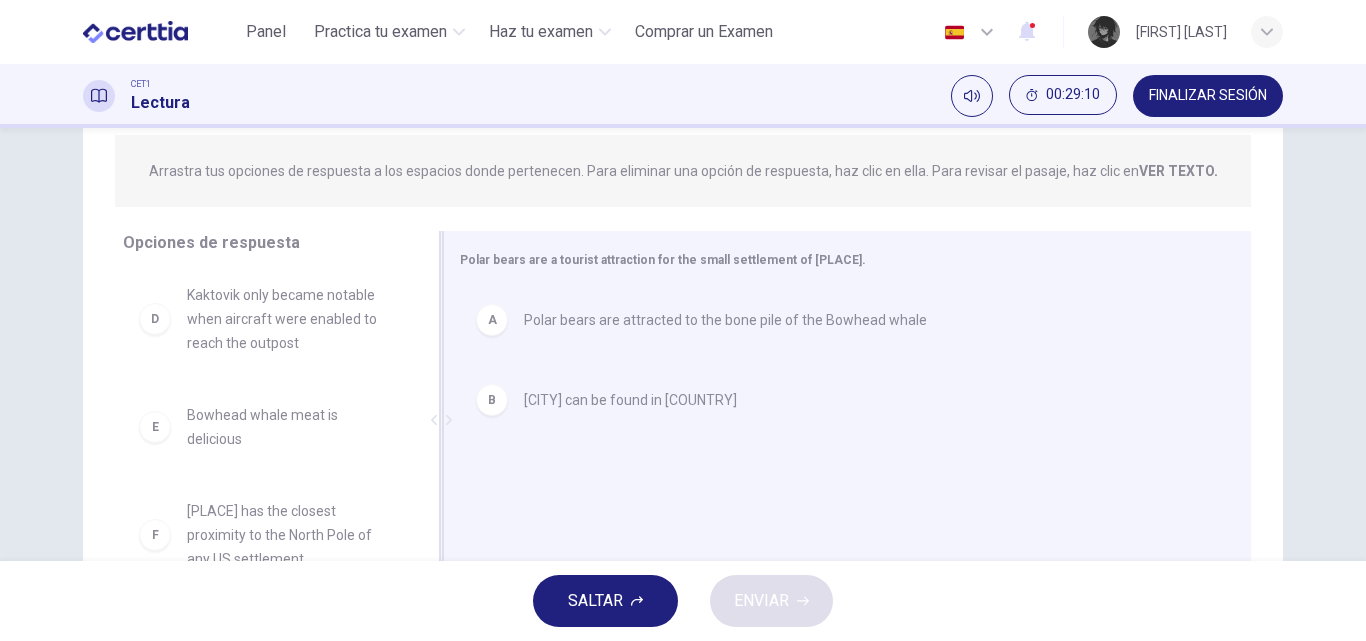 scroll, scrollTop: 108, scrollLeft: 0, axis: vertical 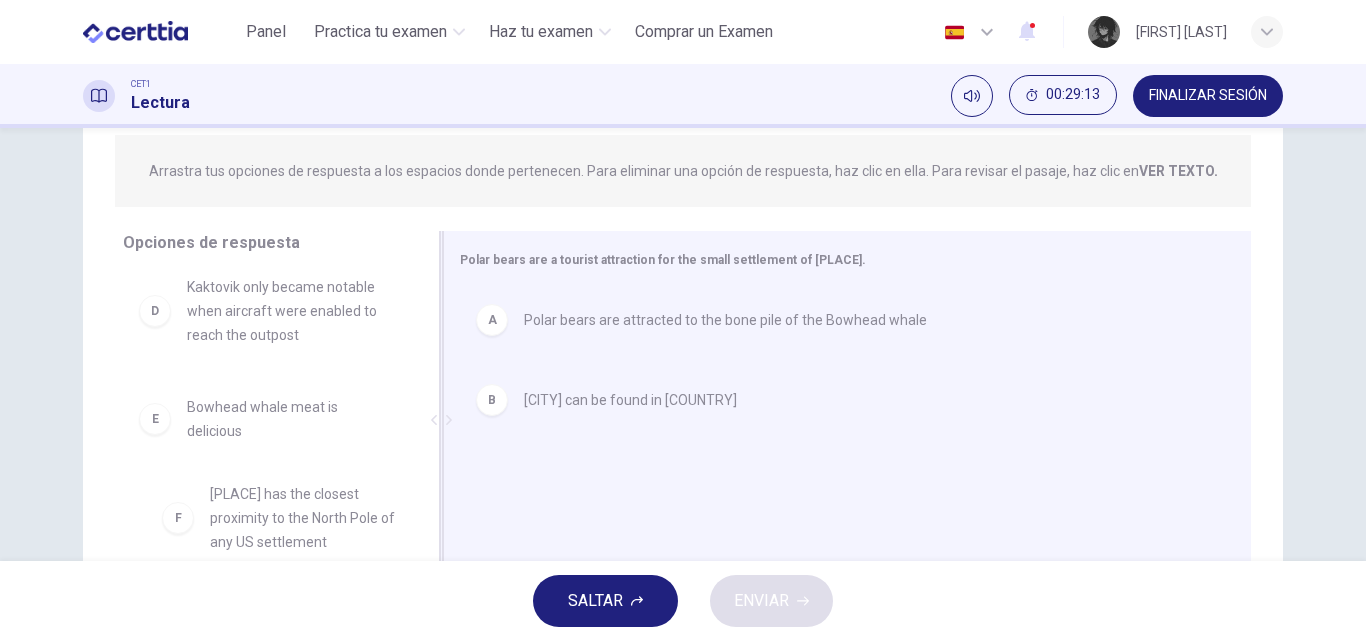 drag, startPoint x: 281, startPoint y: 540, endPoint x: 318, endPoint y: 532, distance: 37.85499 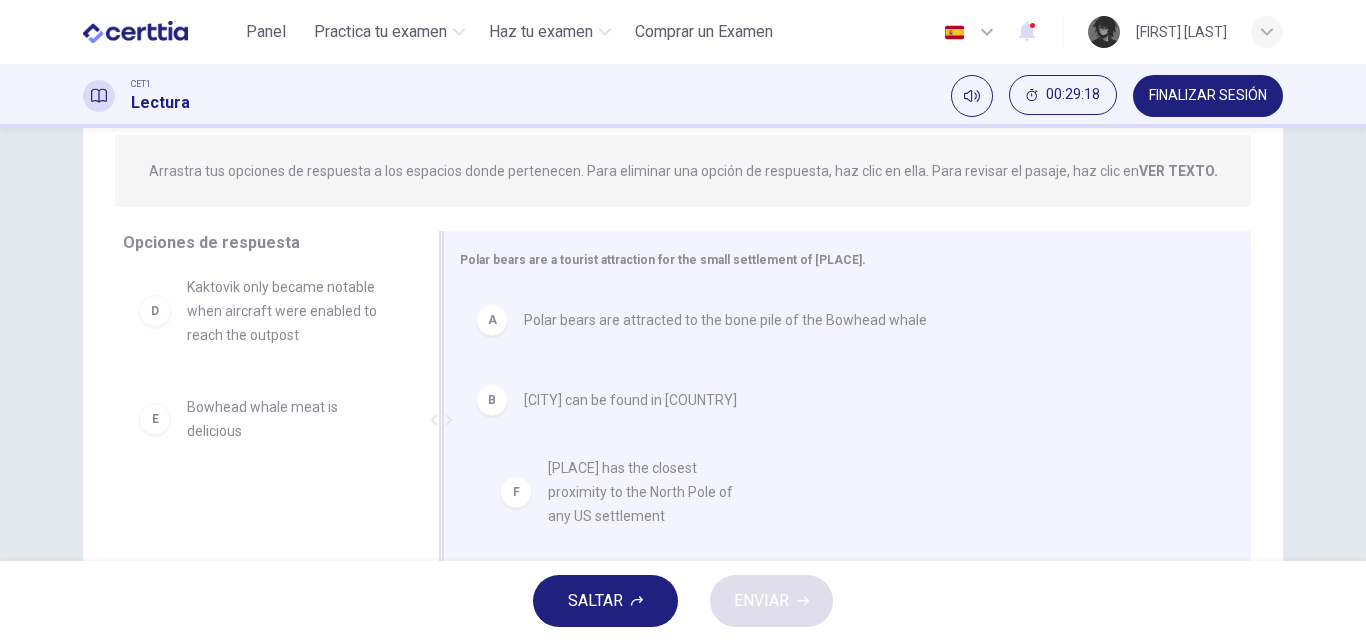 drag, startPoint x: 290, startPoint y: 534, endPoint x: 662, endPoint y: 499, distance: 373.64288 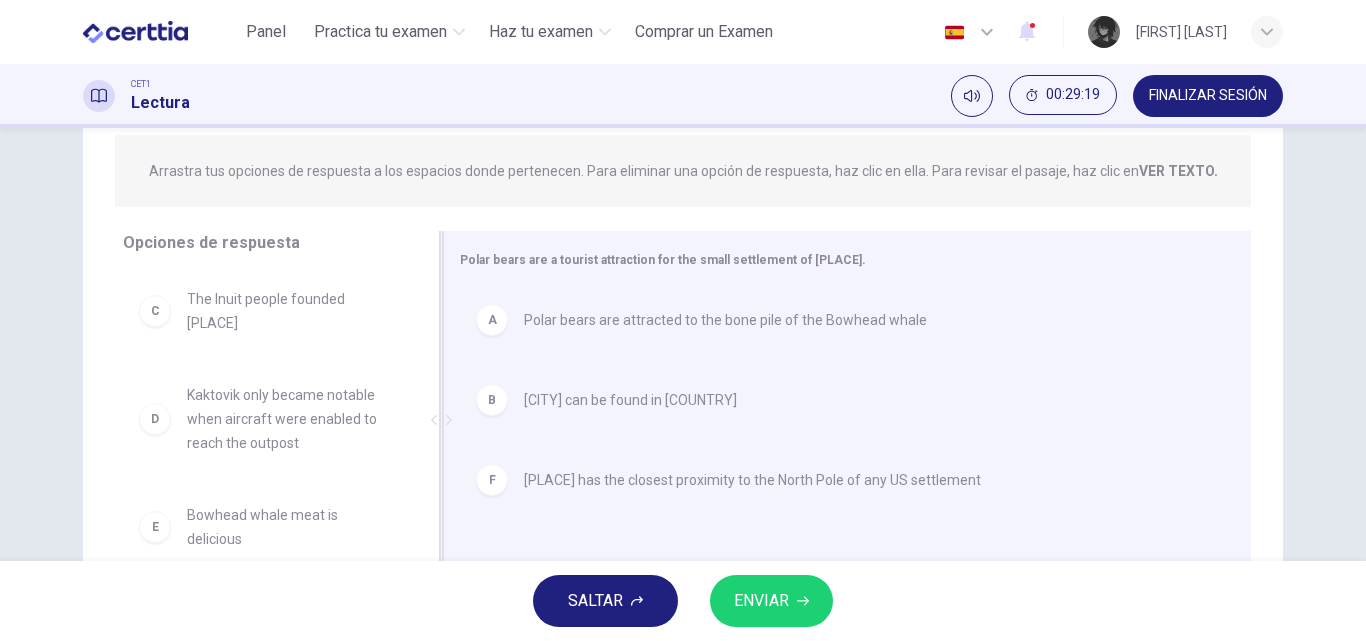 scroll, scrollTop: 0, scrollLeft: 0, axis: both 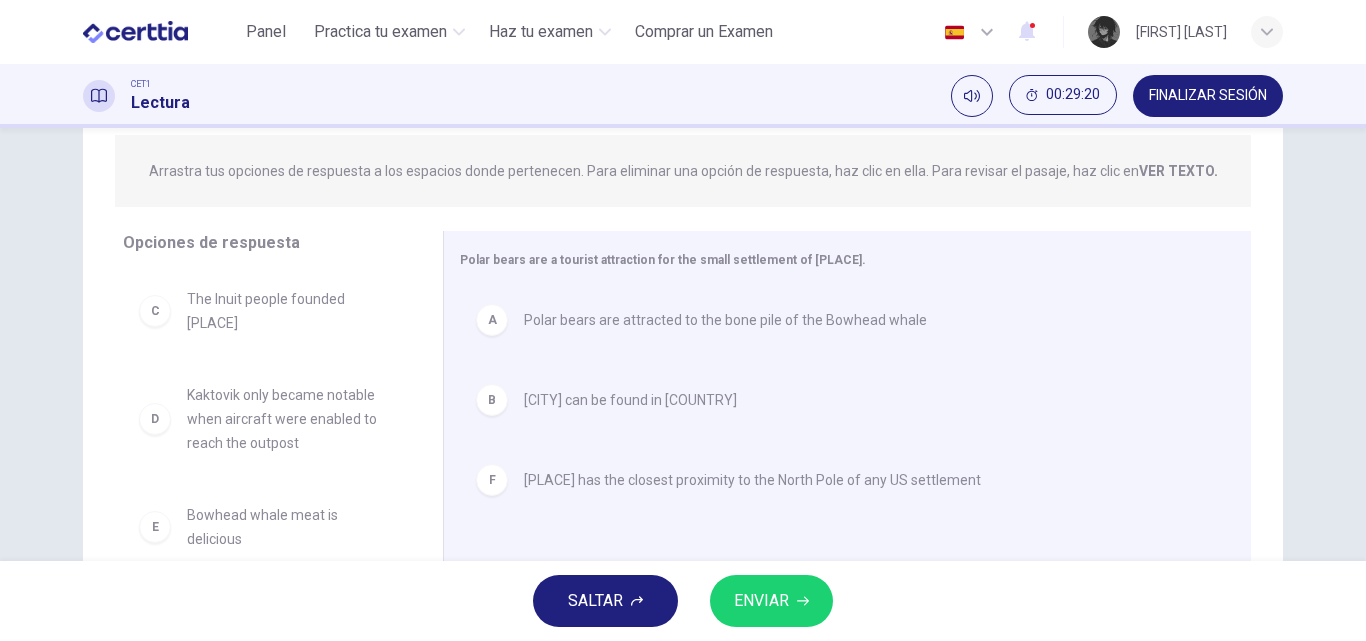 click on "ENVIAR" at bounding box center [771, 601] 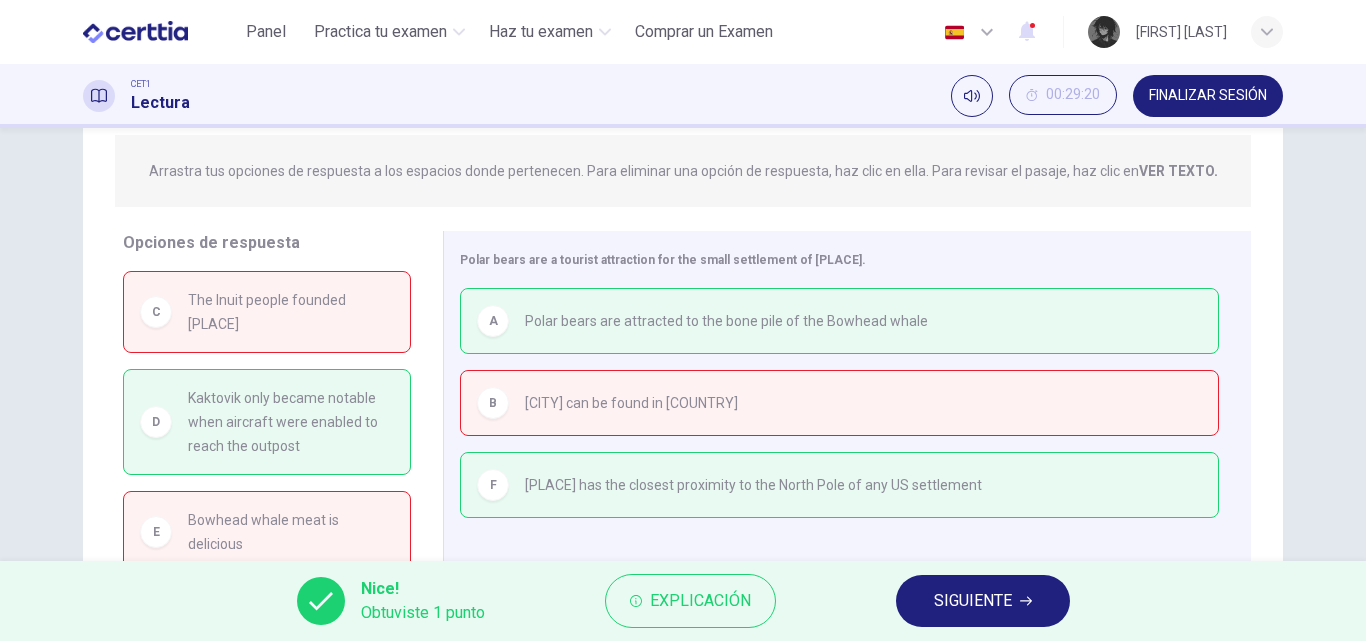 click on "SIGUIENTE" at bounding box center (973, 601) 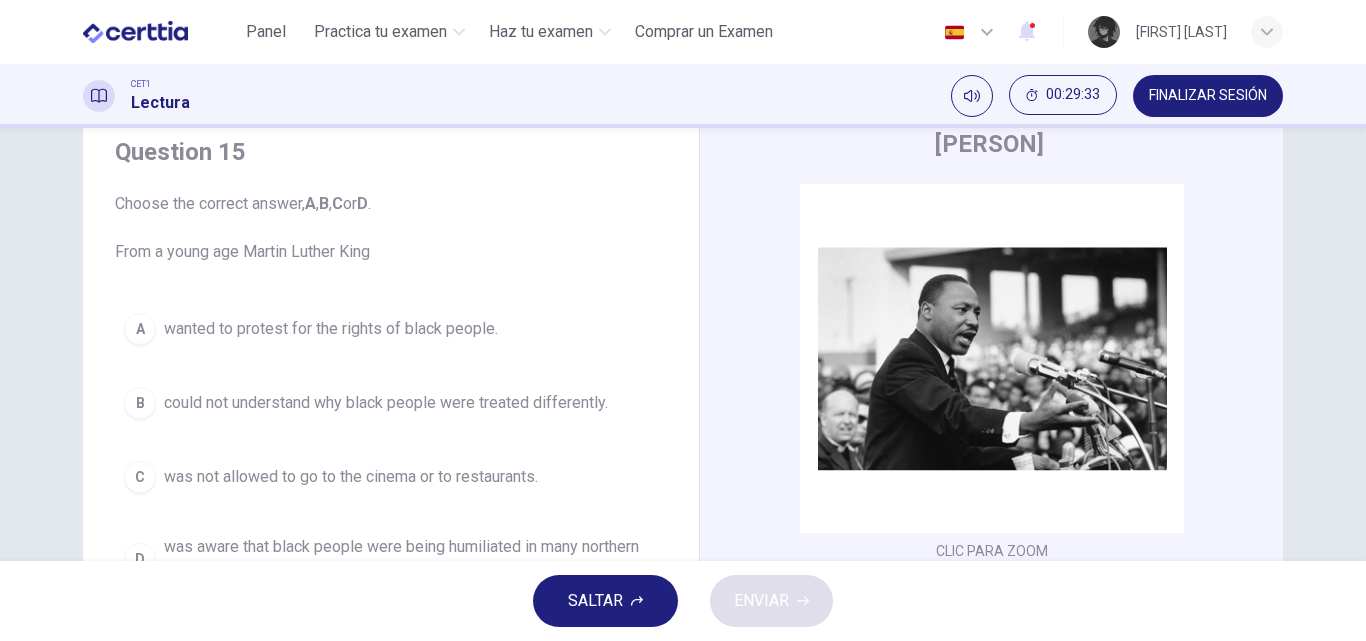 scroll, scrollTop: 100, scrollLeft: 0, axis: vertical 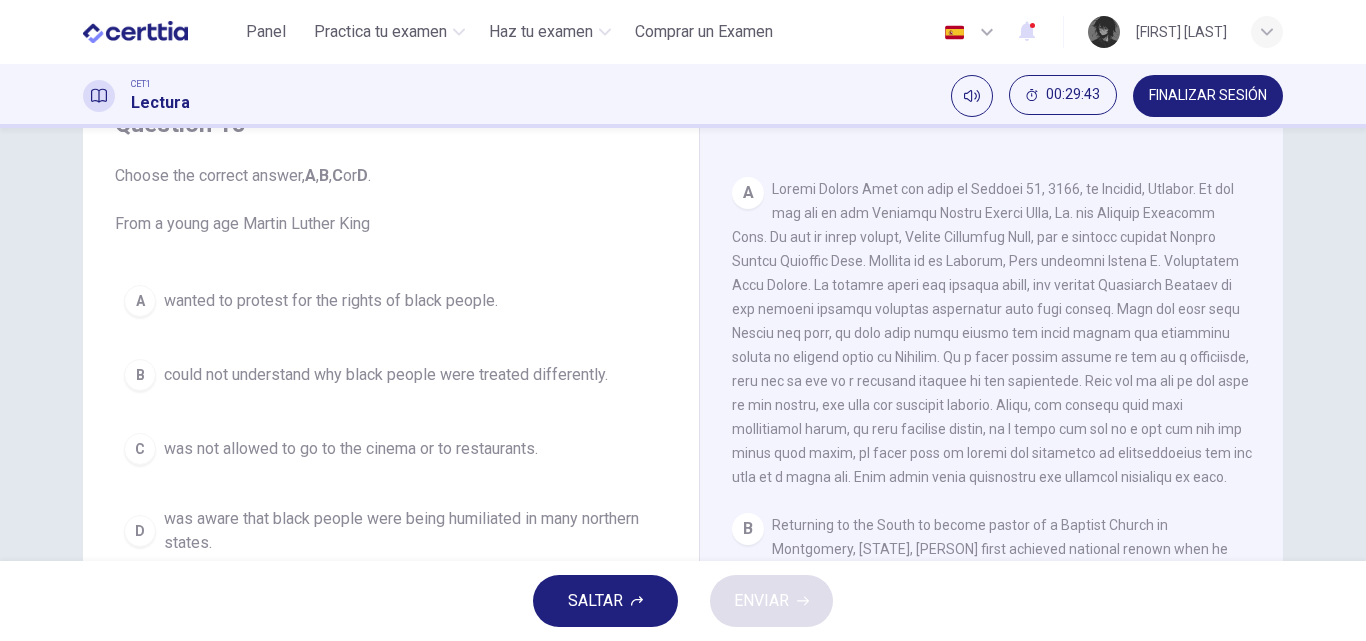 click on "FINALIZAR SESIÓN" at bounding box center (1208, 96) 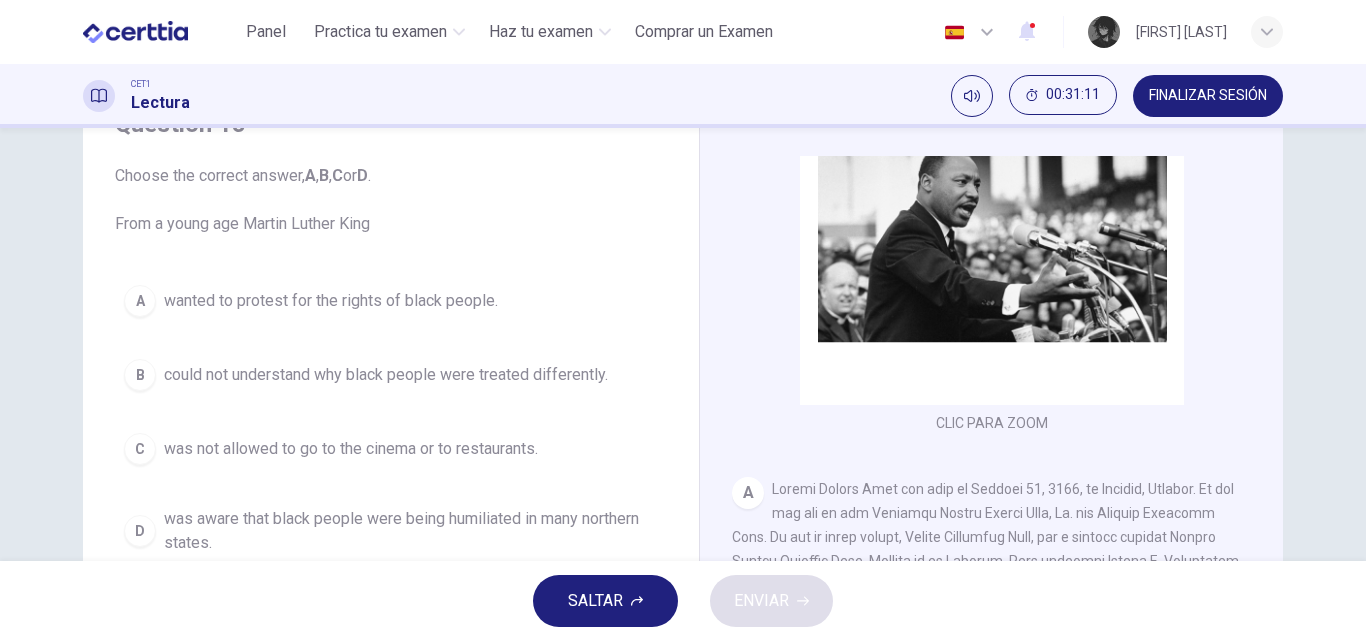 scroll, scrollTop: 0, scrollLeft: 0, axis: both 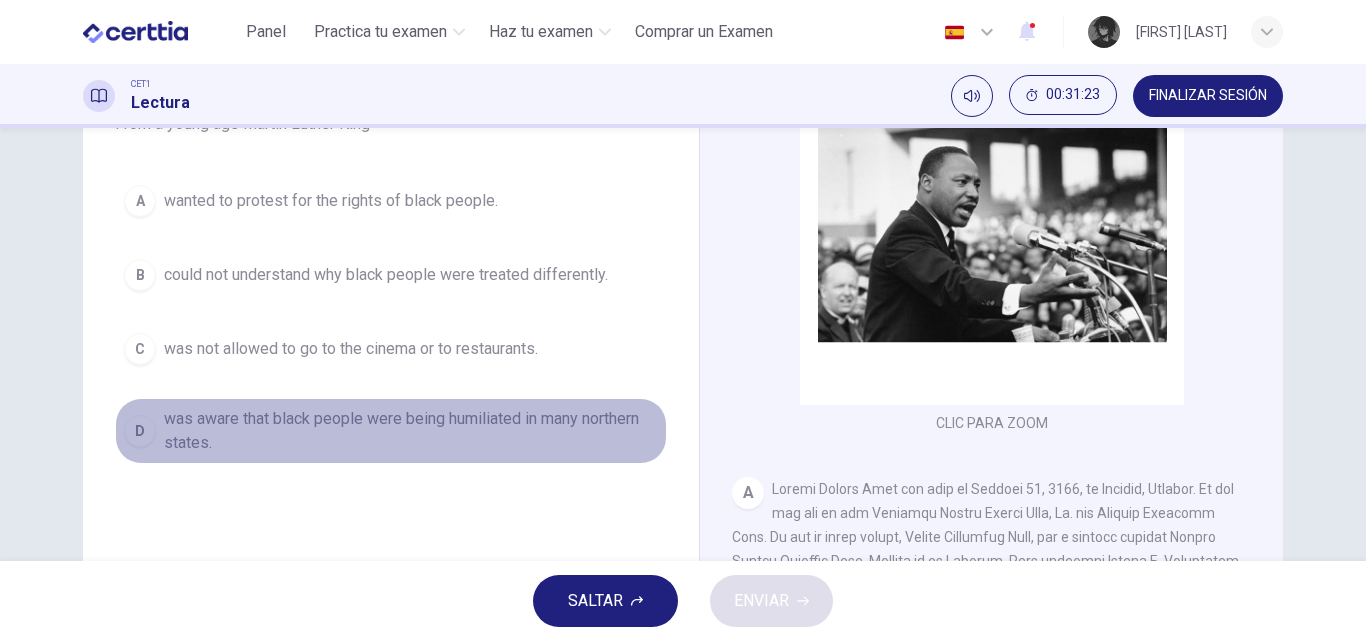 click on "was aware that black people were being humiliated in many northern states." at bounding box center (411, 431) 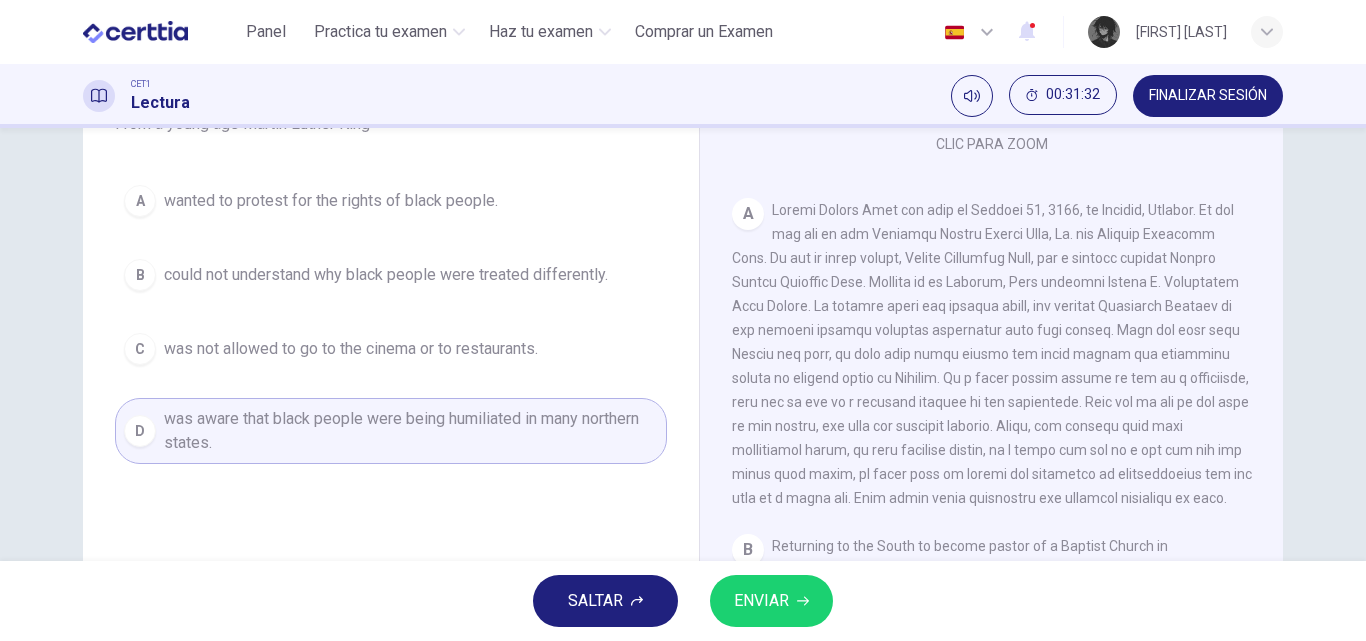 scroll, scrollTop: 300, scrollLeft: 0, axis: vertical 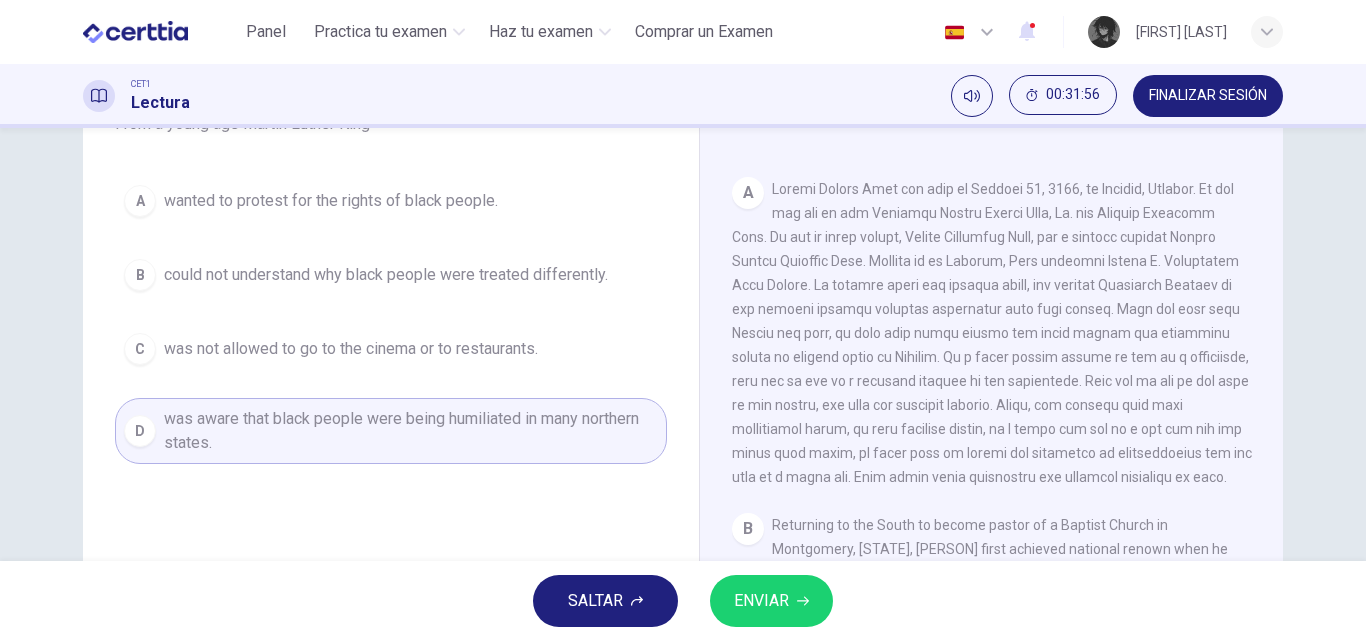 click on "could not understand why black people were treated differently." at bounding box center [386, 275] 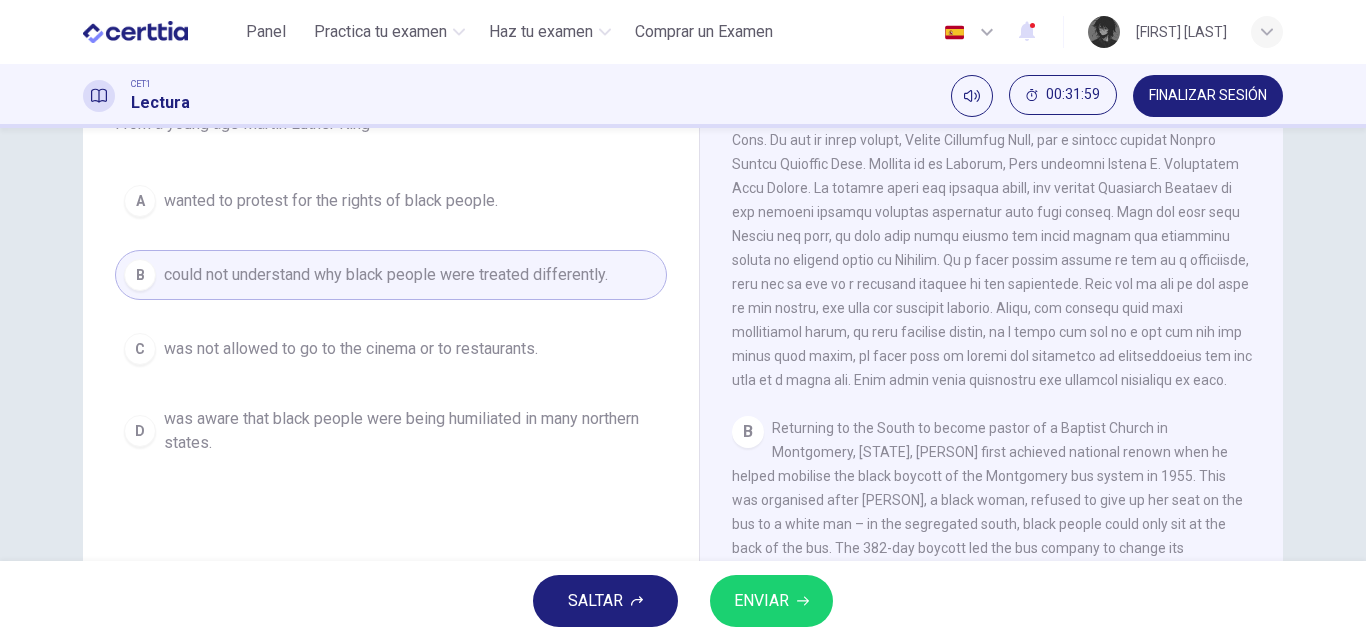scroll, scrollTop: 400, scrollLeft: 0, axis: vertical 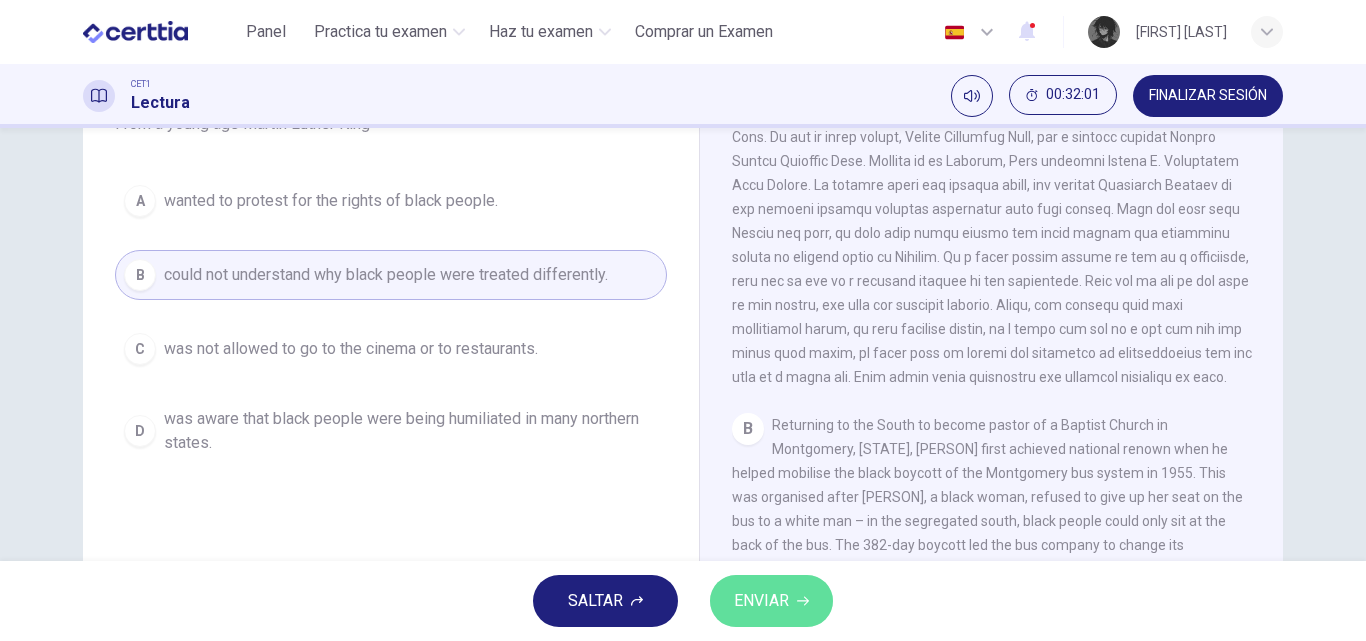 click on "ENVIAR" at bounding box center (761, 601) 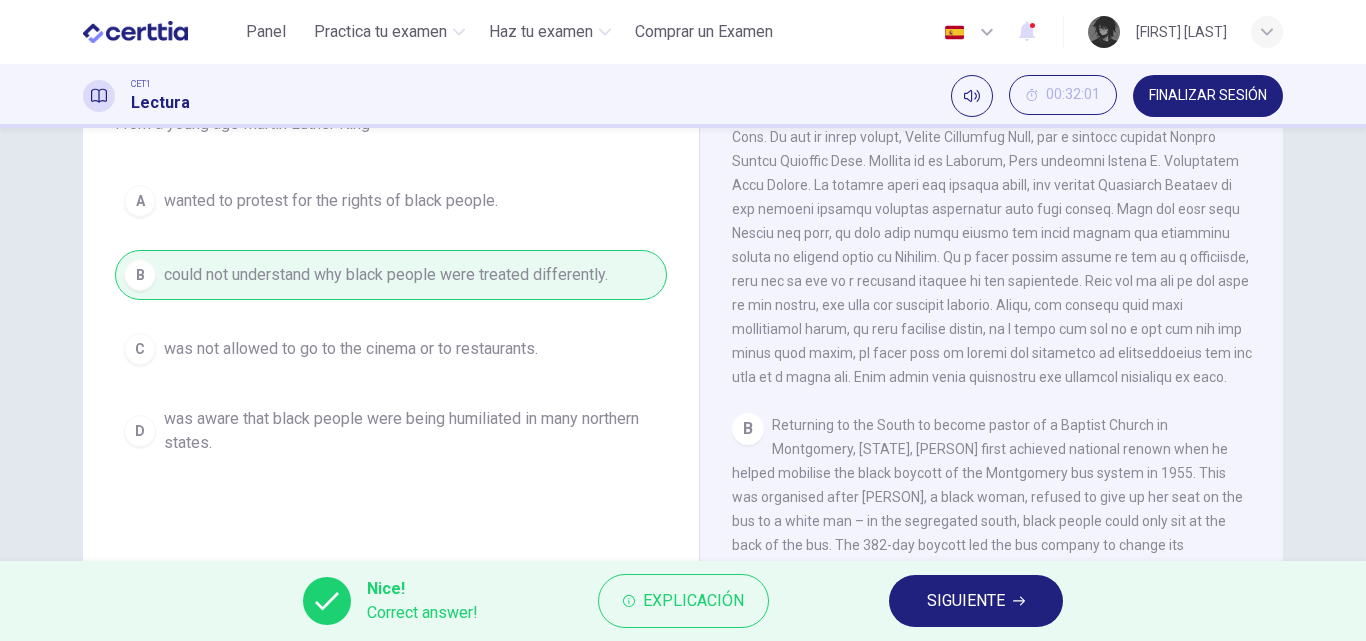 click 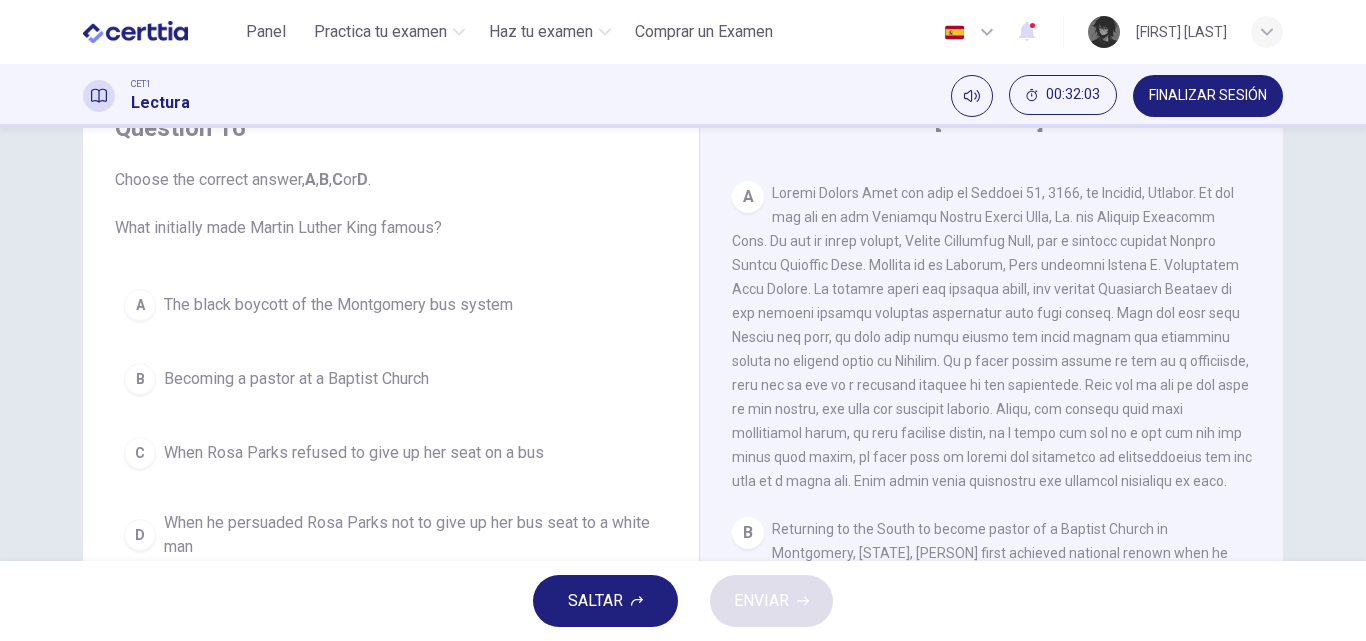 scroll, scrollTop: 100, scrollLeft: 0, axis: vertical 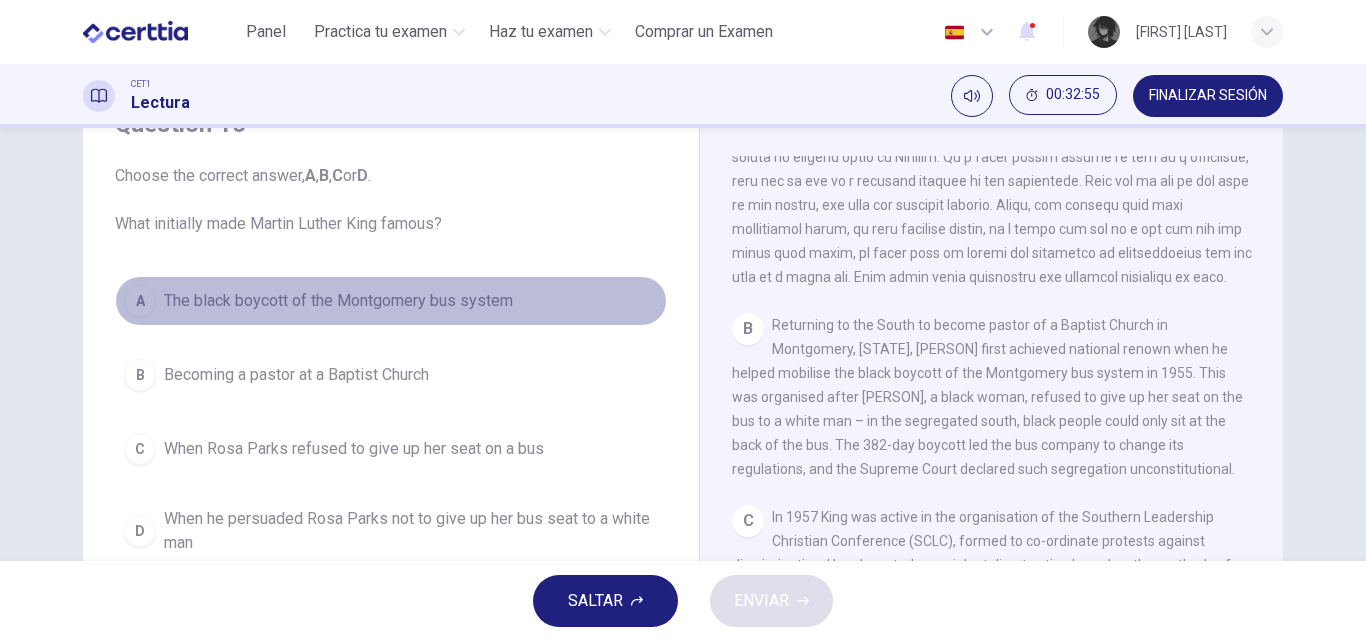 click on "The black boycott of the Montgomery bus system" at bounding box center (338, 301) 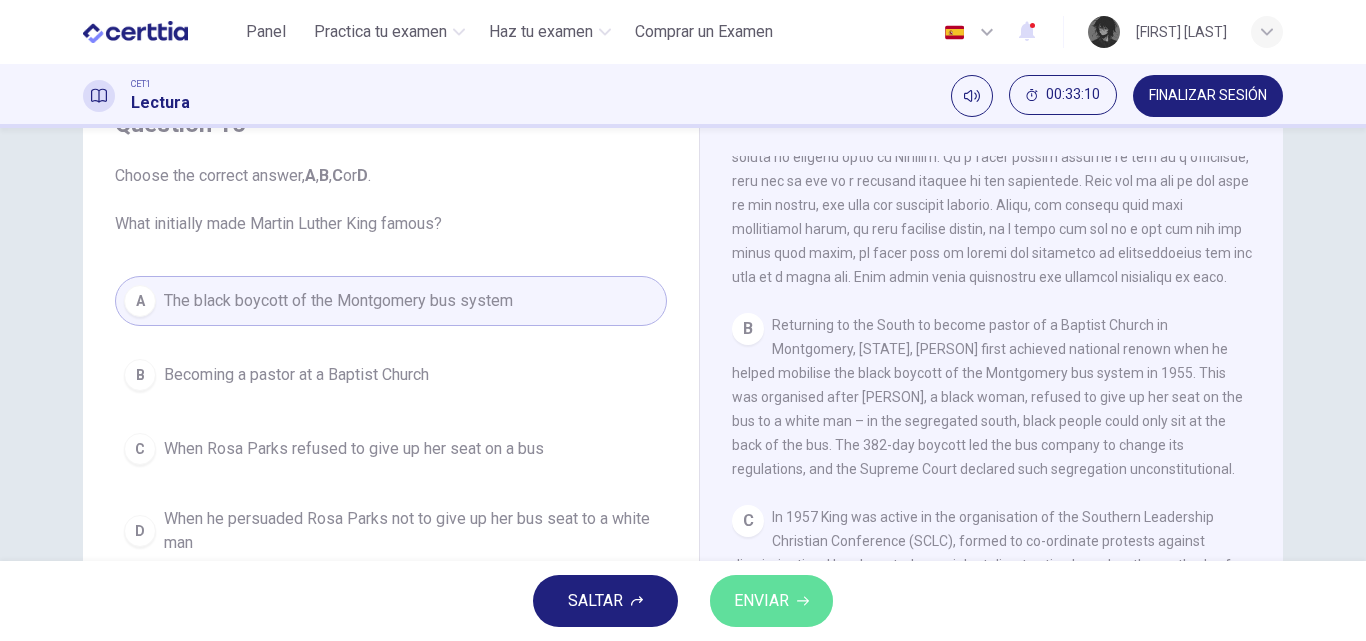 click on "ENVIAR" at bounding box center (761, 601) 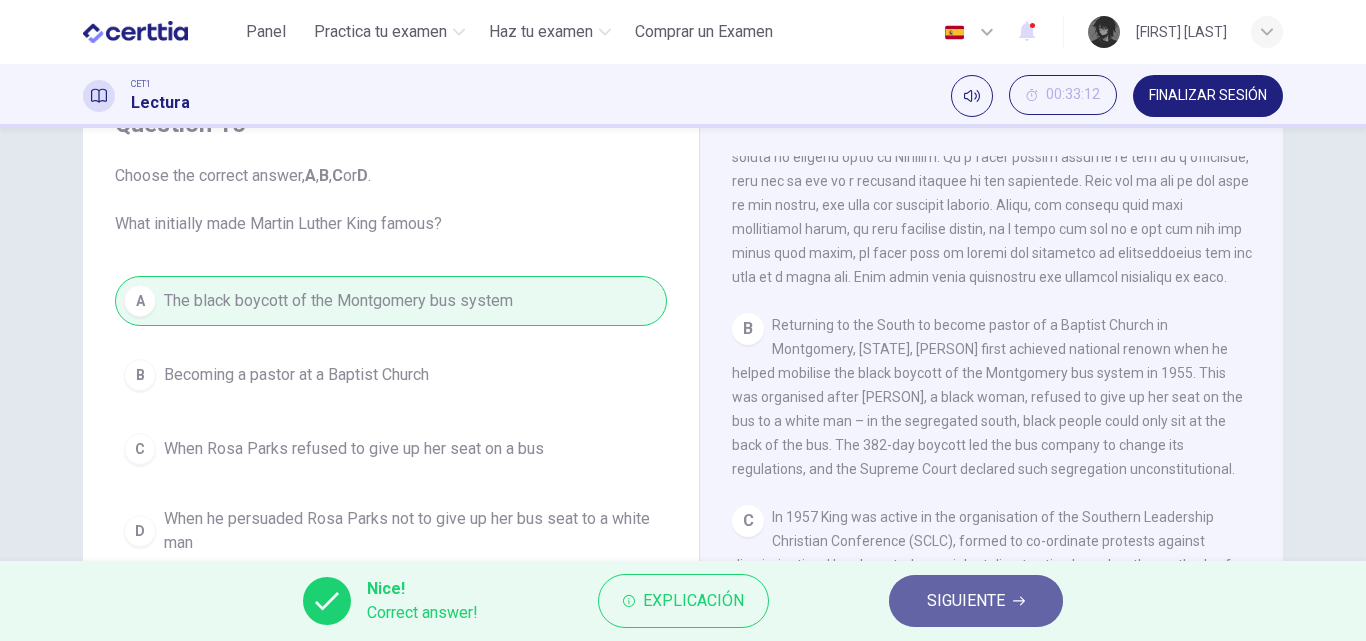 click on "SIGUIENTE" at bounding box center (976, 601) 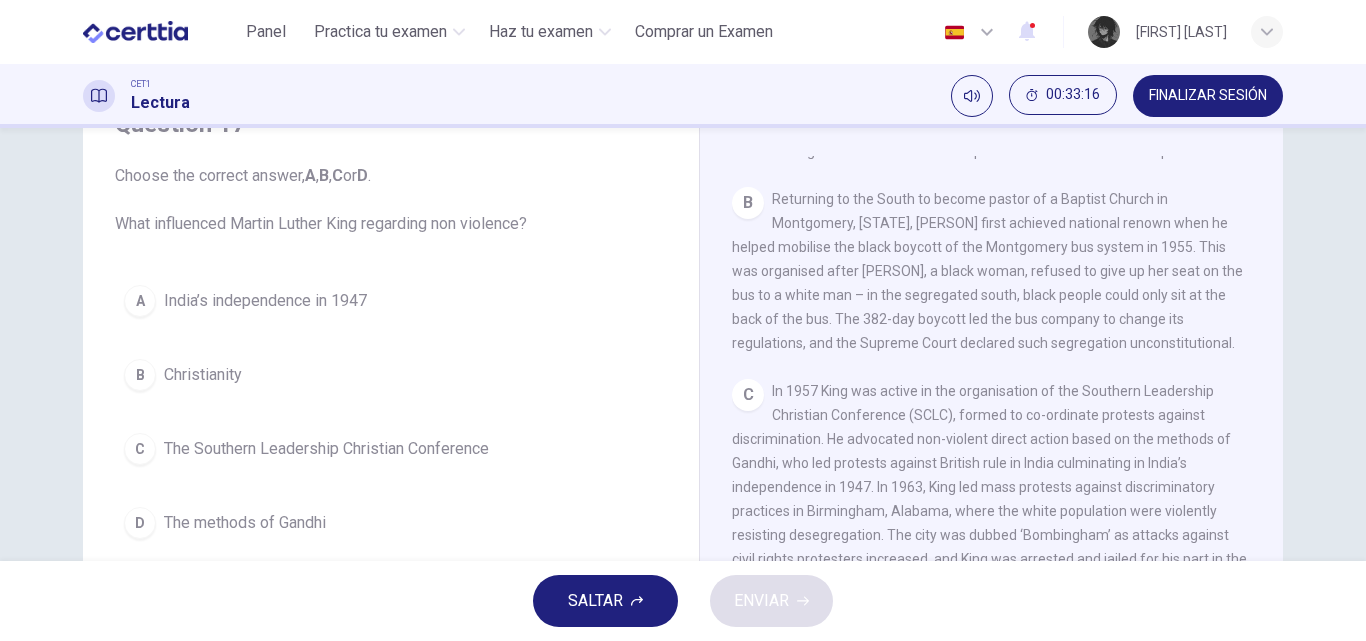 scroll, scrollTop: 800, scrollLeft: 0, axis: vertical 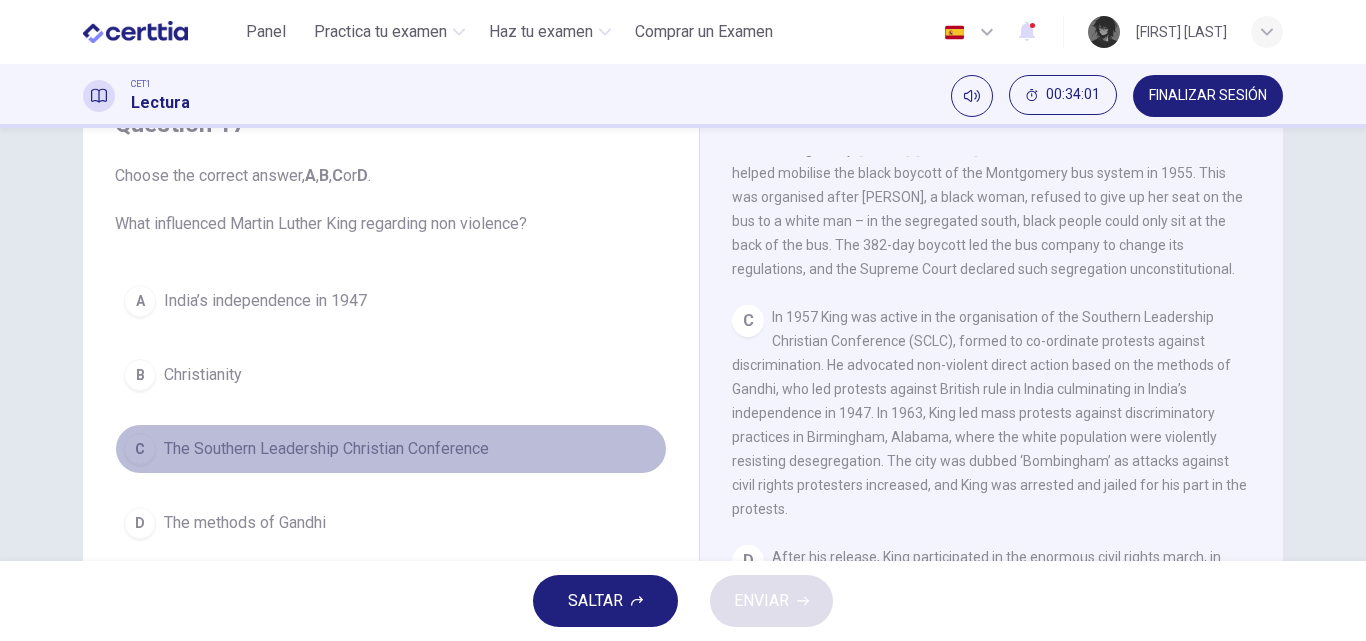 click on "C The Southern Leadership Christian Conference" at bounding box center [391, 449] 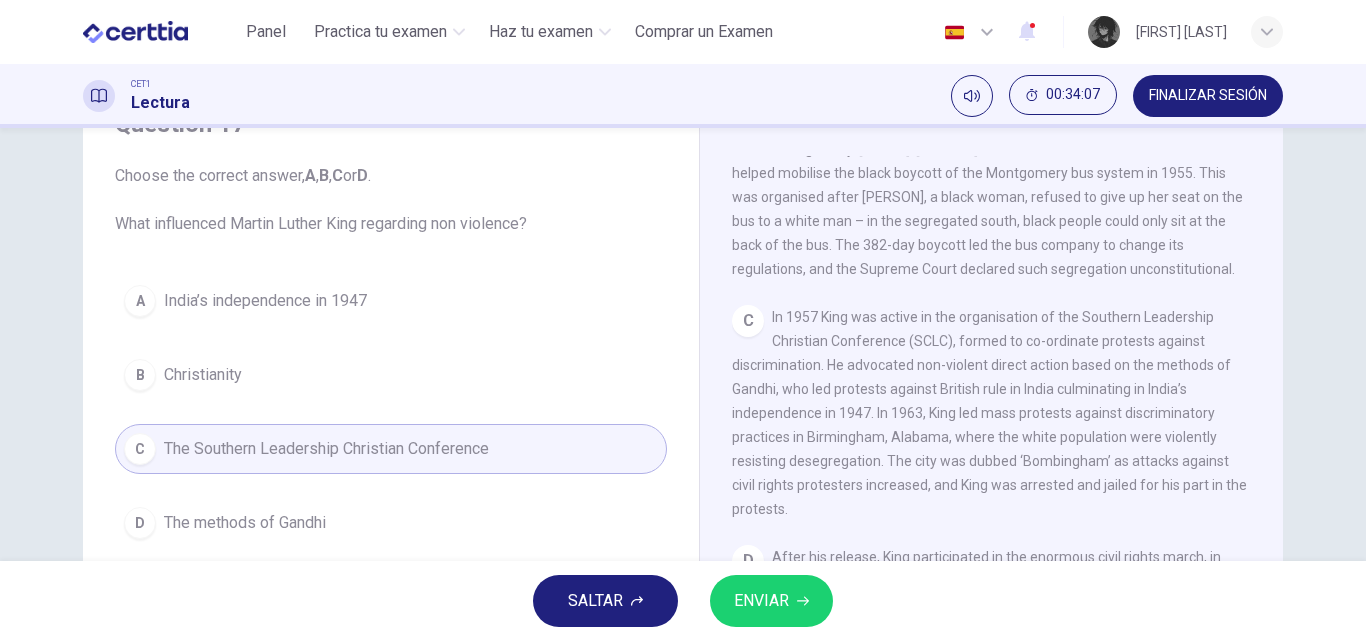 click on "D The methods of [NAME]" at bounding box center [391, 523] 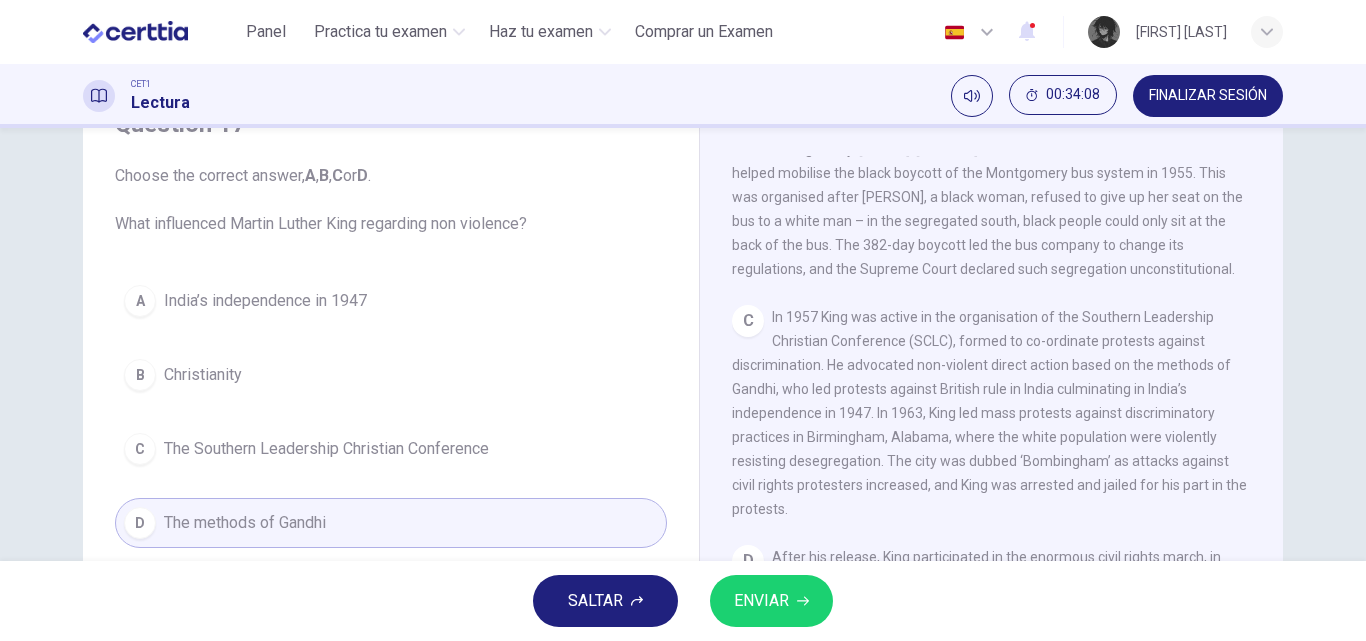 click 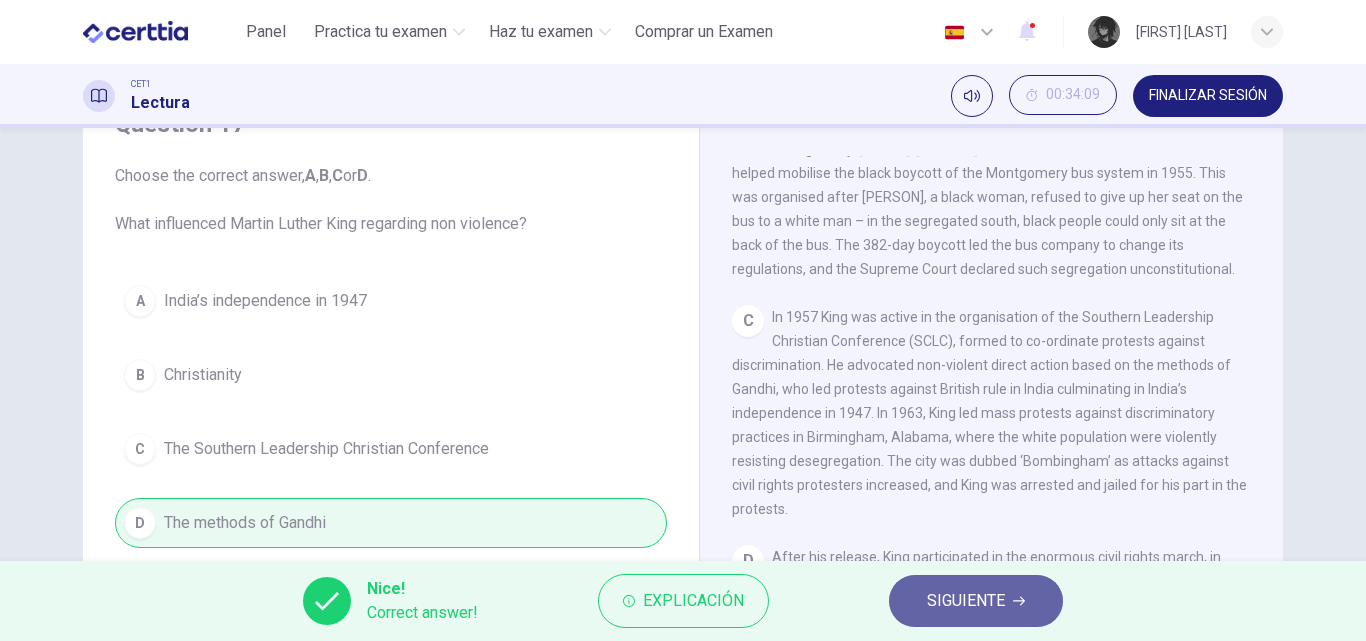 click on "SIGUIENTE" at bounding box center [966, 601] 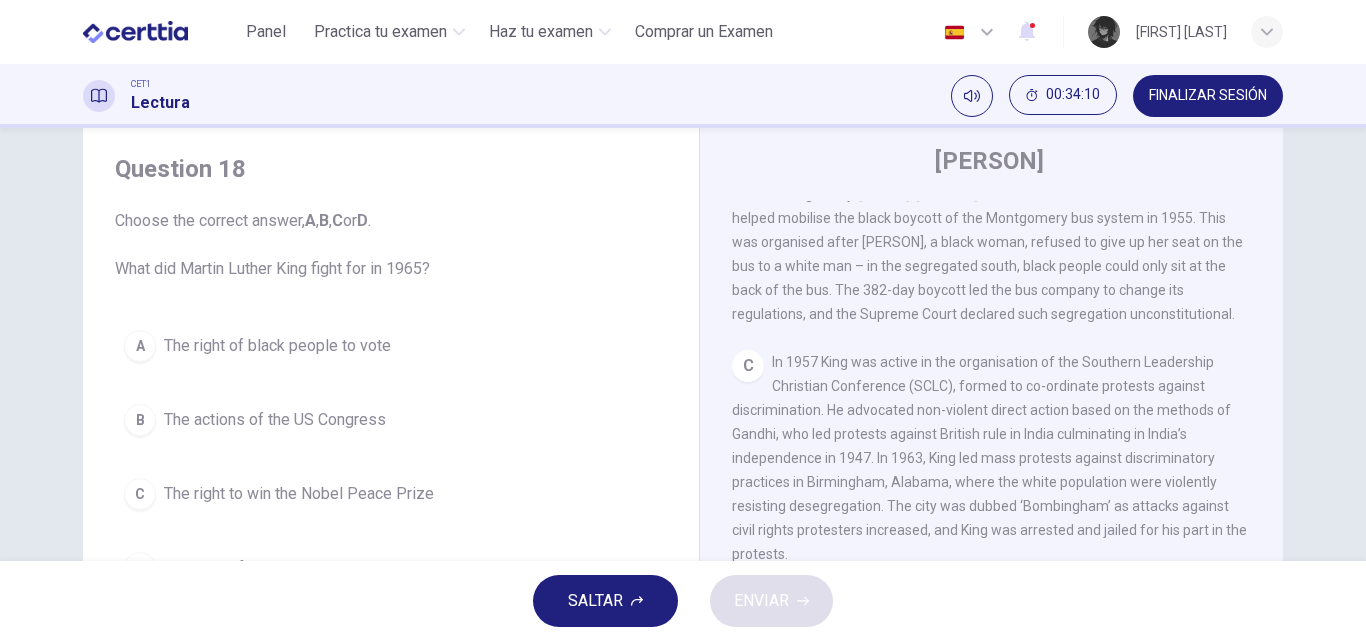 scroll, scrollTop: 100, scrollLeft: 0, axis: vertical 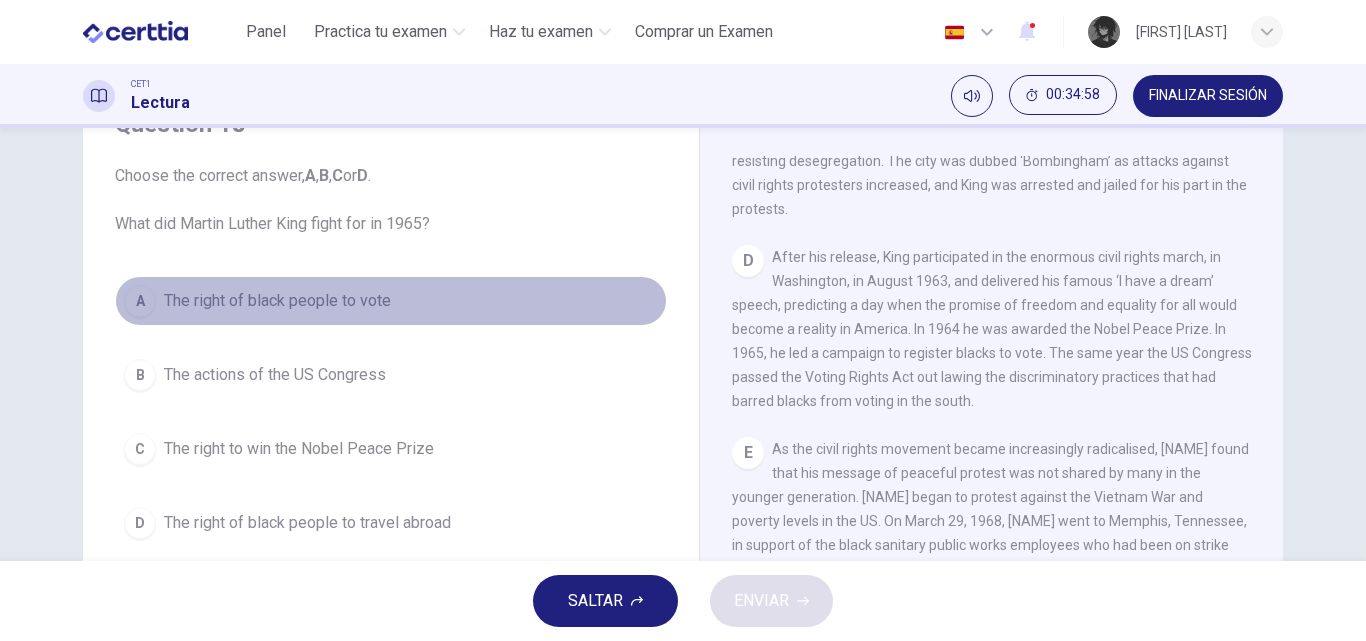 click on "The right of black people to vote" at bounding box center (277, 301) 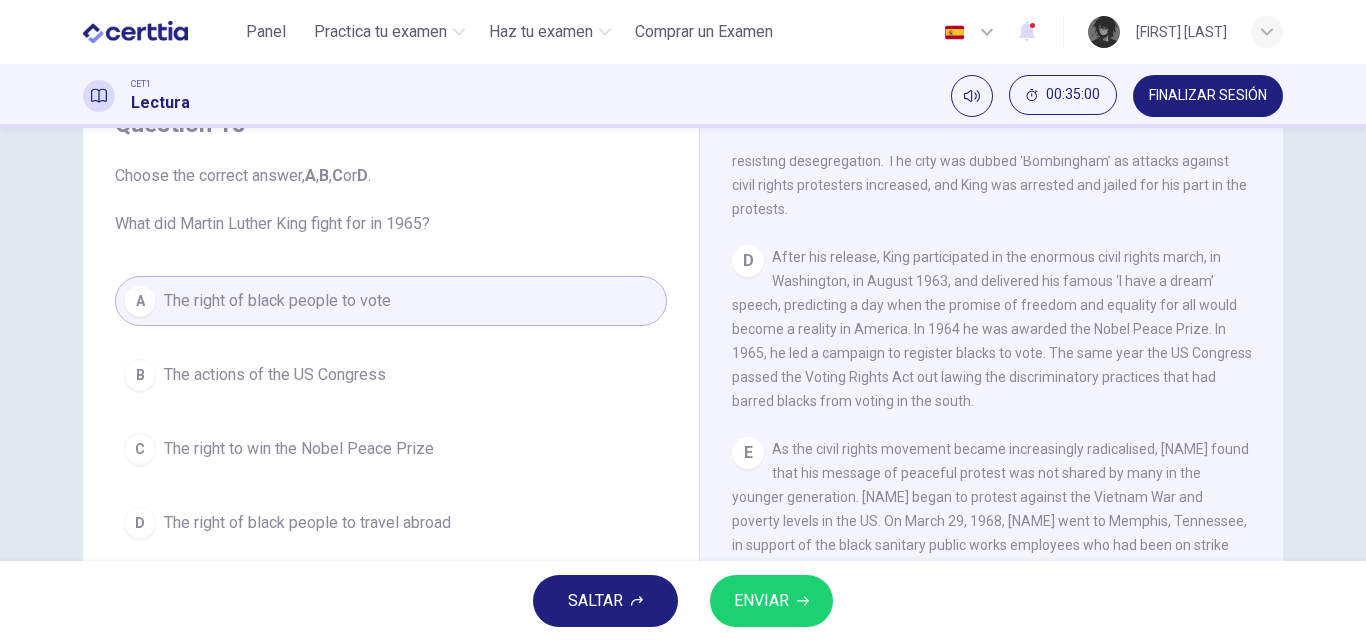 click on "ENVIAR" at bounding box center (761, 601) 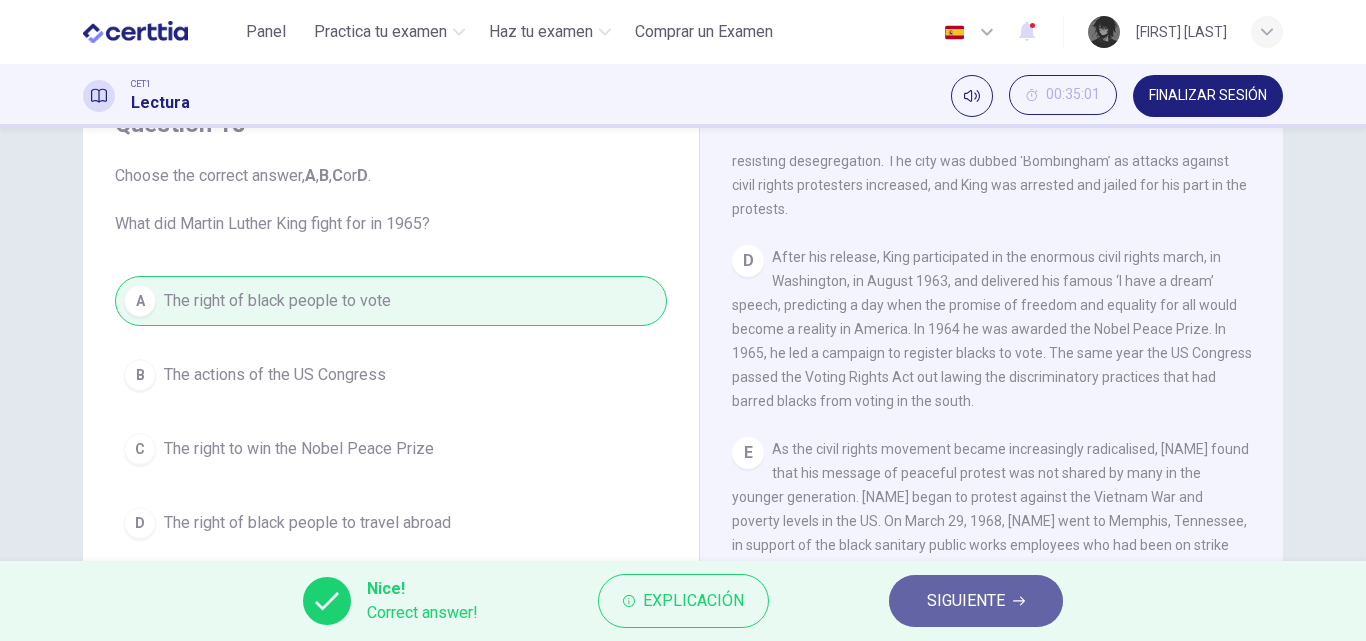click on "SIGUIENTE" at bounding box center (966, 601) 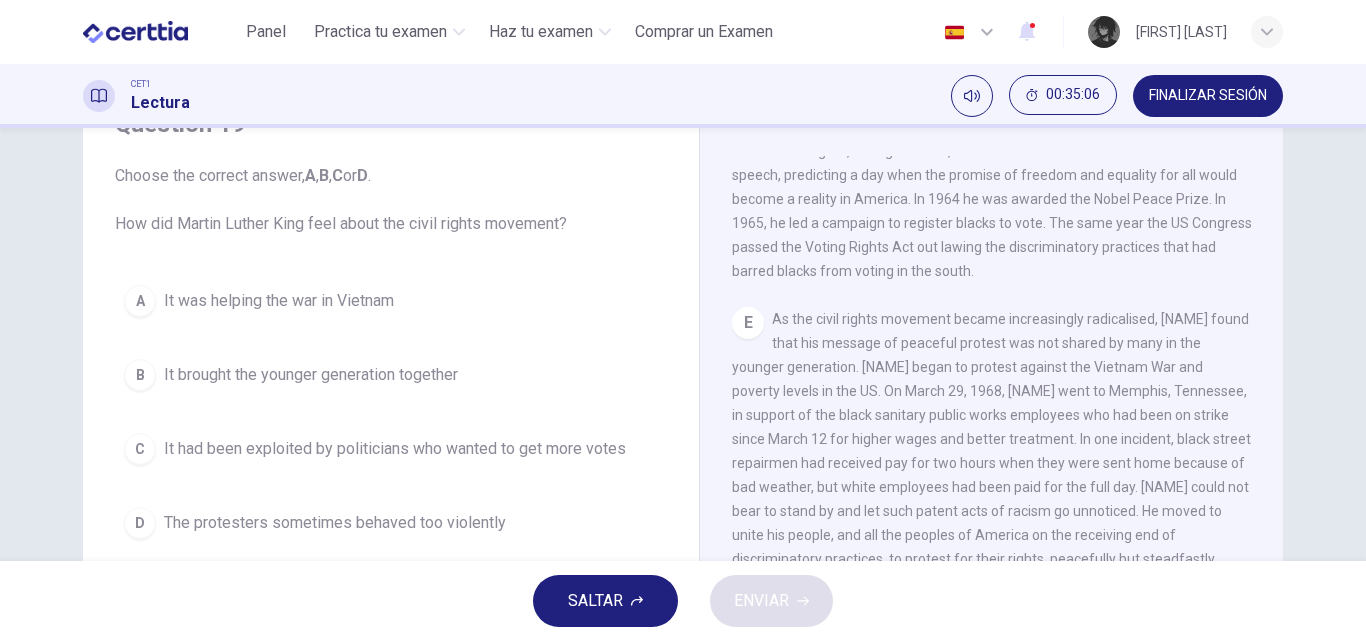 scroll, scrollTop: 1283, scrollLeft: 0, axis: vertical 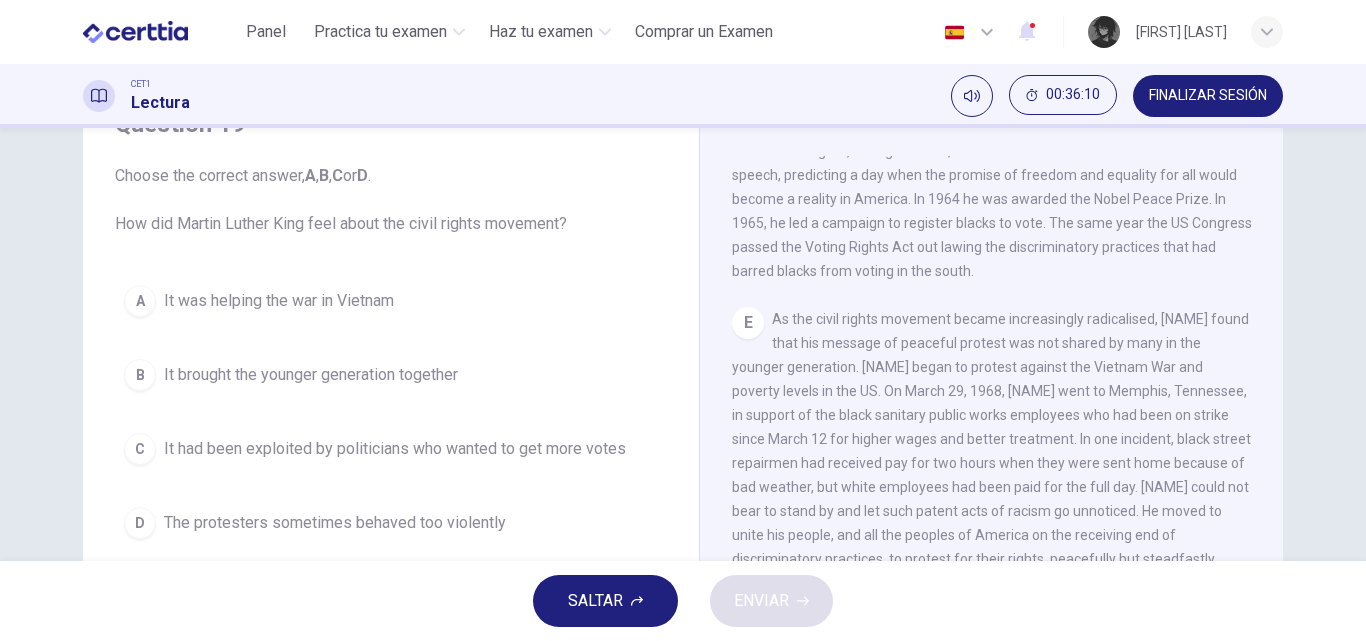 click on "It brought the younger generation together" at bounding box center [311, 375] 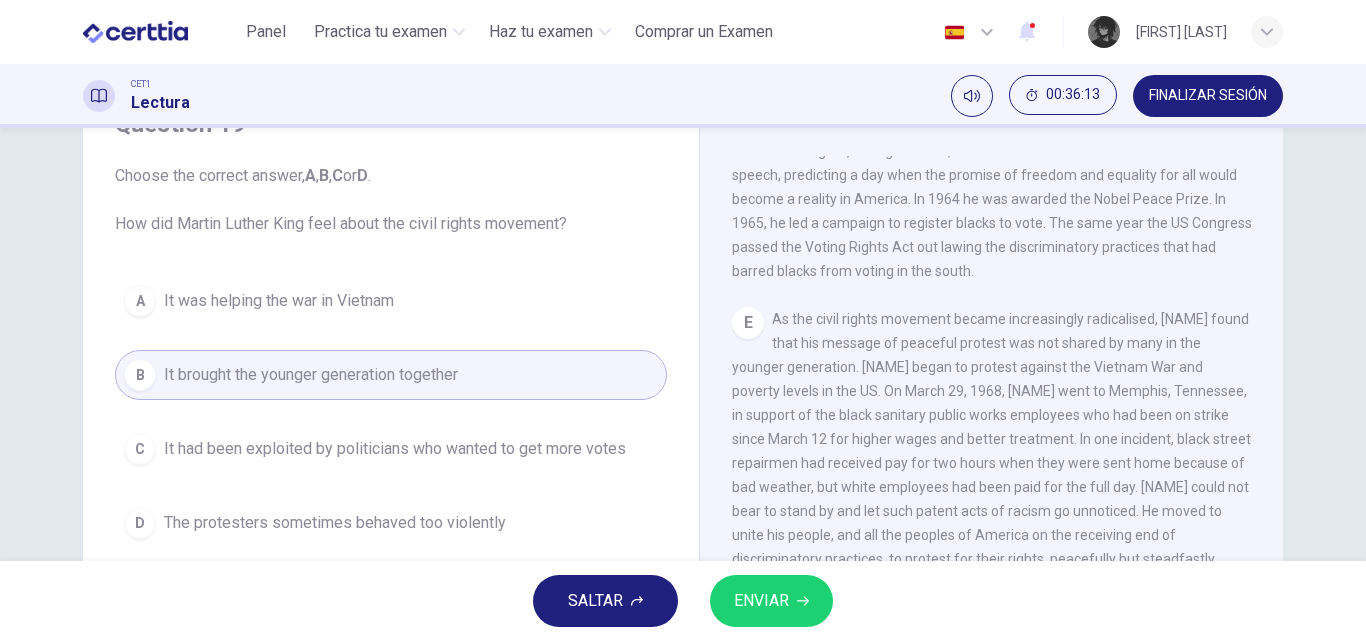 click on "ENVIAR" at bounding box center (771, 601) 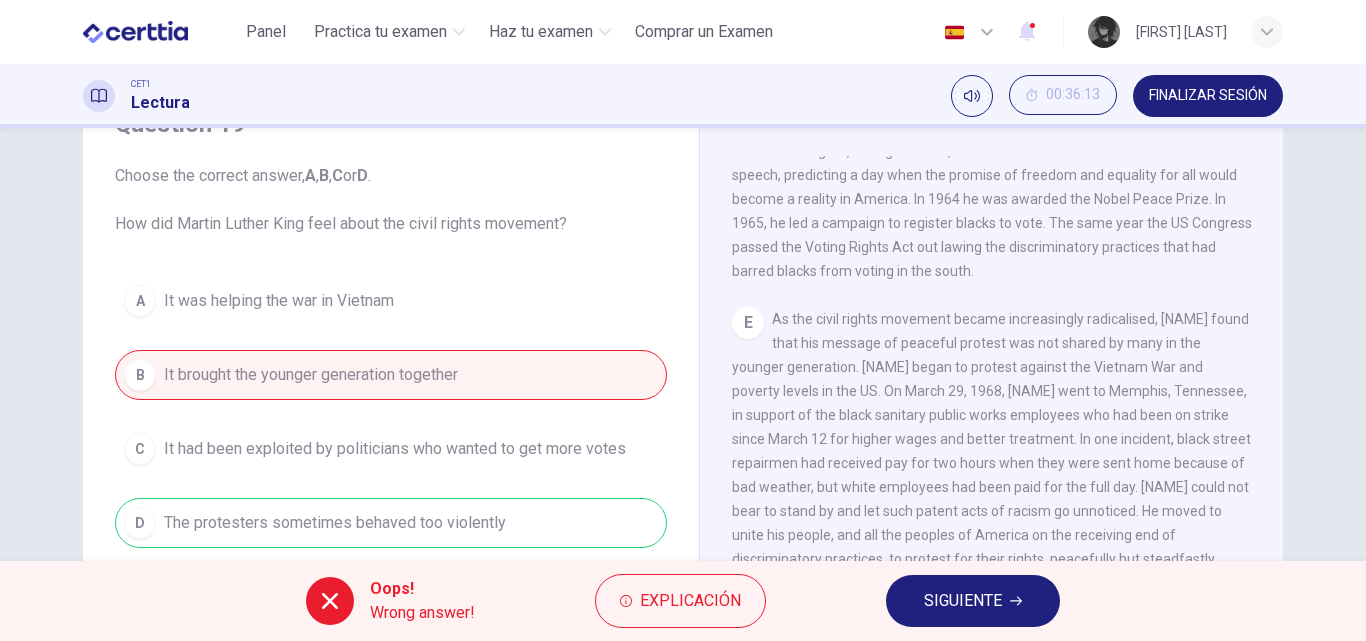 click on "SIGUIENTE" at bounding box center [963, 601] 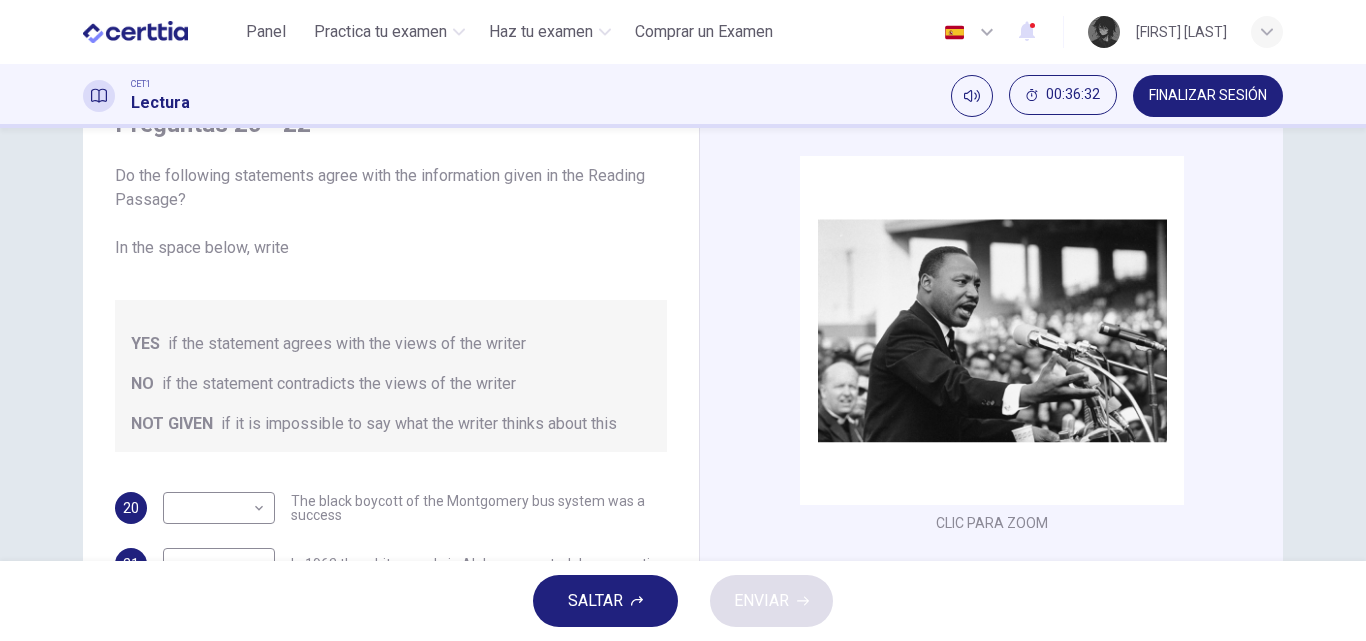scroll, scrollTop: 200, scrollLeft: 0, axis: vertical 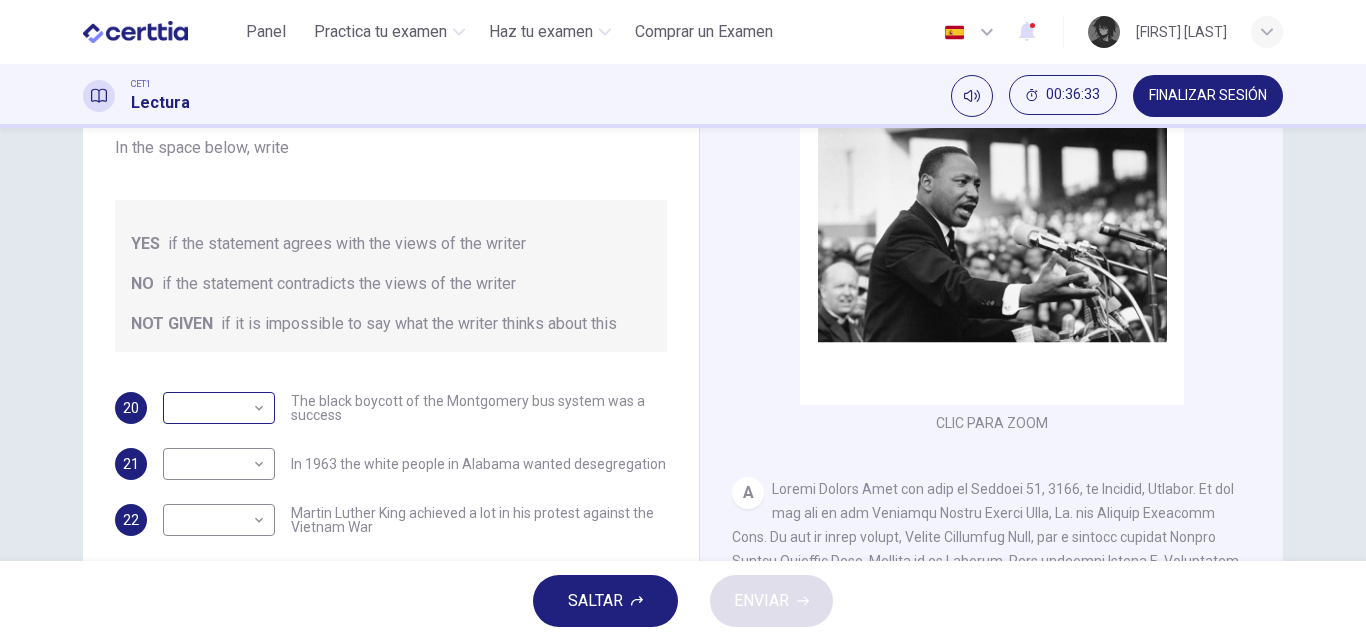 click on "Este sitio utiliza cookies, como se explica en nuestra  Política de Privacidad . Si acepta el uso de cookies, haga clic en el botón Aceptar y continúe navegando por nuestro sitio.   Política de Privacidad Aceptar Panel Practica tu examen Haz tu examen Comprar un Examen Español ** ​ [FIRST] [LAST]  CET1 Lectura 00:36:33 FINALIZAR SESIÓN Preguntas 20 - 22 Do the following statements agree with the information given in the Reading Passage? In the space below, write YES if the statement agrees with the views of the writer NO if the statement contradicts the views of the writer NOT GIVEN if it is impossible to say what the writer thinks about this 20 ​ ​ The black boycott of the Montgomery bus system was a success 21 ​ ​ In 1963 the white people in Alabama wanted desegregation 22 ​ ​ Martin Luther King achieved a lot in his protest against the Vietnam War Martin Luther King CLIC PARA ZOOM Clic para zoom A B C D E F SALTAR ENVIAR Panel Practica tu examen Haz tu examen Paga Tu Examen" at bounding box center [683, 320] 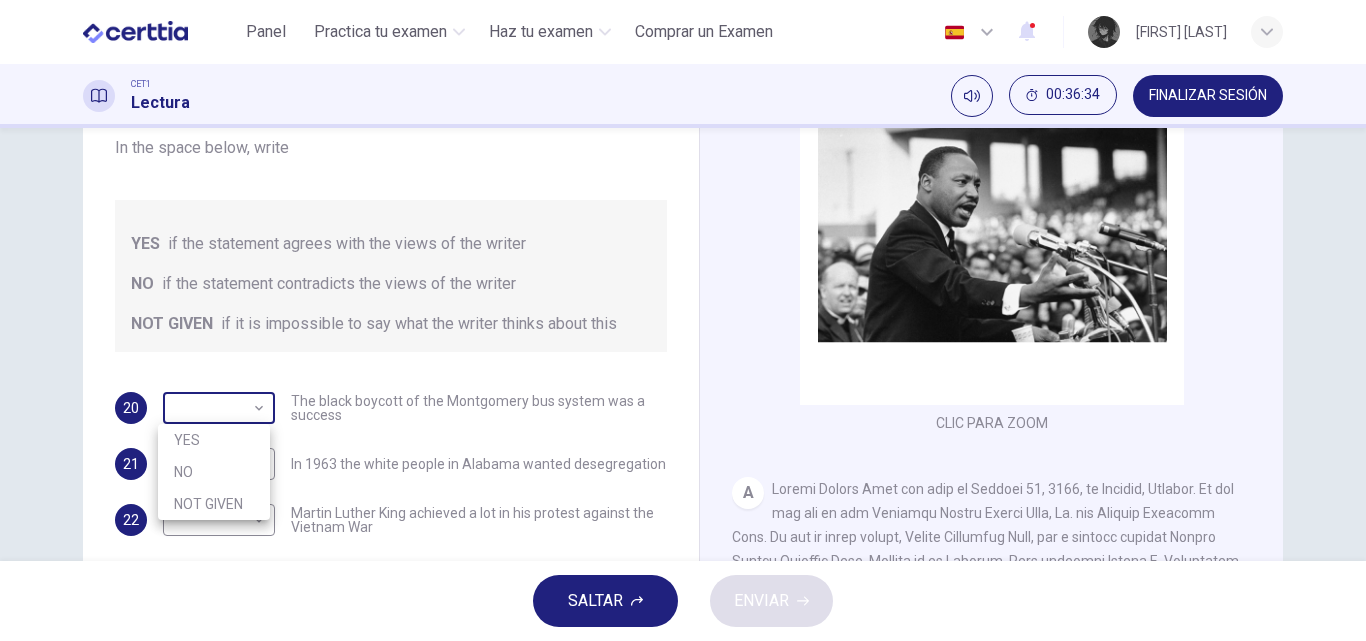 click at bounding box center [683, 320] 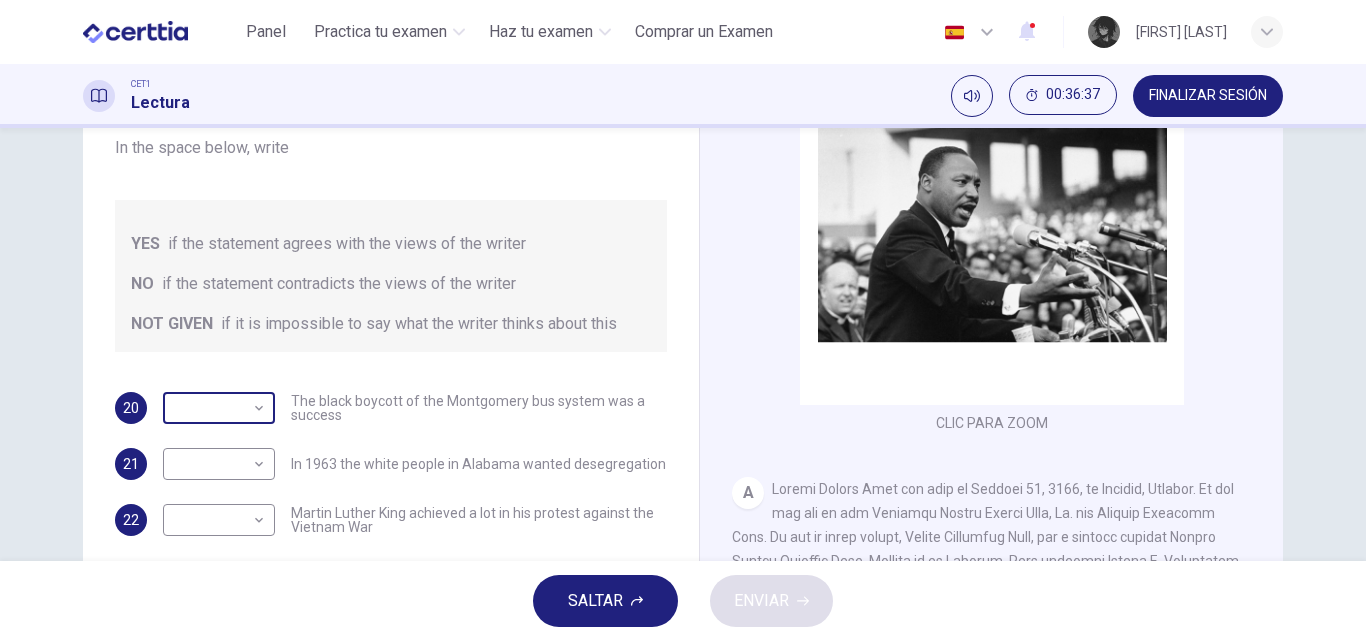 click on "Este sitio utiliza cookies, como se explica en nuestra  Política de Privacidad . Si acepta el uso de cookies, haga clic en el botón Aceptar y continúe navegando por nuestro sitio.   Política de Privacidad Aceptar Panel Practica tu examen Haz tu examen Comprar un Examen Español ** ​ [FIRST] [LAST]  CET1 Lectura 00:36:37 FINALIZAR SESIÓN Preguntas 20 - 22 Do the following statements agree with the information given in the Reading Passage? In the space below, write YES if the statement agrees with the views of the writer NO if the statement contradicts the views of the writer NOT GIVEN if it is impossible to say what the writer thinks about this 20 ​ ​ The black boycott of the Montgomery bus system was a success 21 ​ ​ In 1963 the white people in Alabama wanted desegregation 22 ​ ​ Martin Luther King achieved a lot in his protest against the Vietnam War Martin Luther King CLIC PARA ZOOM Clic para zoom A B C D E F SALTAR ENVIAR Panel Practica tu examen Haz tu examen Paga Tu Examen" at bounding box center [683, 320] 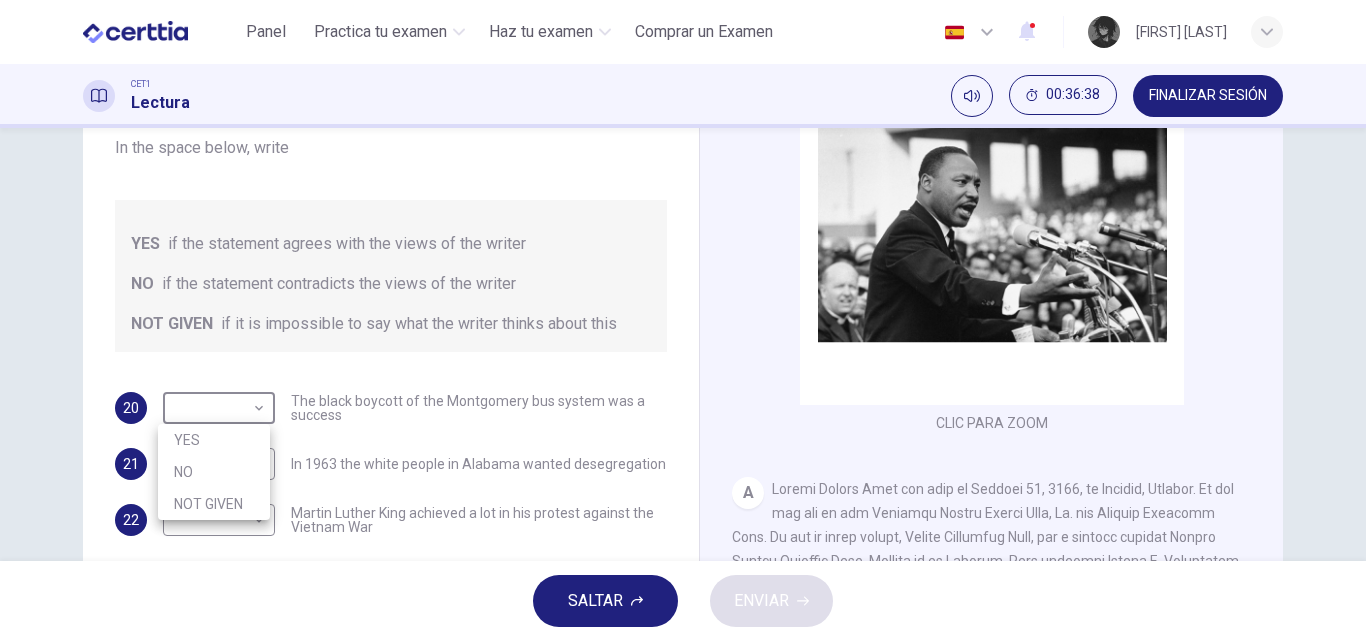 click on "YES" at bounding box center [214, 440] 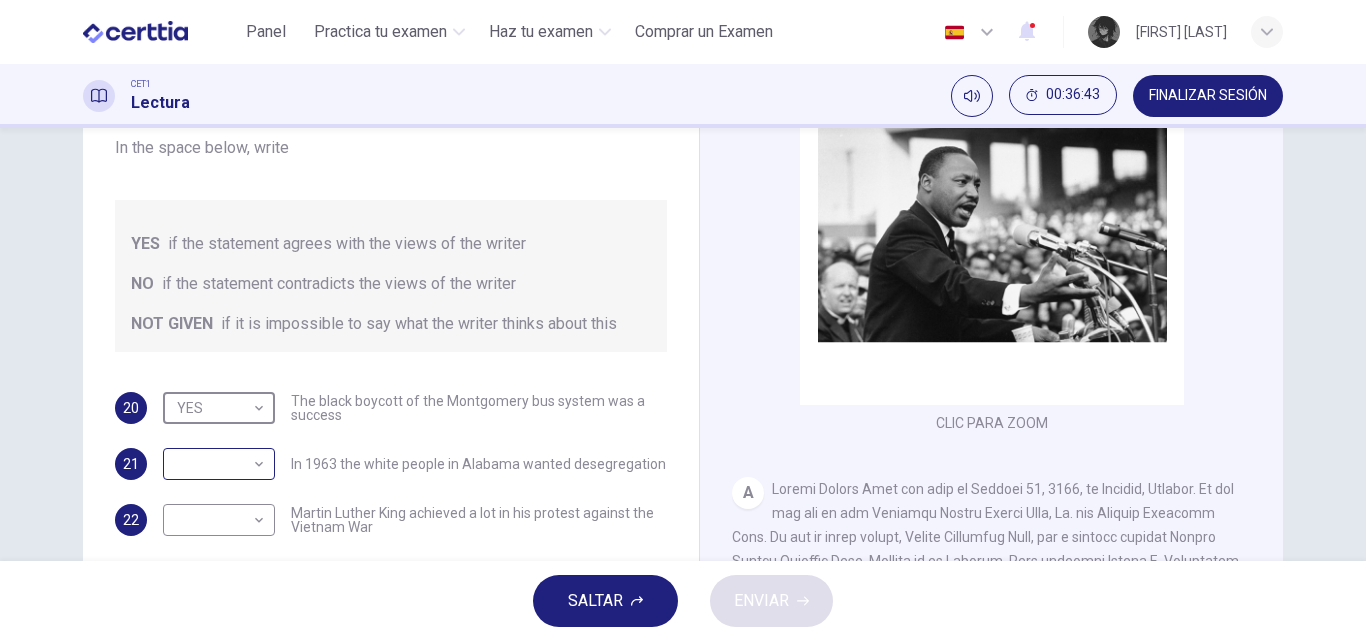 click on "Este sitio utiliza cookies, como se explica en nuestra  Política de Privacidad . Si acepta el uso de cookies, haga clic en el botón Aceptar y continúe navegando por nuestro sitio.   Política de Privacidad Aceptar Panel Practica tu examen Haz tu examen Comprar un Examen Español ** ​ [FIRST] [LAST]  CET1 Lectura 00:36:43 FINALIZAR SESIÓN Preguntas 20 - 22 Do the following statements agree with the information given in the Reading Passage? In the space below, write YES if the statement agrees with the views of the writer NO if the statement contradicts the views of the writer NOT GIVEN if it is impossible to say what the writer thinks about this 20 YES *** ​ The black boycott of the Montgomery bus system was a success 21 ​ ​ In 1963 the white people in Alabama wanted desegregation 22 ​ ​ Martin Luther King achieved a lot in his protest against the Vietnam War Martin Luther King CLIC PARA ZOOM Clic para zoom A B C D E F SALTAR ENVIAR Panel Practica tu examen Haz tu examen   2 2025" at bounding box center (683, 320) 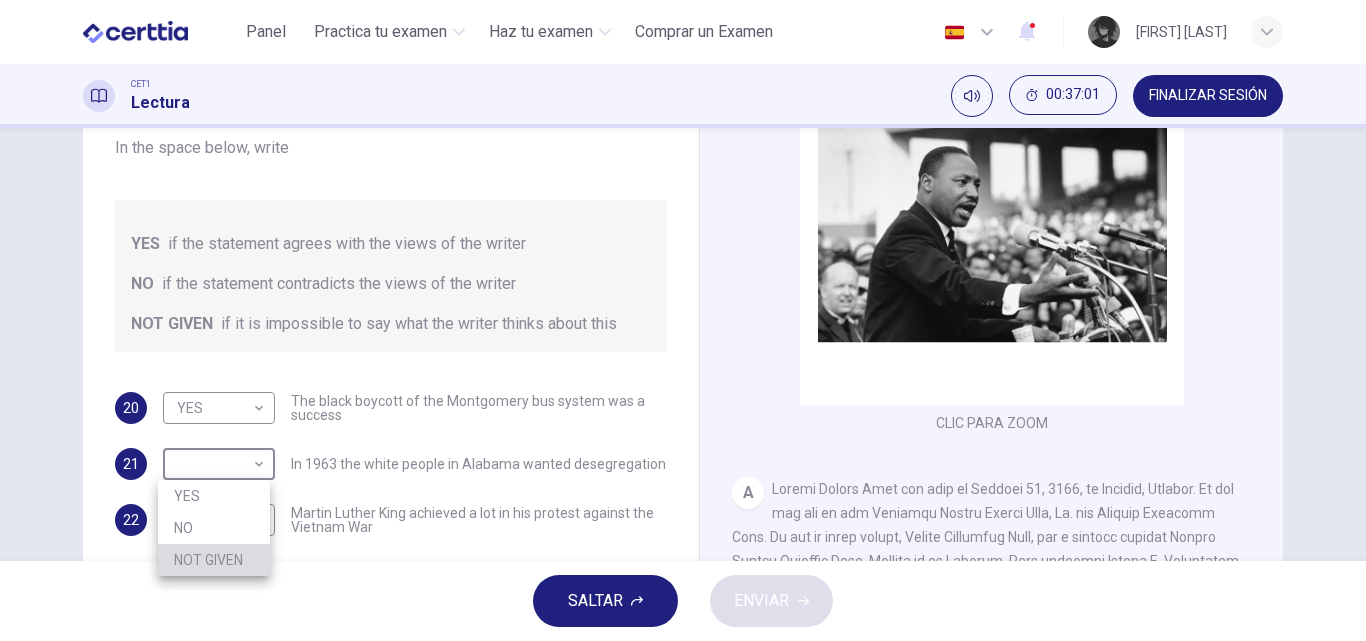 click on "NOT GIVEN" at bounding box center (214, 560) 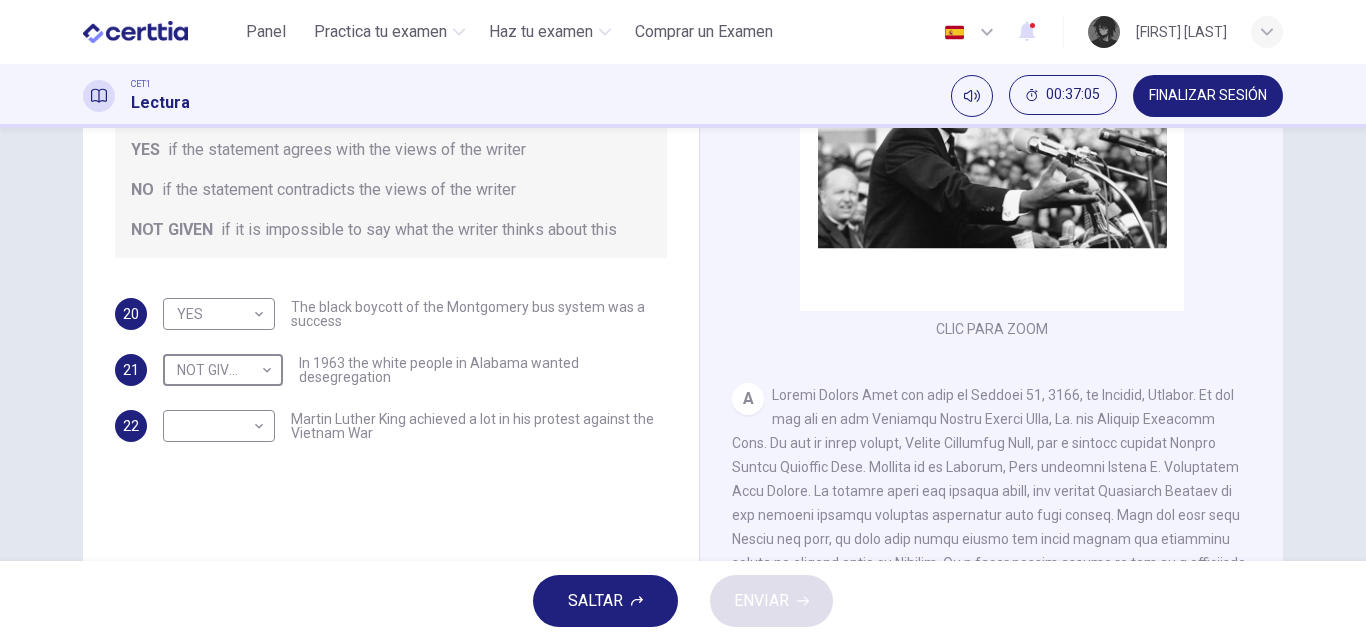 scroll, scrollTop: 300, scrollLeft: 0, axis: vertical 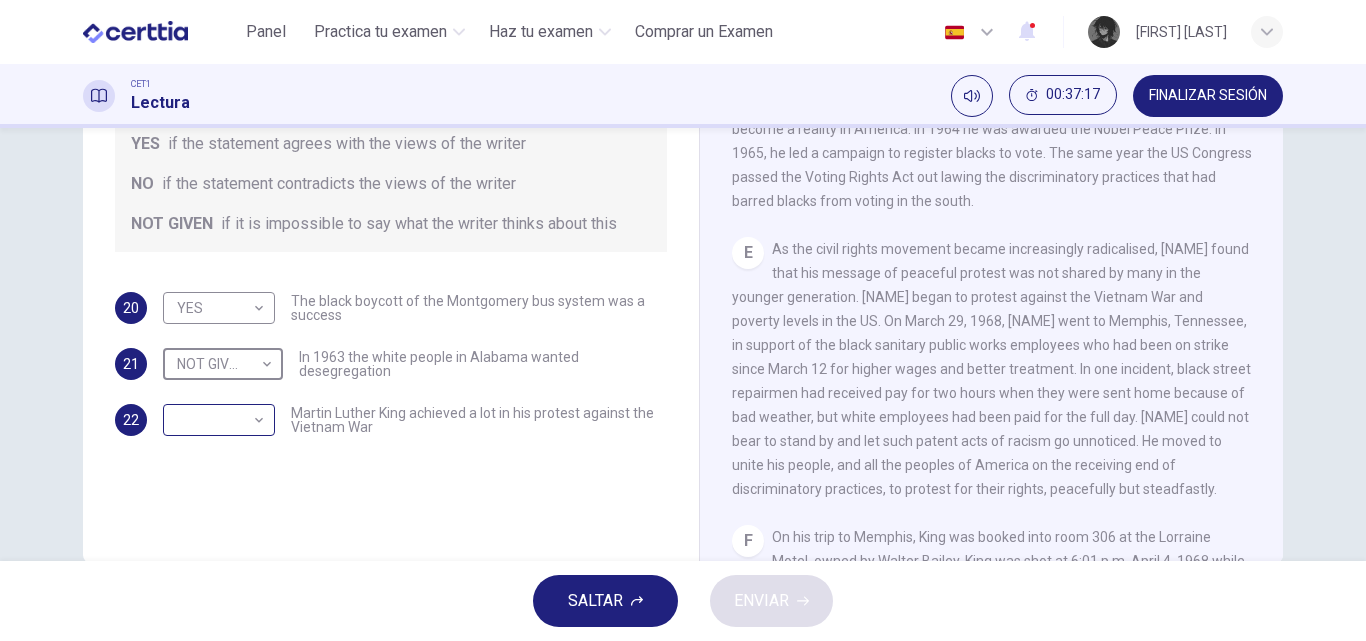 click on "Este sitio utiliza cookies, como se explica en nuestra  Política de Privacidad . Si acepta el uso de cookies, haga clic en el botón Aceptar y continúe navegando por nuestro sitio.   Política de Privacidad Aceptar Panel Practica tu examen Haz tu examen Comprar un Examen Español ** ​ [PERSON]  CET1 Lectura 00:37:17 FINALIZAR SESIÓN Preguntas 20 - 22 Do the following statements agree with the information given in the Reading Passage? In the space below, write YES if the statement agrees with the views of the writer NO if the statement contradicts the views of the writer NOT GIVEN if it is impossible to say what the writer thinks about this 20 YES *** ​ The black boycott of the Montgomery bus system was a success 21 NOT GIVEN ********* ​ In 1963 the white people in [STATE] wanted desegregation 22 ​ ​ [PERSON] achieved a lot in his protest against the Vietnam War [PERSON] CLIC PARA ZOOM Clic para zoom A B C D E F SALTAR ENVIAR Panel Practica tu examen   2 2025" at bounding box center [683, 320] 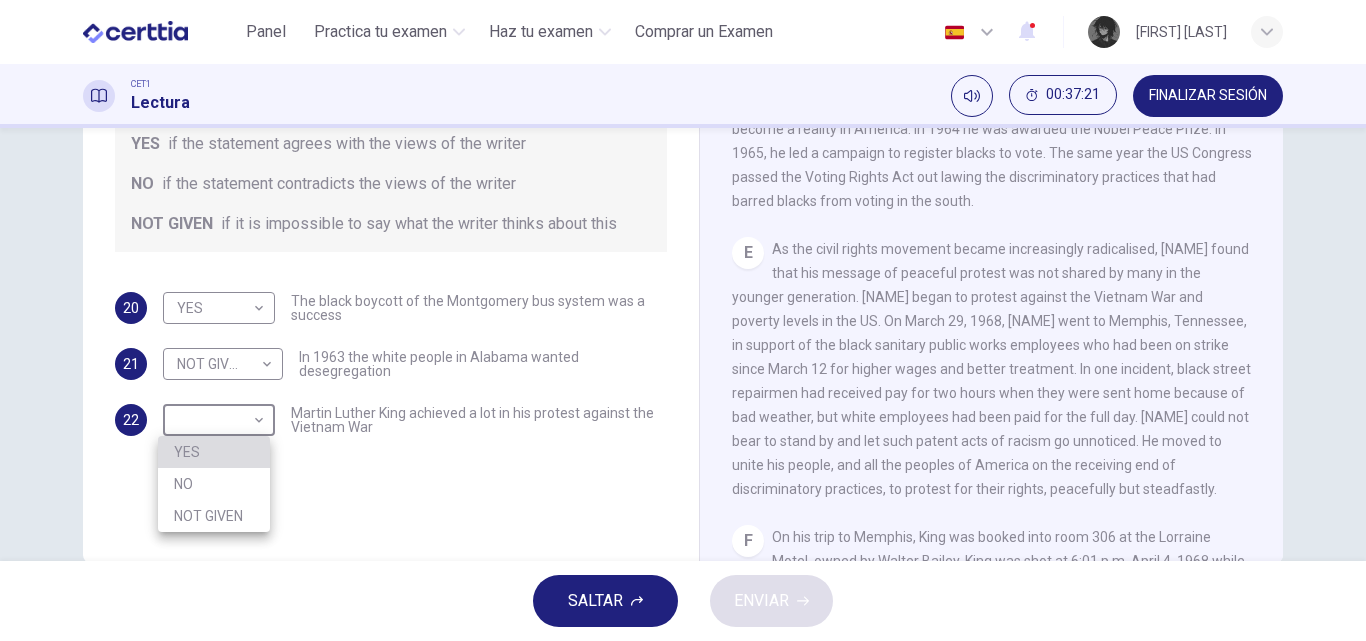 click on "YES" at bounding box center [214, 452] 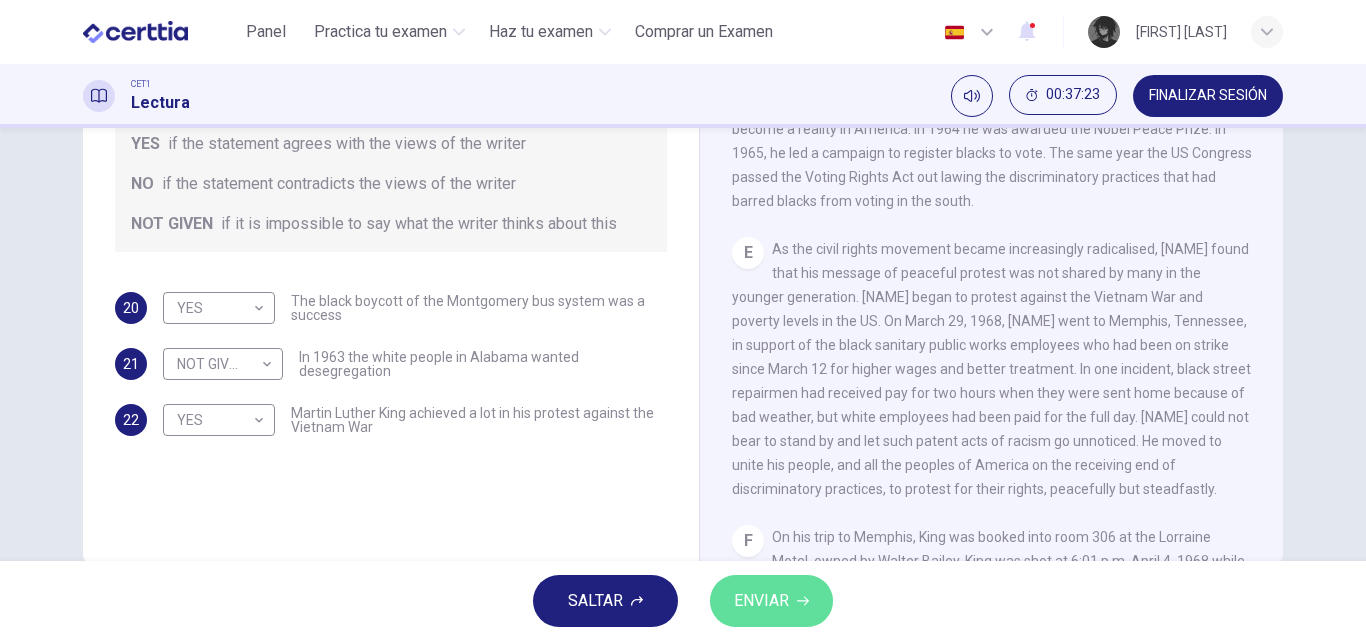 click on "ENVIAR" at bounding box center [771, 601] 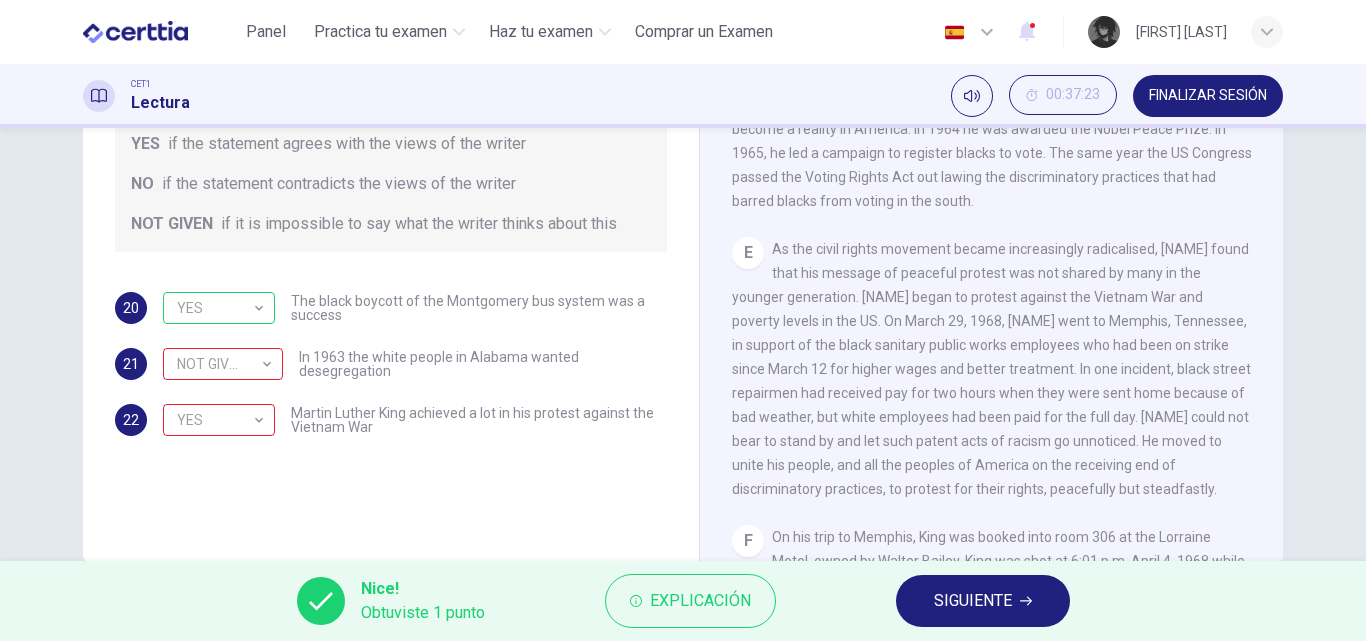 click on "SIGUIENTE" at bounding box center (973, 601) 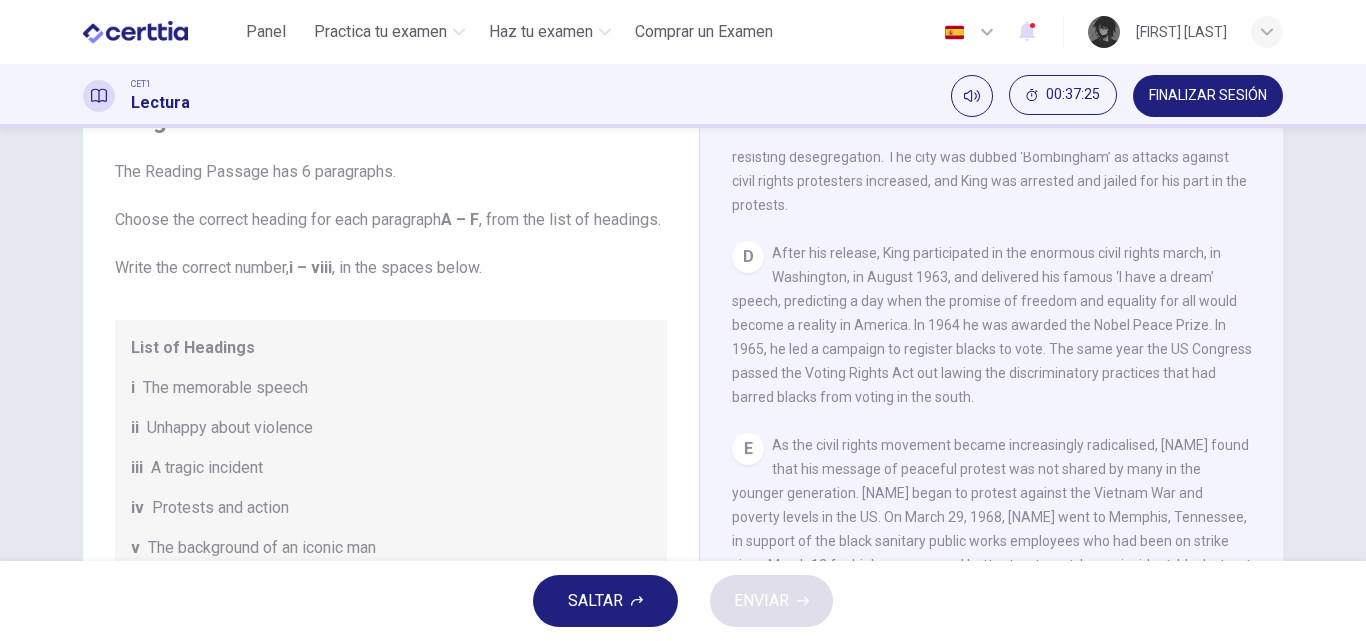 scroll, scrollTop: 42, scrollLeft: 0, axis: vertical 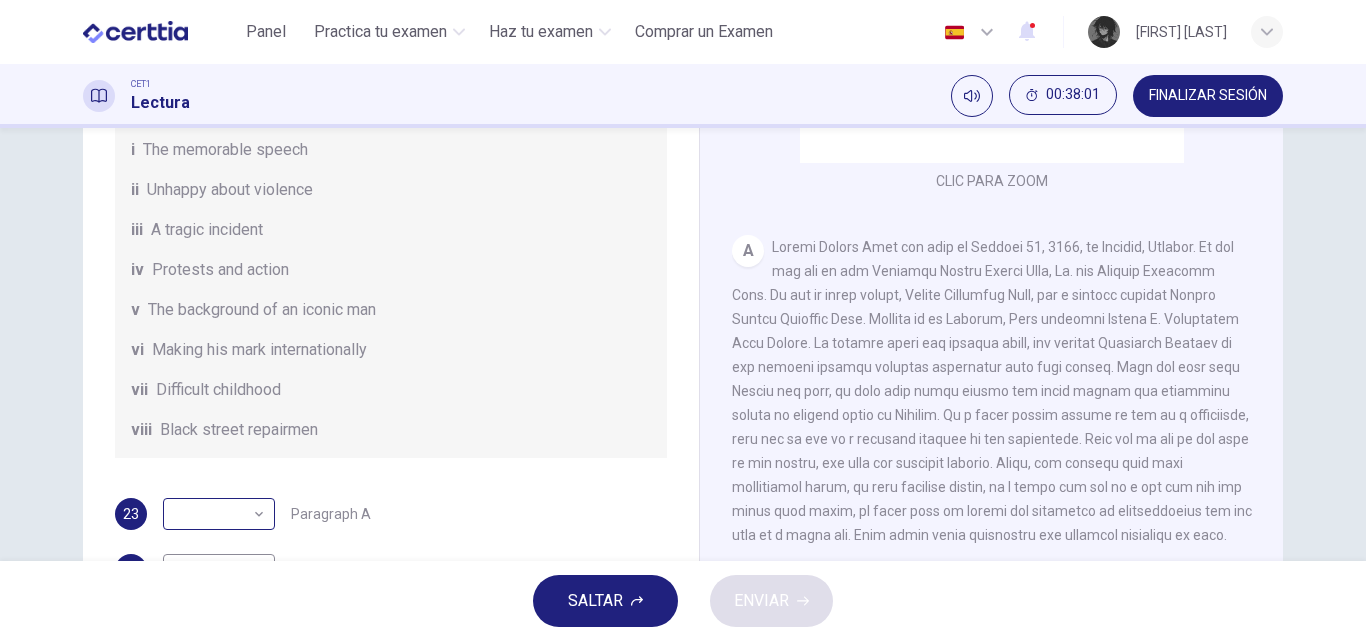 click on "Este sitio utiliza cookies, como se explica en nuestra  Política de Privacidad . Si acepta el uso de cookies, haga clic en el botón Aceptar y continúe navegando por nuestro sitio.   Política de Privacidad Aceptar Panel Practica tu examen Haz tu examen Comprar un Examen Español ** ​ [FIRST] [LAST]  CET1 Lectura 00:38:01 FINALIZAR SESIÓN Preguntas 23 - 28 The Reading Passage has 6 paragraphs.
Choose the correct heading for each paragraph  A – F , from the list of headings.
Write the correct number,  i – viii , in the spaces below. List of Headings i The memorable speech ii Unhappy about violence iii A tragic incident iv Protests and action v The background of an iconic man vi Making his mark internationally vii Difficult childhood viii Black street repairmen 23 ​ ​ Paragraph A 24 ​ ​ Paragraph B 25 ​ ​ Paragraph C 26 ​ ​ Paragraph D 27 ​ ​ Paragraph E 28 ​ ​ Paragraph F Martin Luther King CLIC PARA ZOOM Clic para zoom A B C D E F SALTAR ENVIAR Panel   2 2025" at bounding box center (683, 320) 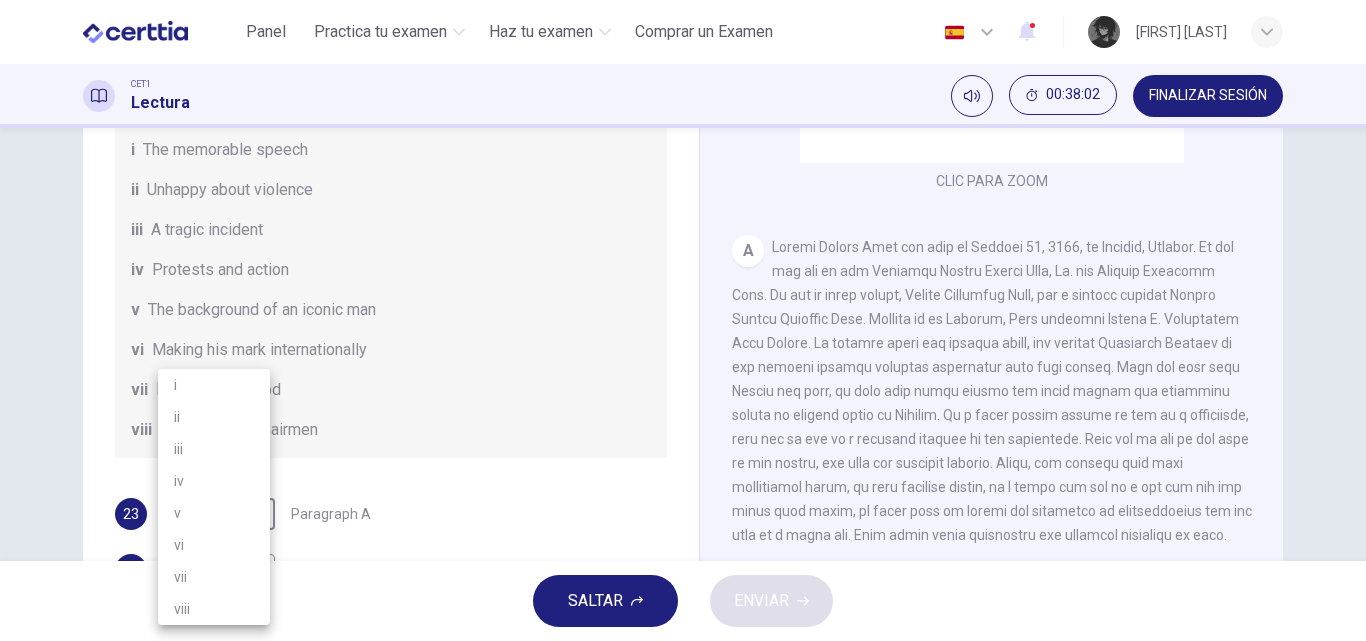 scroll, scrollTop: 248, scrollLeft: 0, axis: vertical 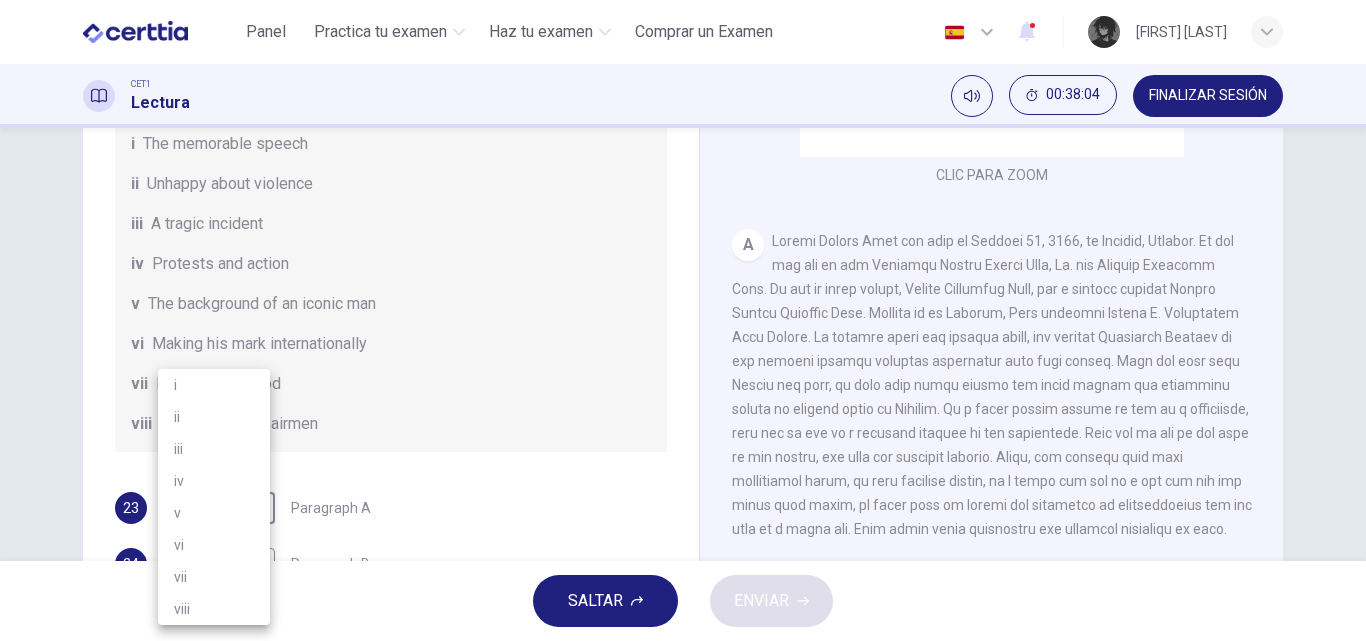 click at bounding box center (683, 320) 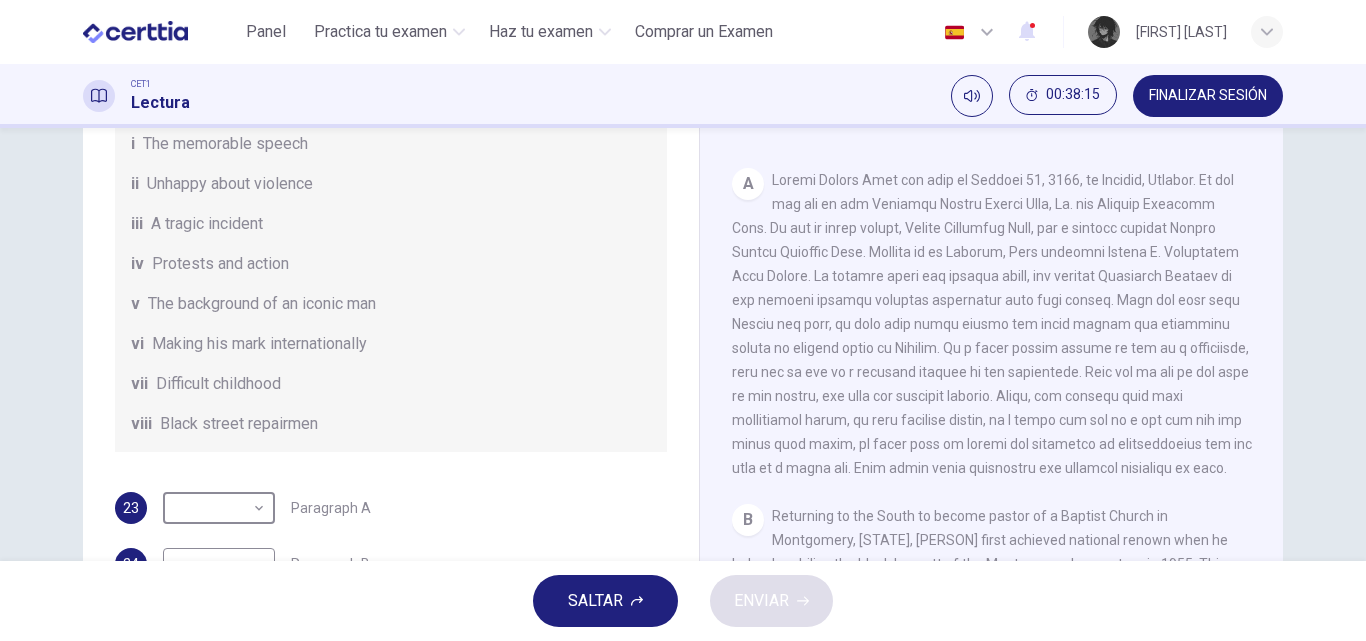 scroll, scrollTop: 200, scrollLeft: 0, axis: vertical 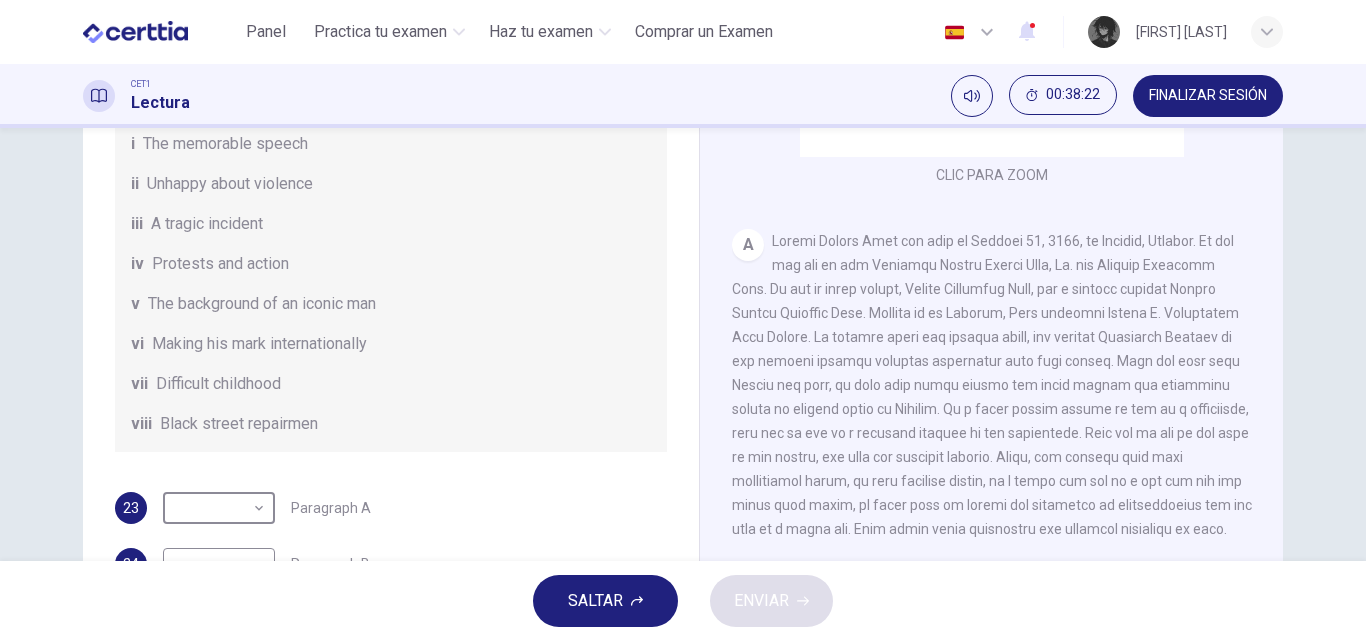 click on "SALTAR" at bounding box center [595, 601] 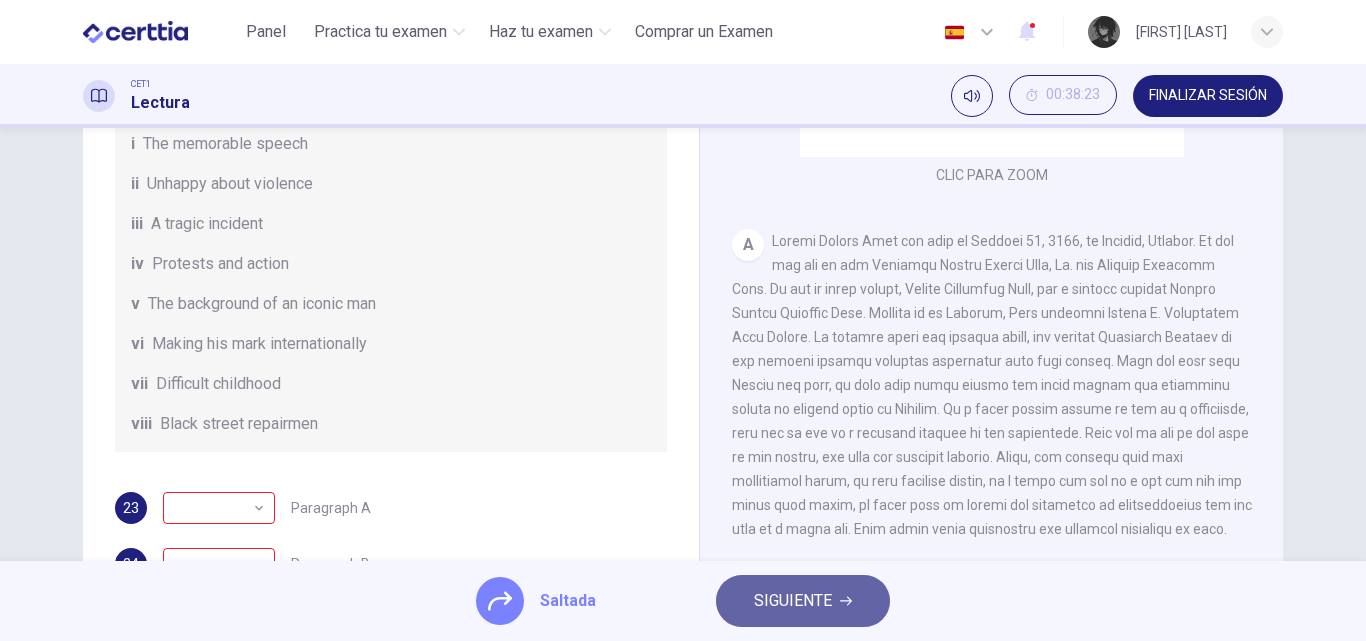 click on "SIGUIENTE" at bounding box center [793, 601] 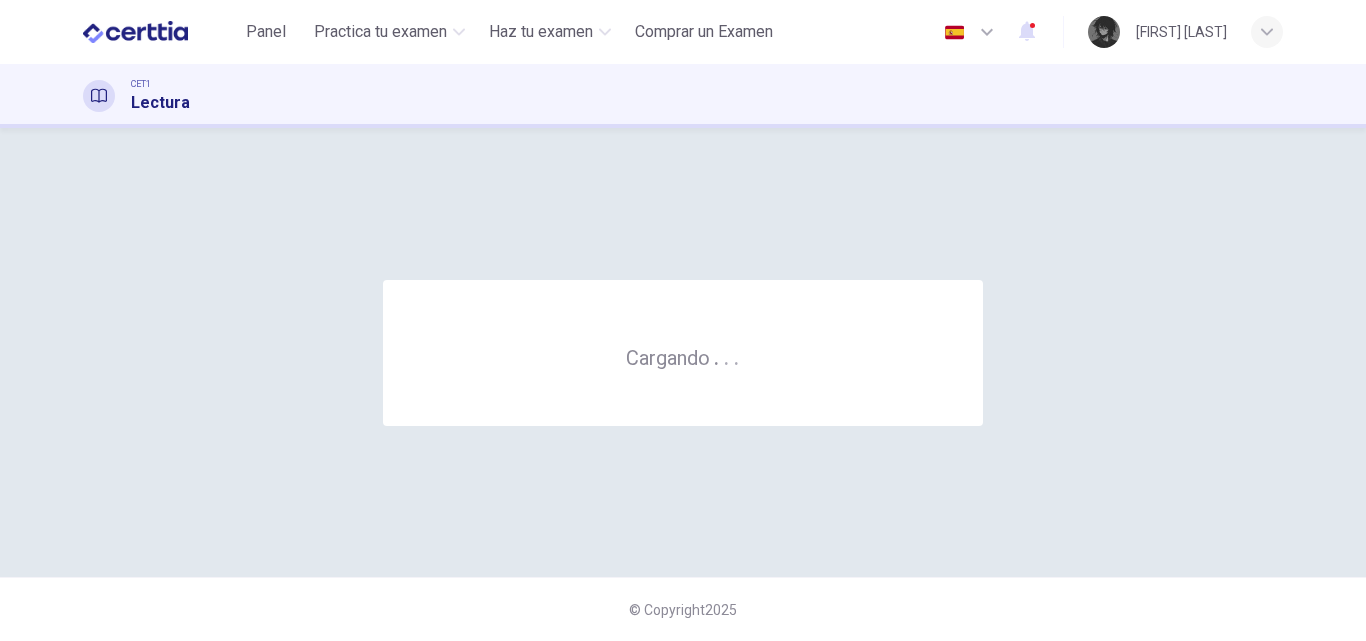 scroll, scrollTop: 0, scrollLeft: 0, axis: both 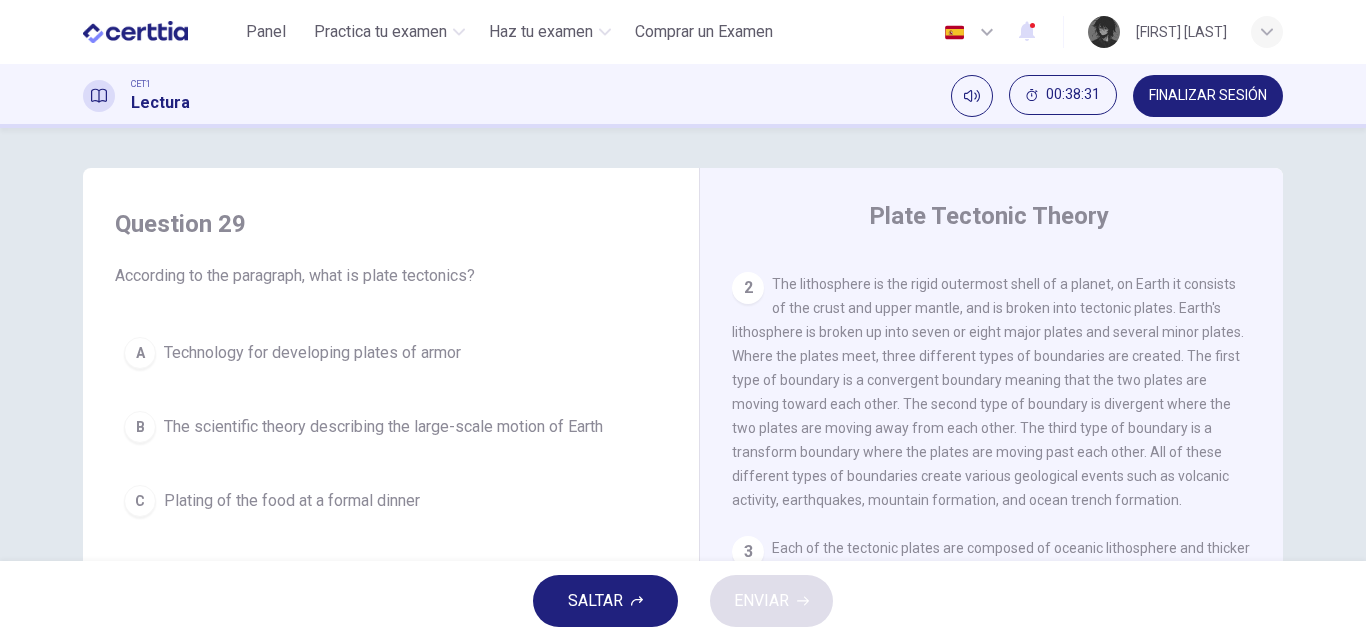click on "FINALIZAR SESIÓN" at bounding box center [1208, 96] 